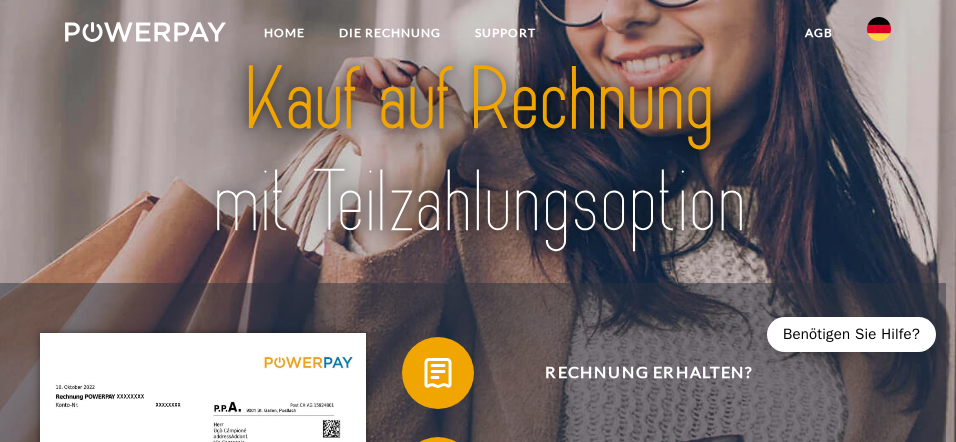 scroll, scrollTop: 0, scrollLeft: 0, axis: both 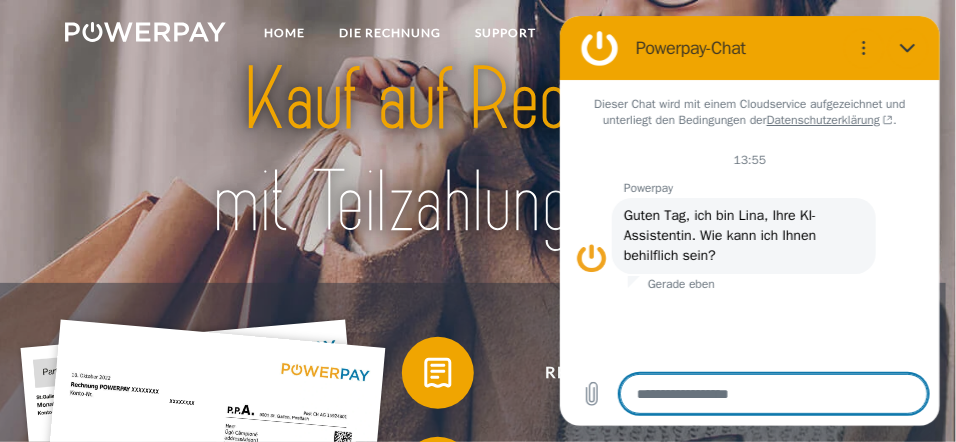 click at bounding box center (478, 151) 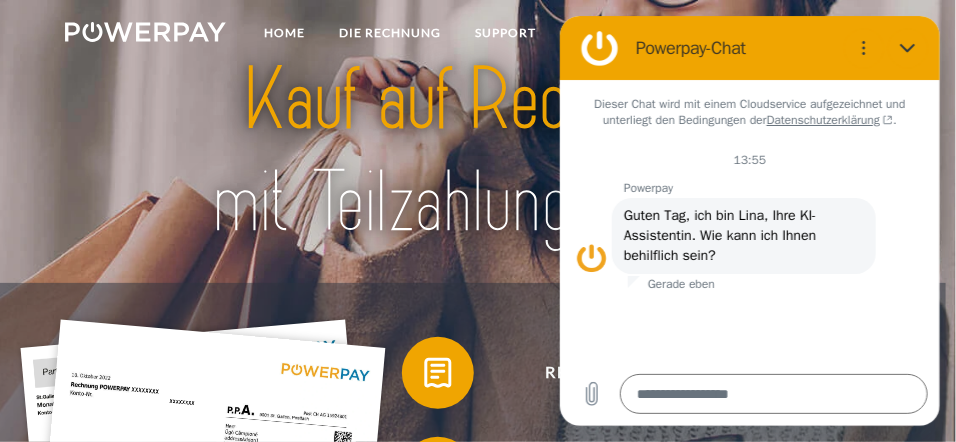 click at bounding box center (478, 151) 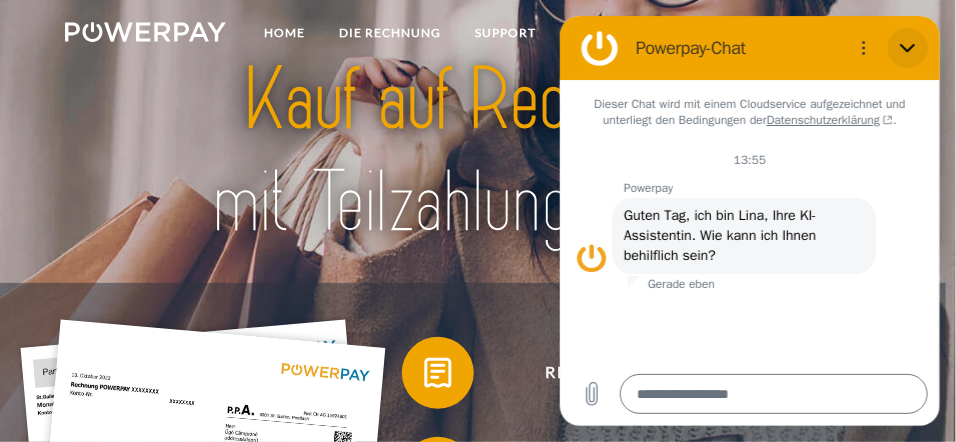 click 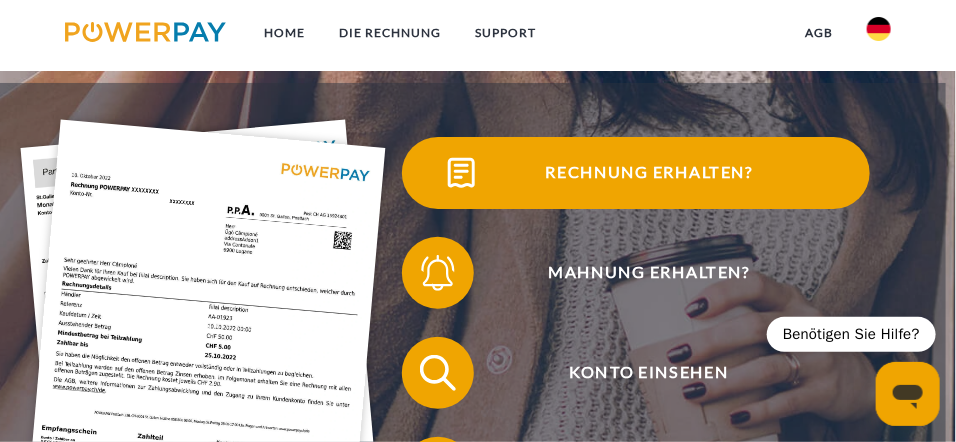 scroll, scrollTop: 0, scrollLeft: 0, axis: both 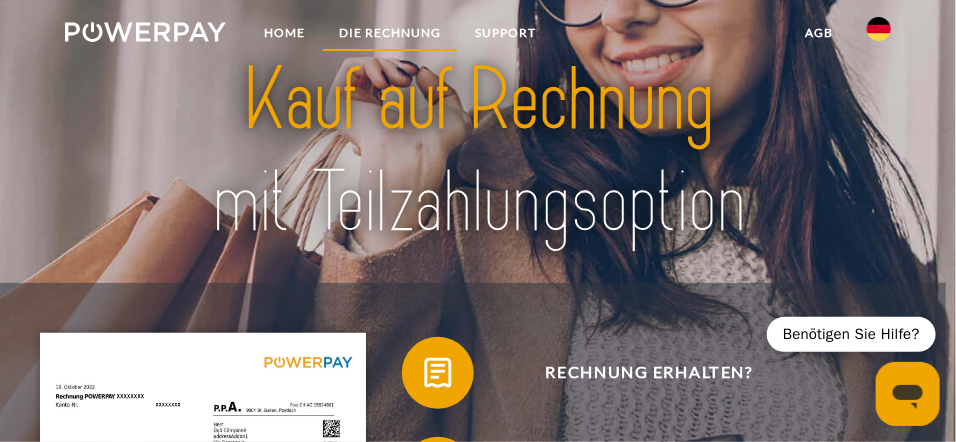 click on "DIE RECHNUNG" at bounding box center (390, 33) 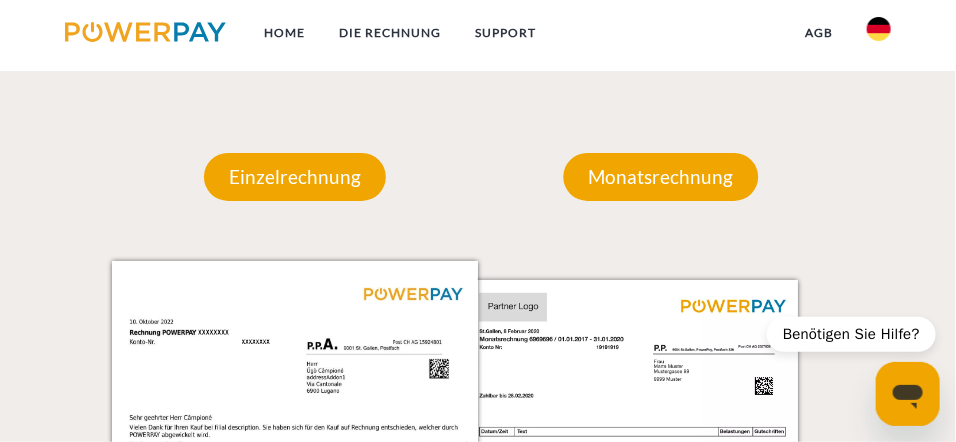 scroll, scrollTop: 1589, scrollLeft: 0, axis: vertical 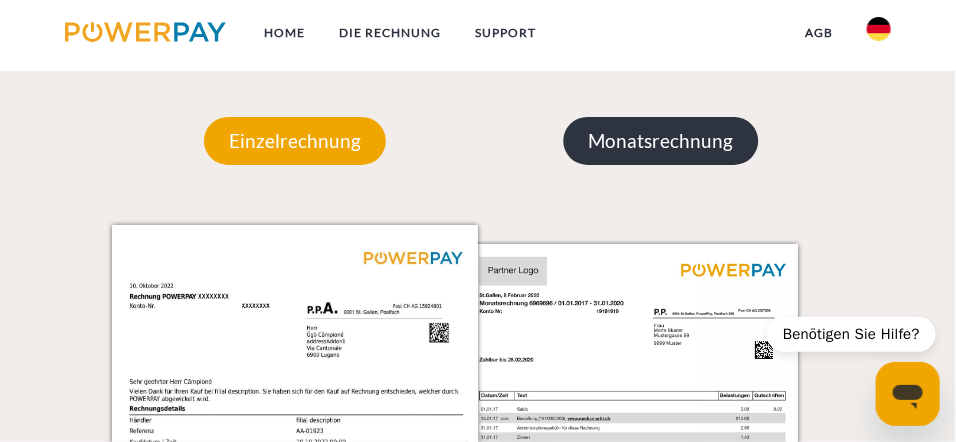 click on "Monatsrechnung" at bounding box center (661, 141) 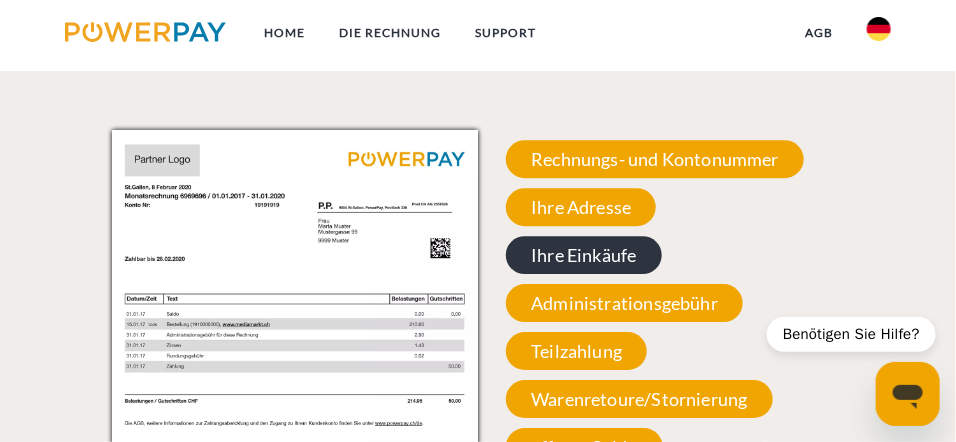 scroll, scrollTop: 1689, scrollLeft: 0, axis: vertical 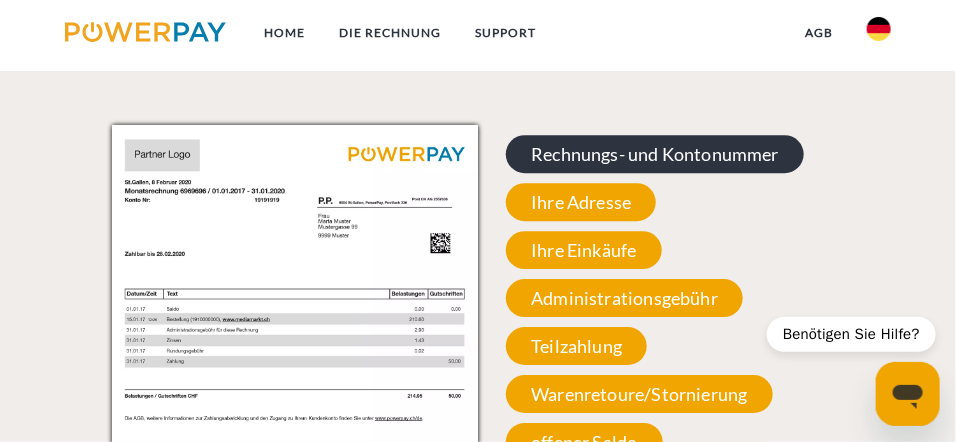 click on "Rechnungs- und Kontonummer" at bounding box center (655, 154) 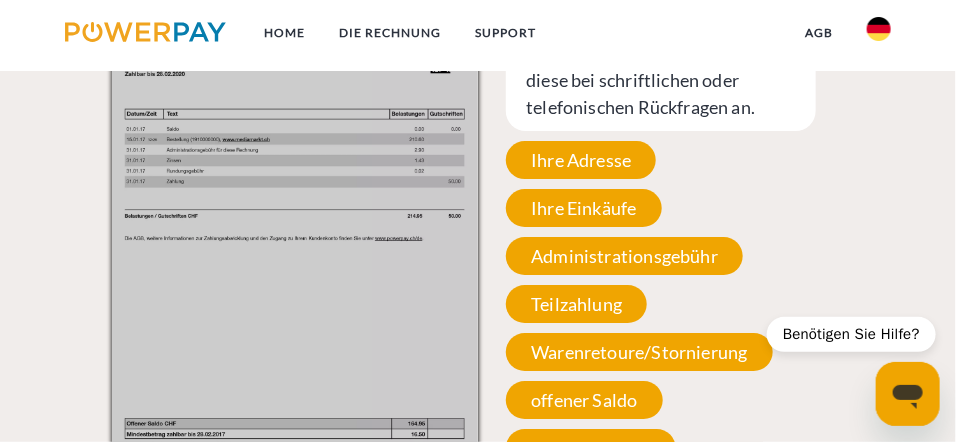 scroll, scrollTop: 1888, scrollLeft: 0, axis: vertical 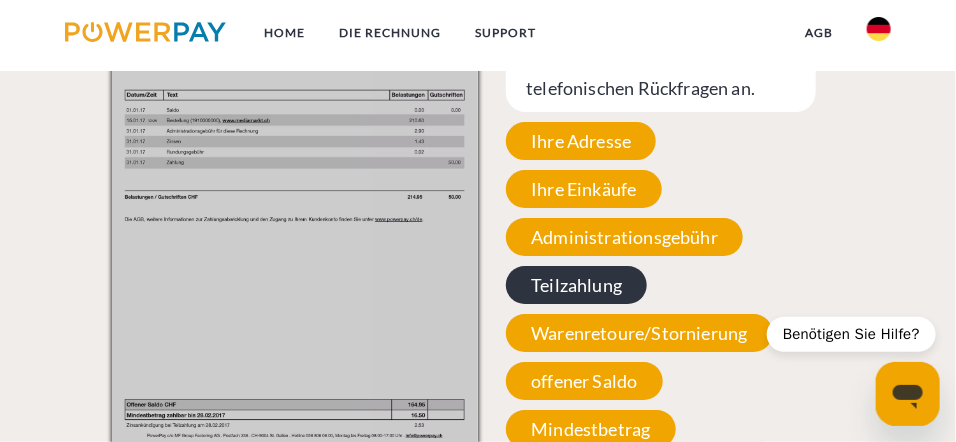 click on "Teilzahlung" at bounding box center [576, 285] 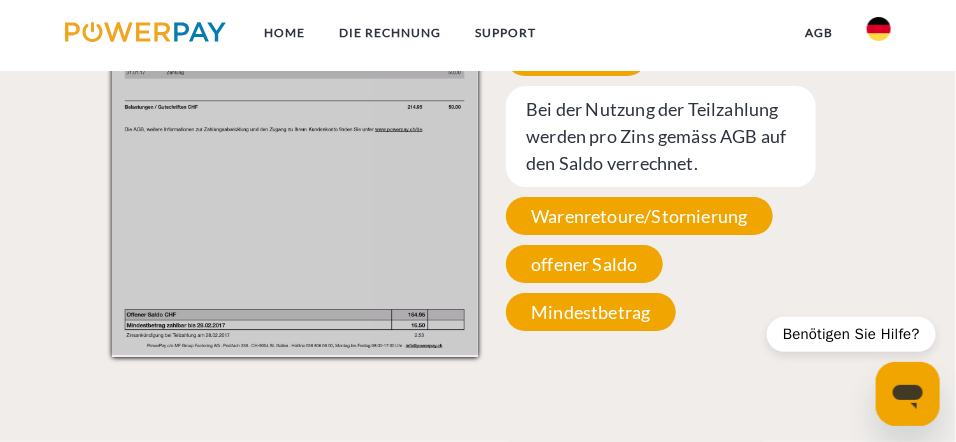 scroll, scrollTop: 1989, scrollLeft: 0, axis: vertical 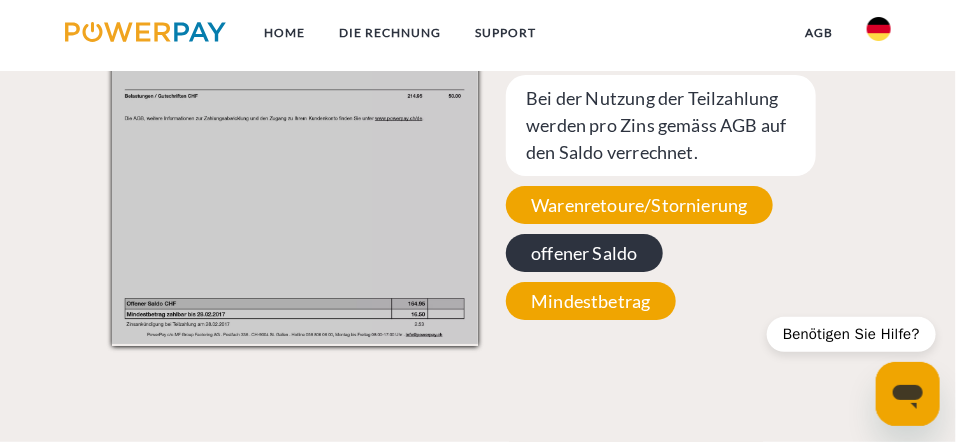 click on "offener Saldo" at bounding box center (584, 253) 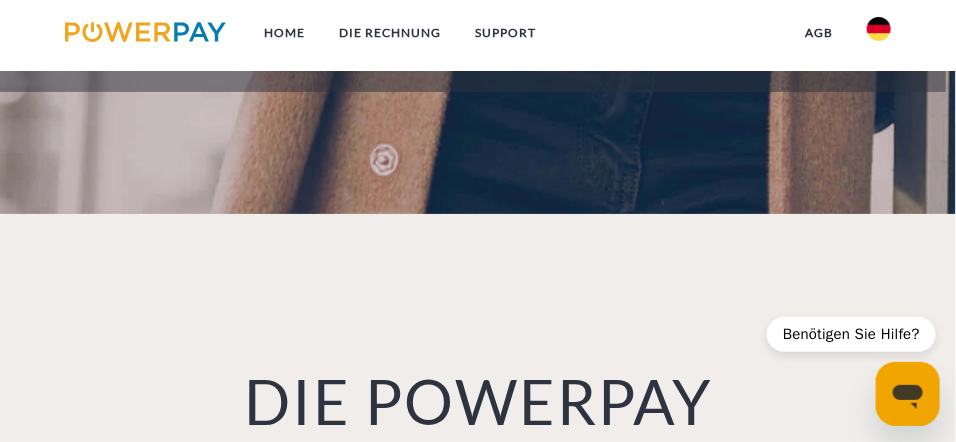 scroll, scrollTop: 789, scrollLeft: 0, axis: vertical 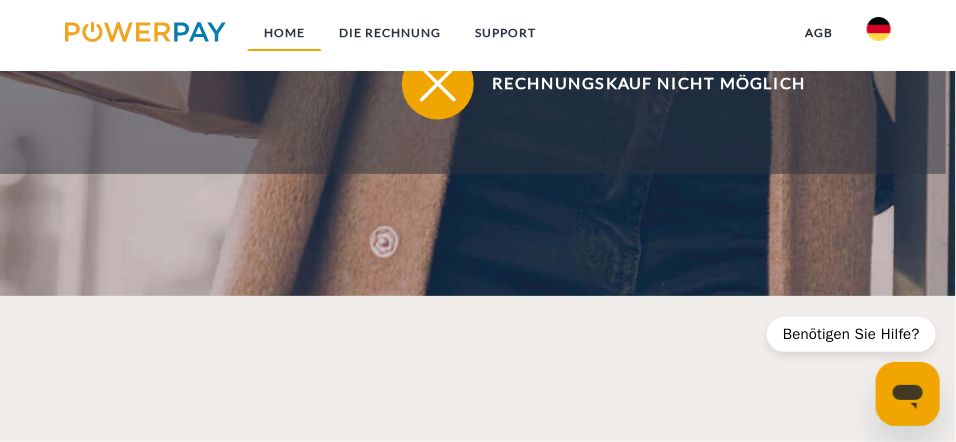 click on "Home" at bounding box center (284, 33) 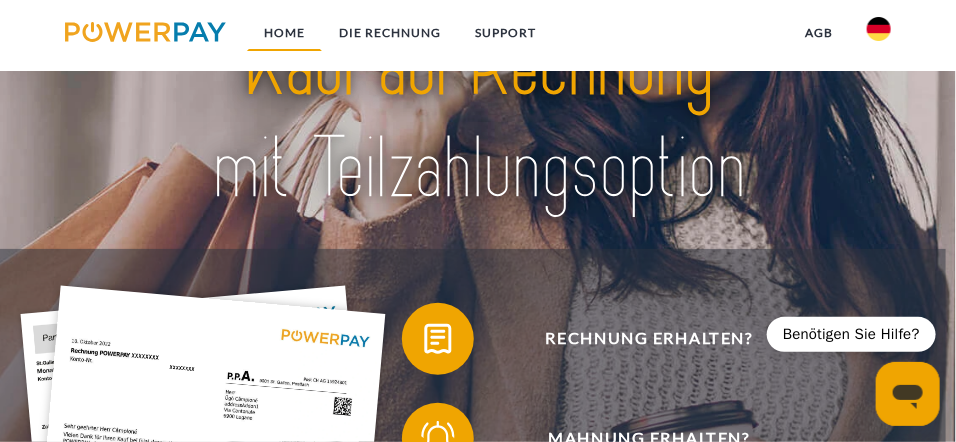 scroll, scrollTop: 0, scrollLeft: 0, axis: both 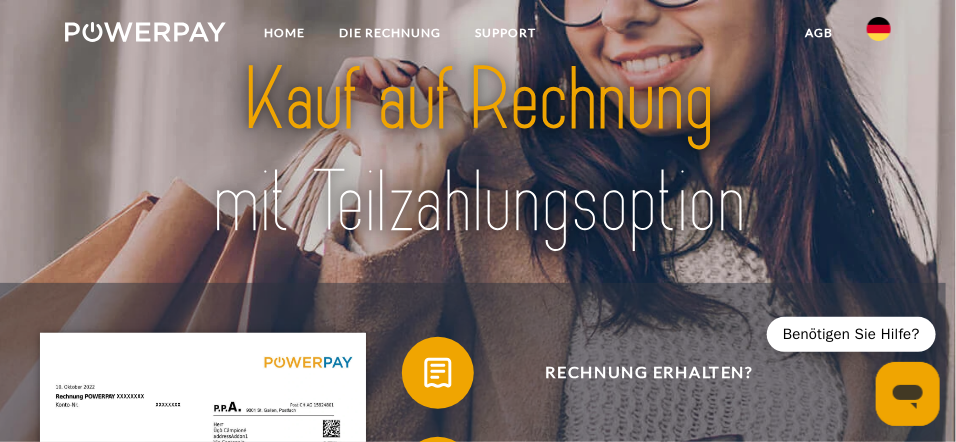click at bounding box center [879, 29] 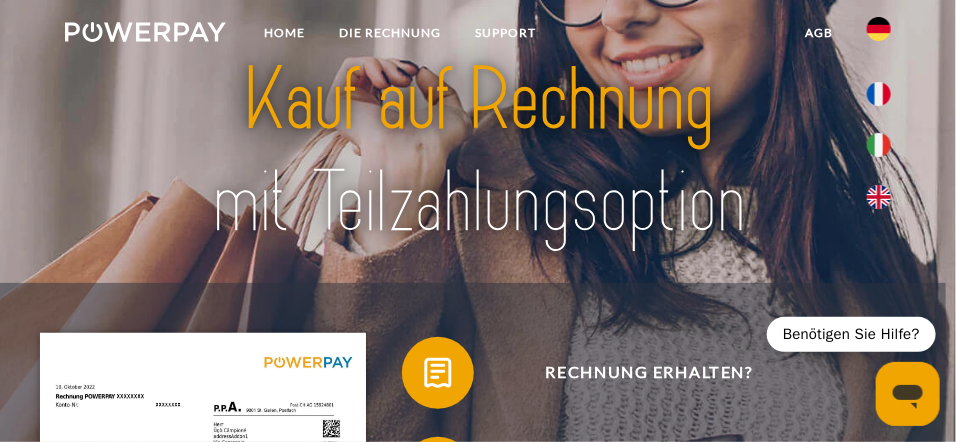 click at bounding box center (478, 151) 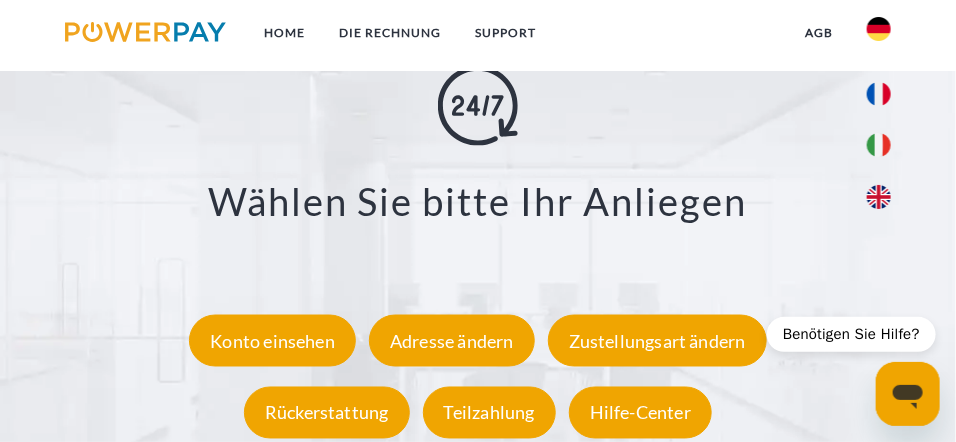 scroll, scrollTop: 3000, scrollLeft: 0, axis: vertical 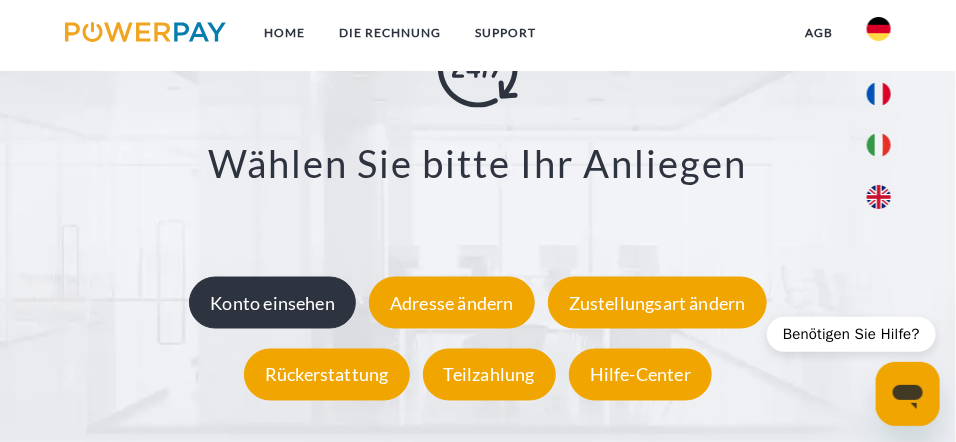 click on "Konto einsehen" at bounding box center (272, 303) 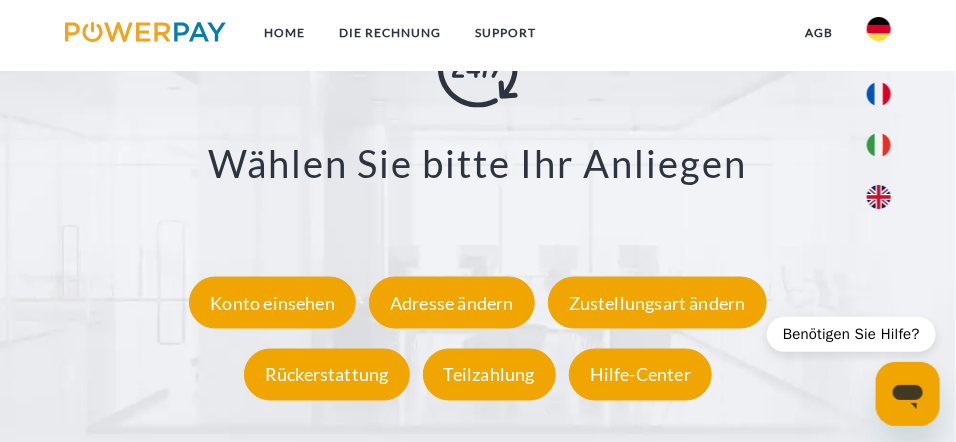 click 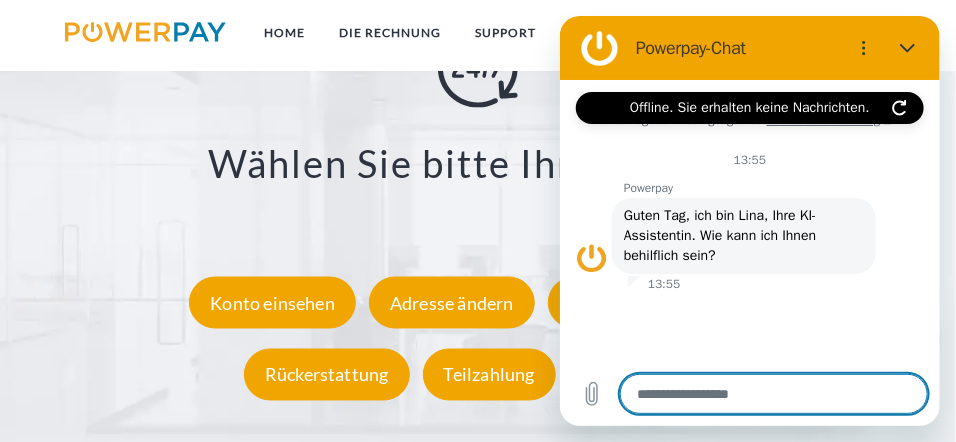 type on "**********" 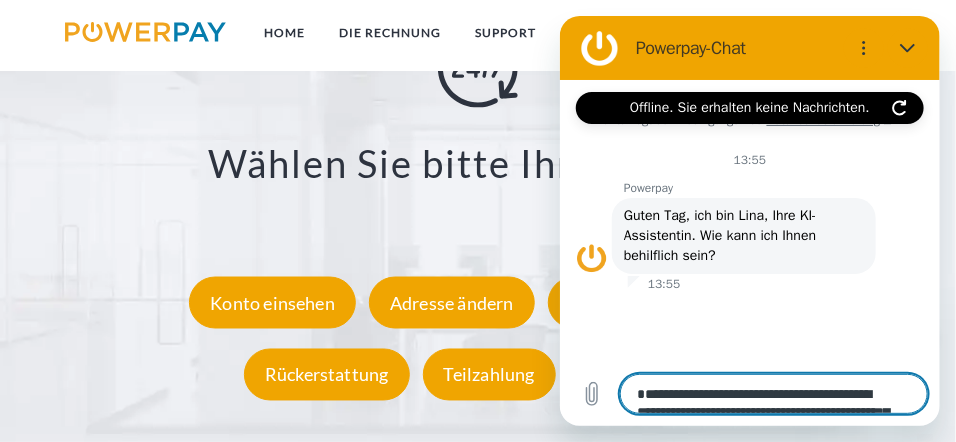 scroll, scrollTop: 40, scrollLeft: 0, axis: vertical 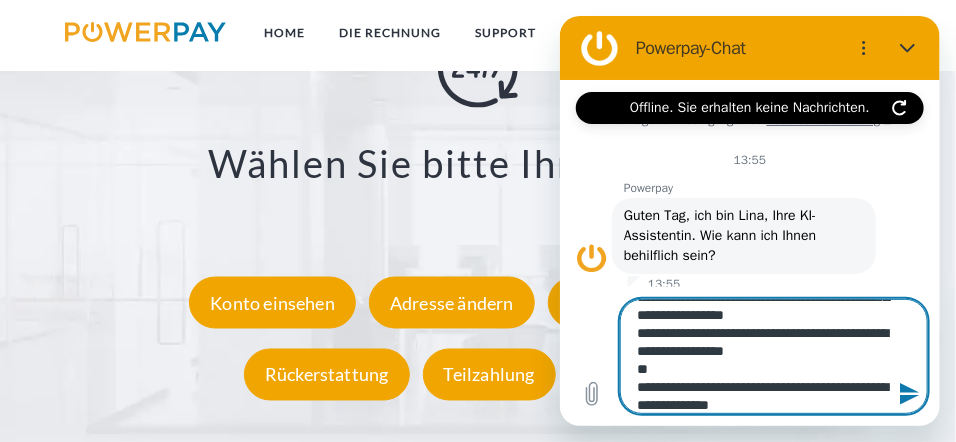type on "**********" 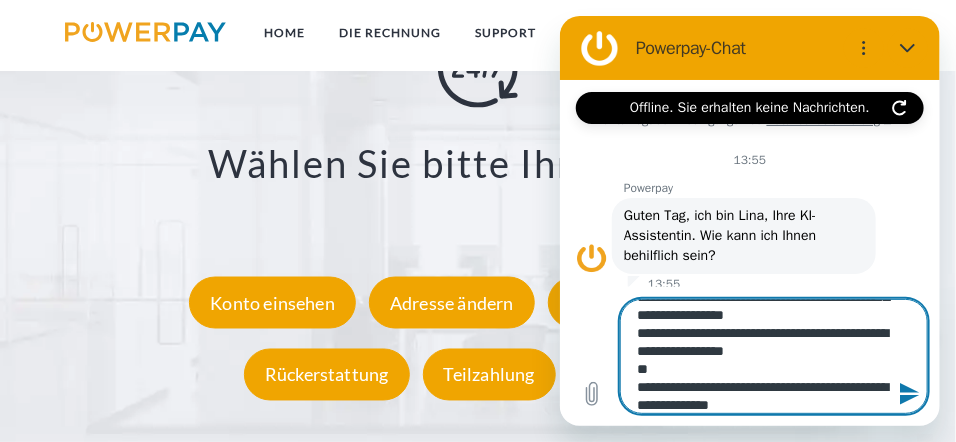 type on "*" 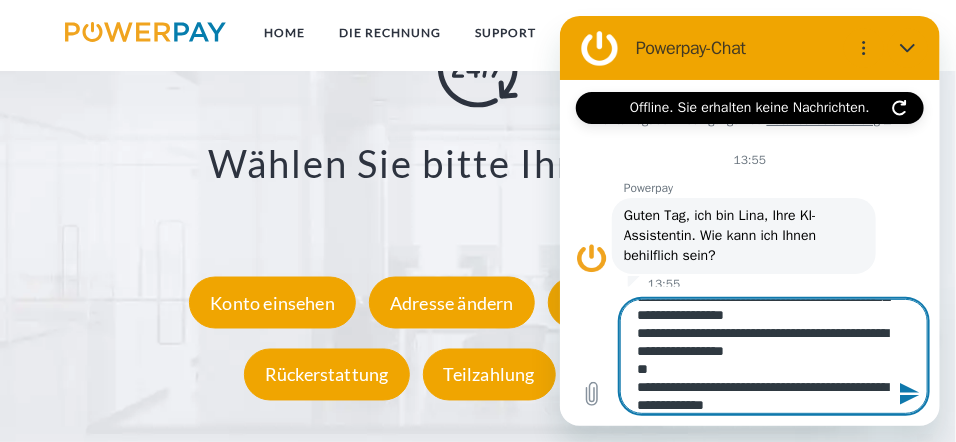 type on "**********" 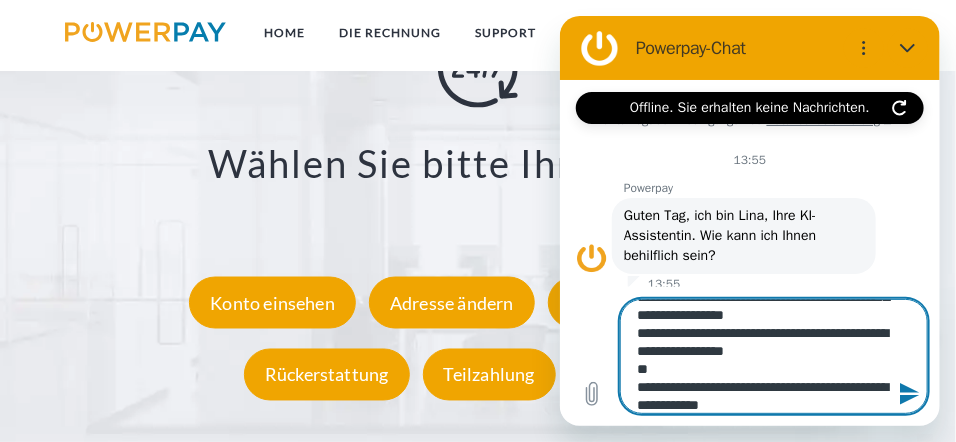 type on "**********" 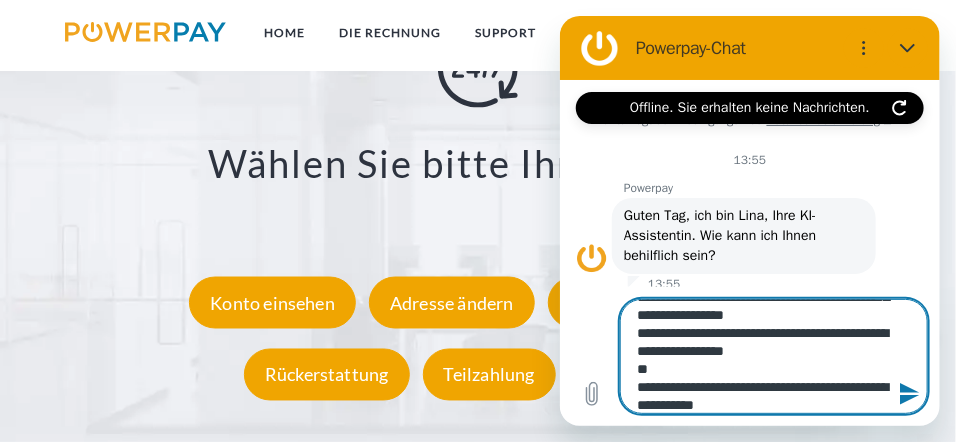 type on "**********" 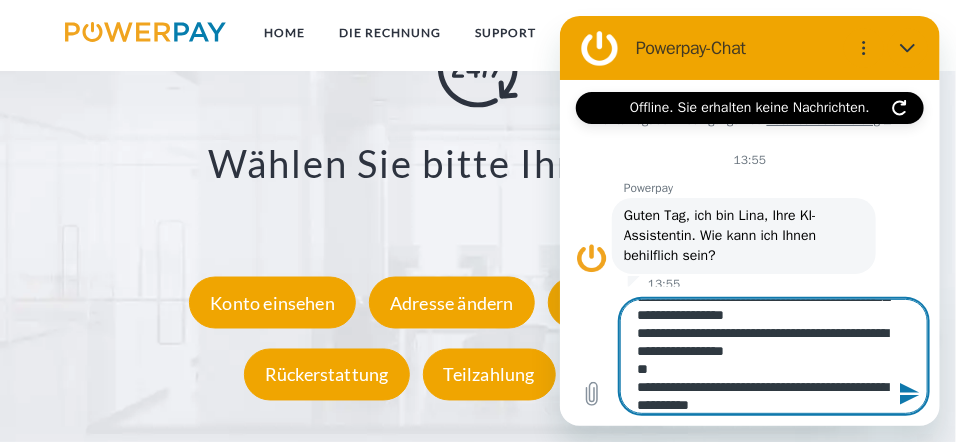 type on "**********" 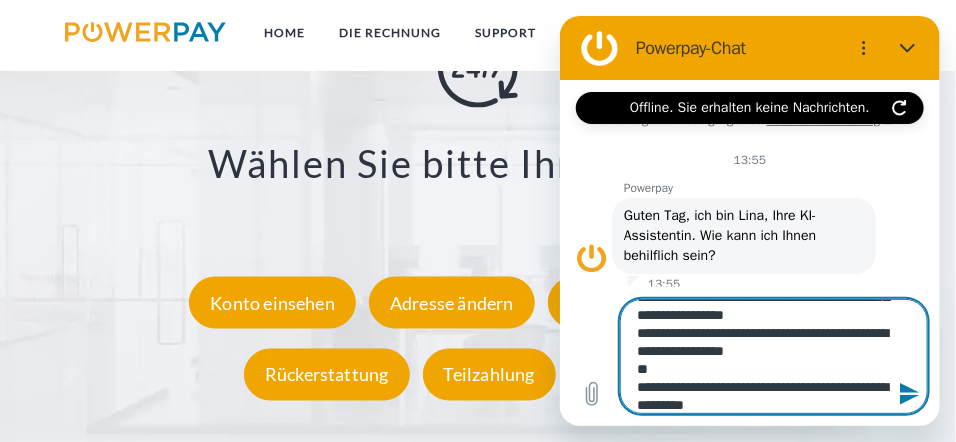 type on "**********" 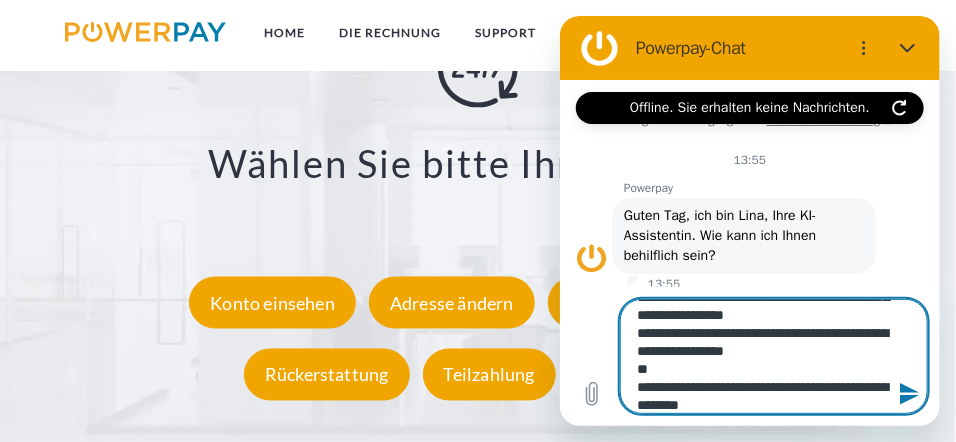 type on "**********" 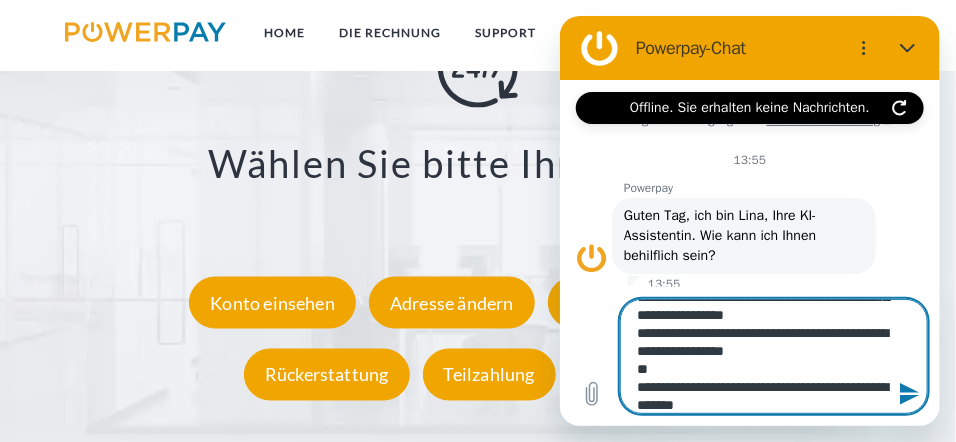 type on "**********" 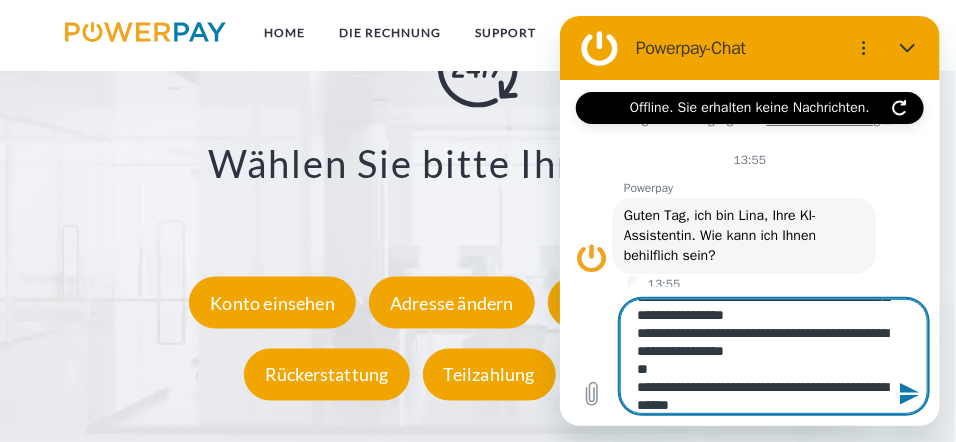 type on "**********" 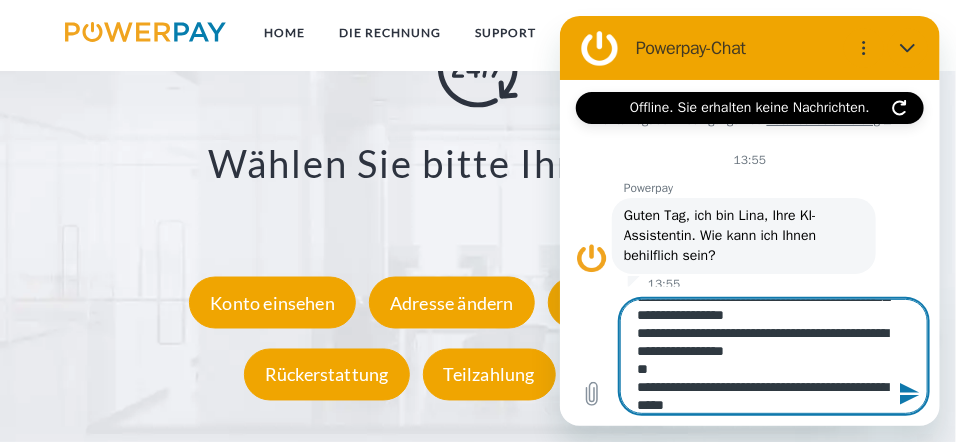 type on "**********" 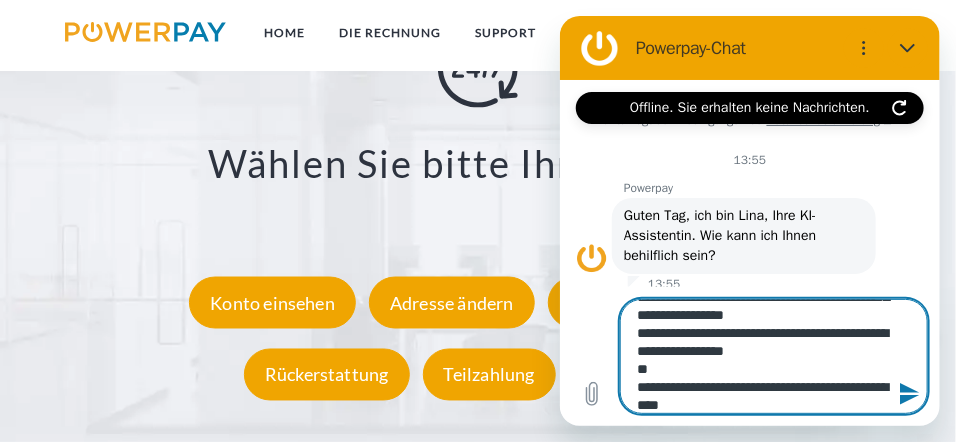 type on "*" 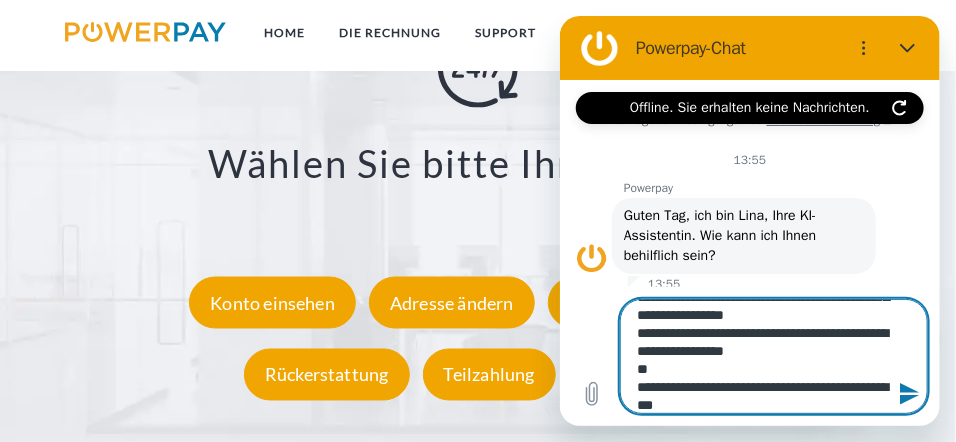 type on "**********" 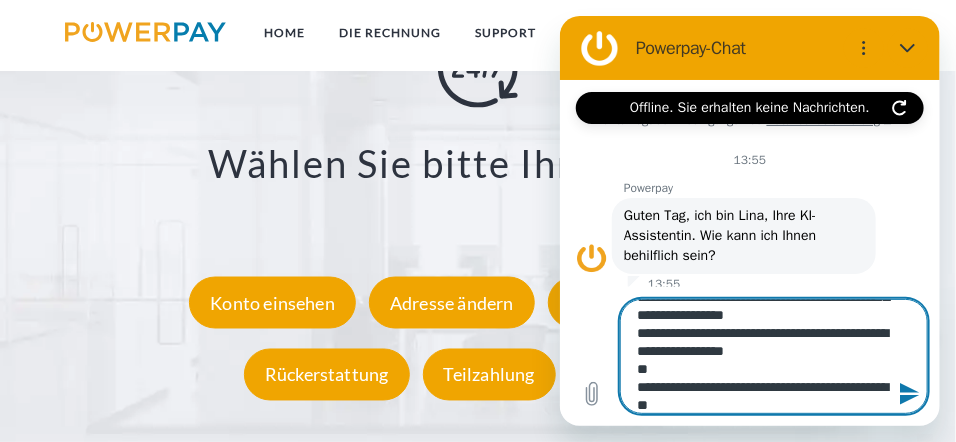 type on "**********" 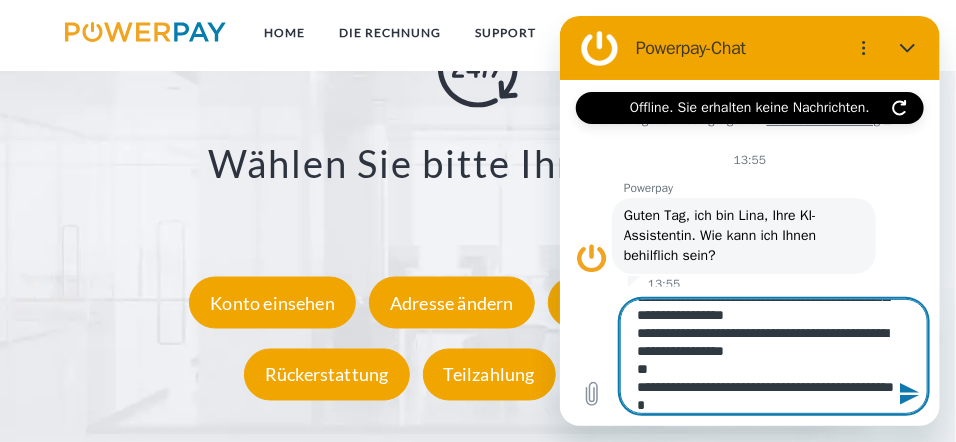 type on "**********" 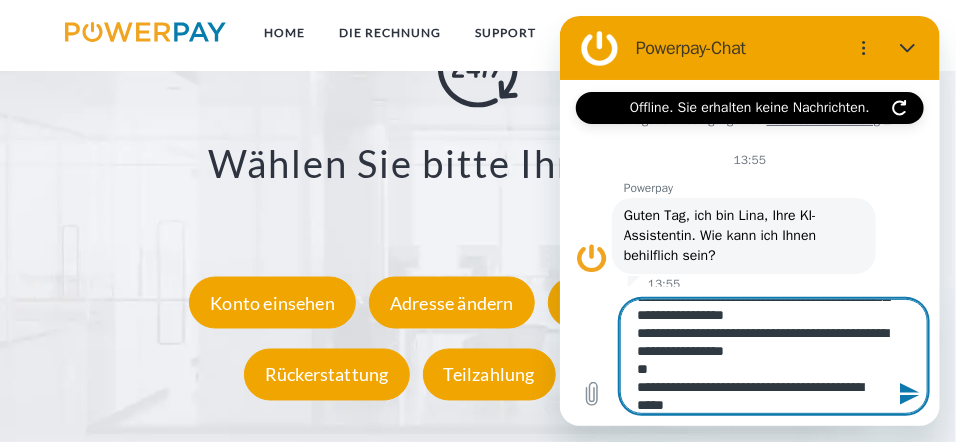 type on "**********" 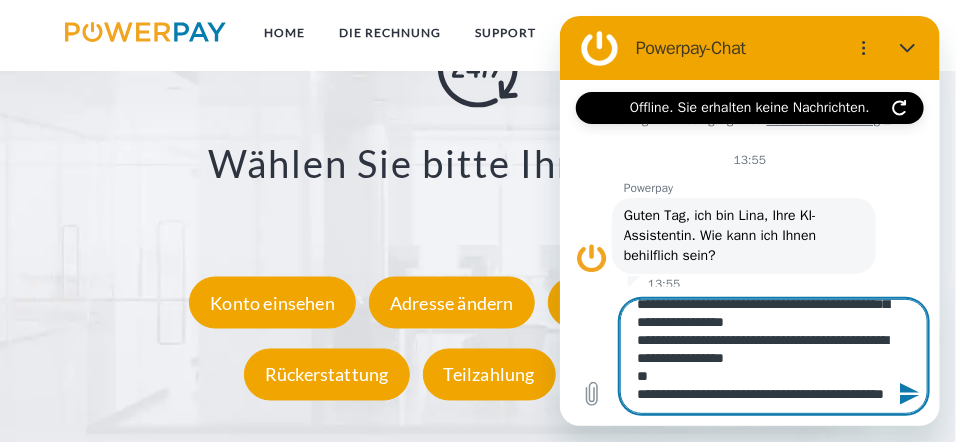 type on "*" 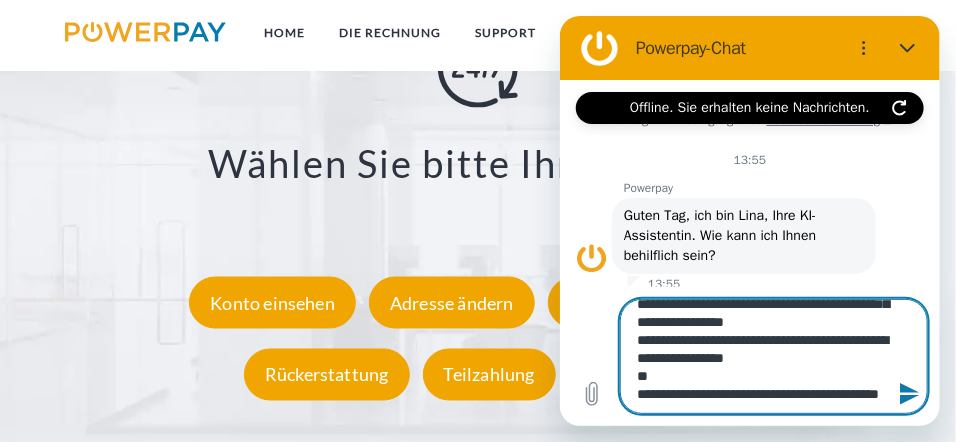 type on "**********" 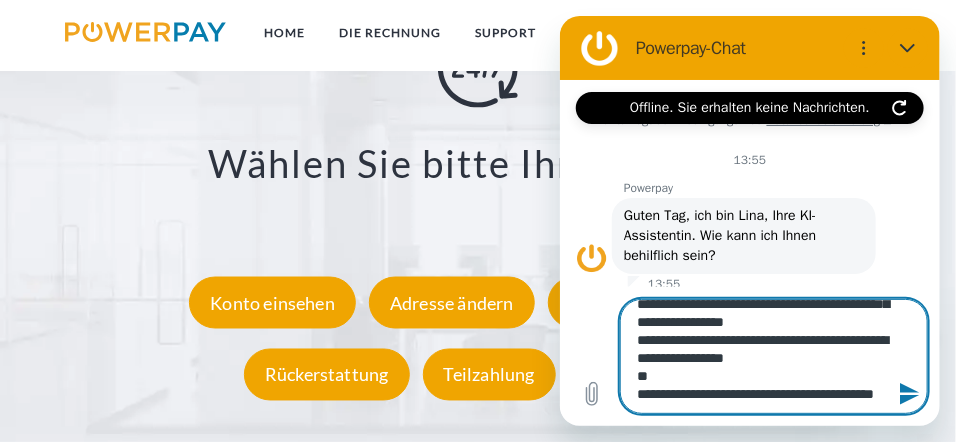 type on "**********" 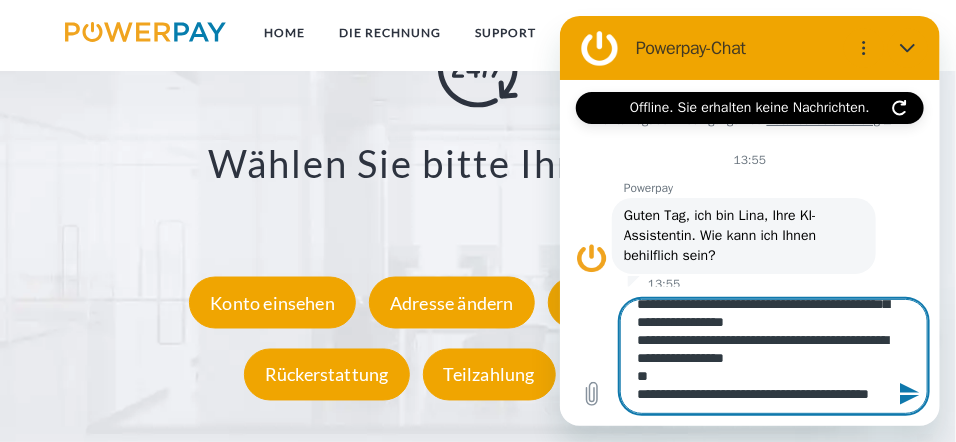 type on "*" 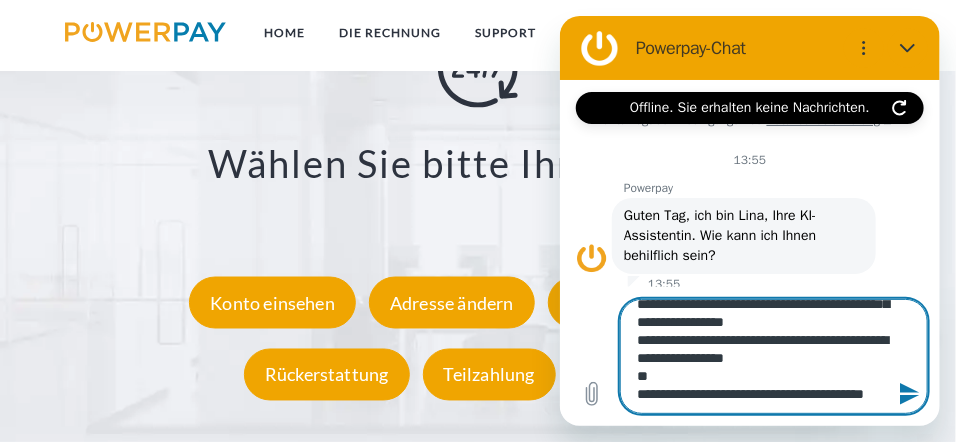 type on "**********" 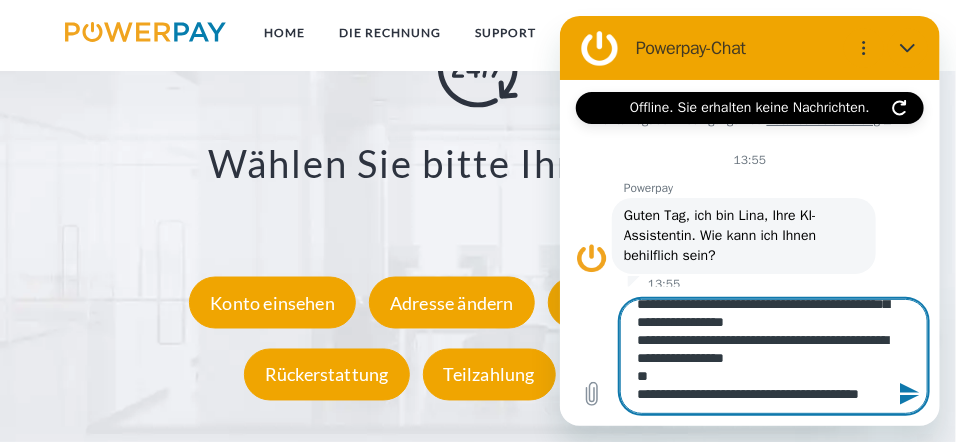 type on "**********" 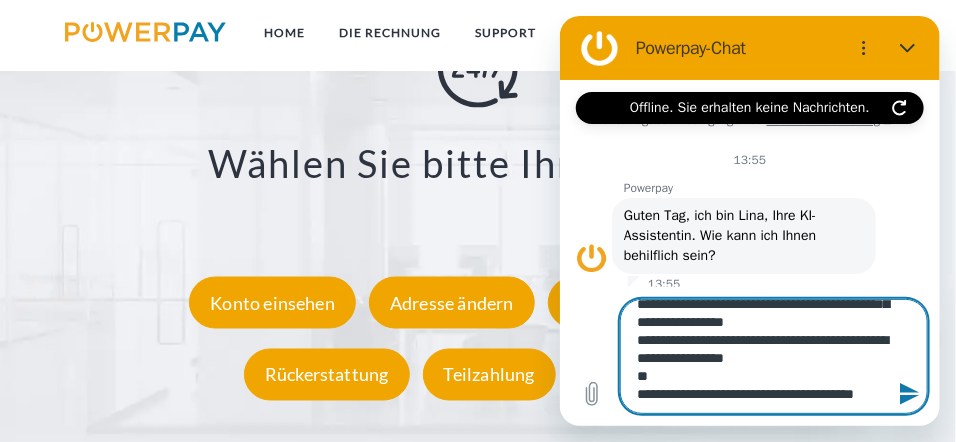 type on "**********" 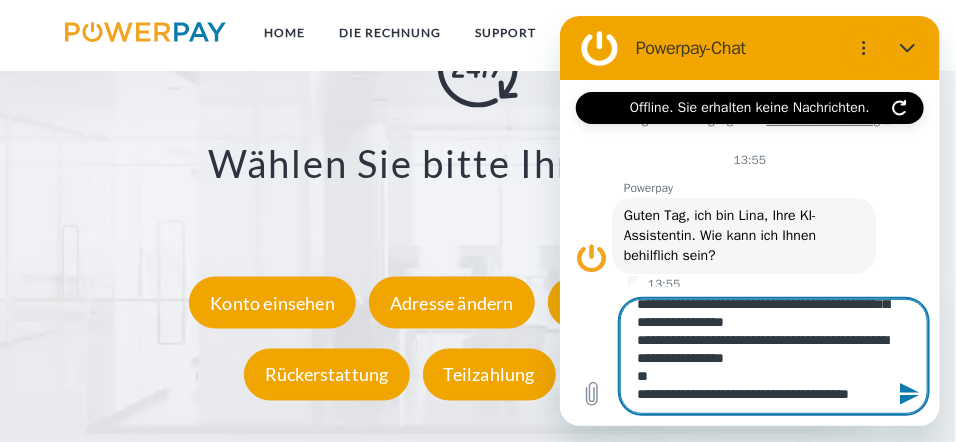 type on "**********" 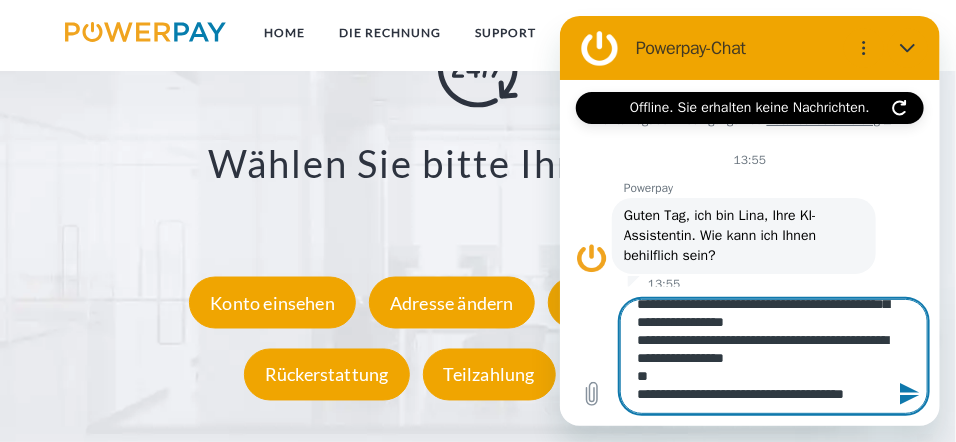 type on "**********" 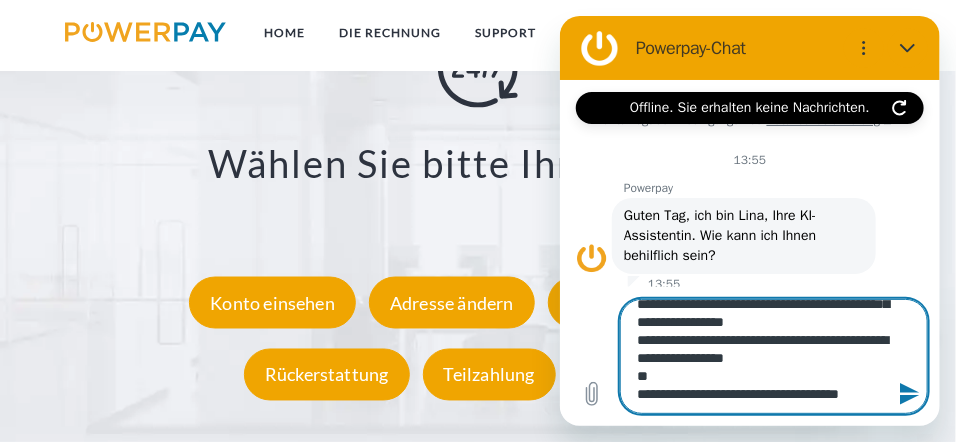 type on "**********" 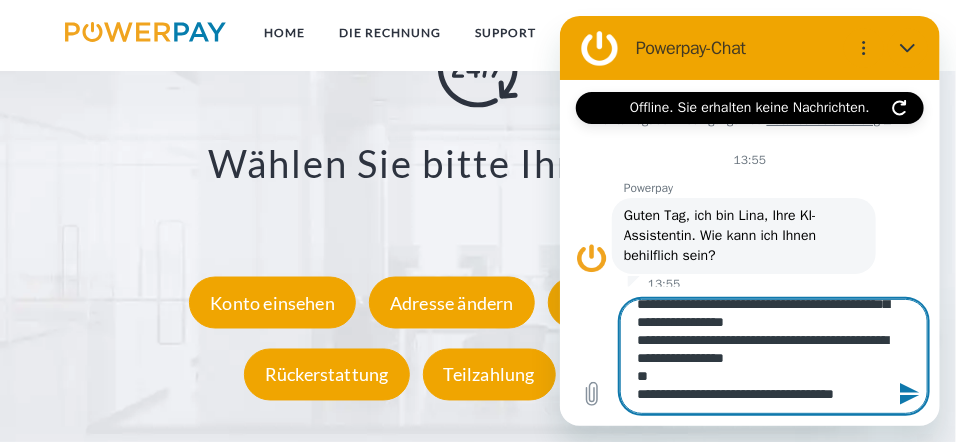type on "**********" 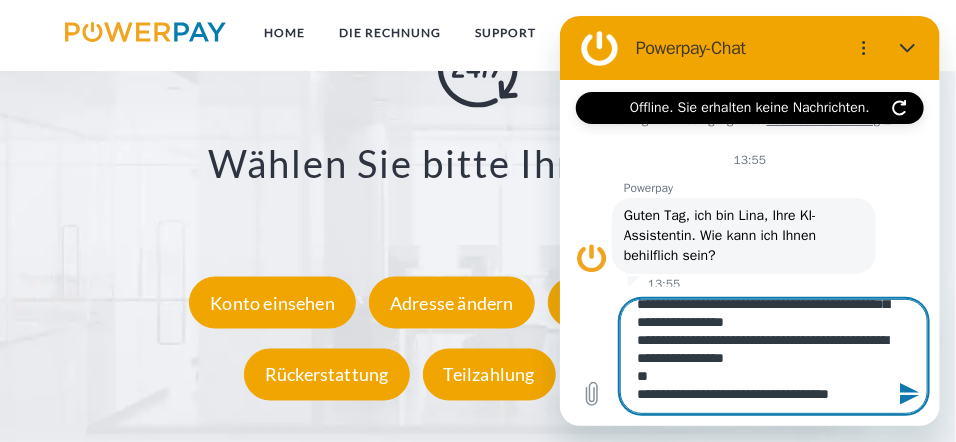 type on "**********" 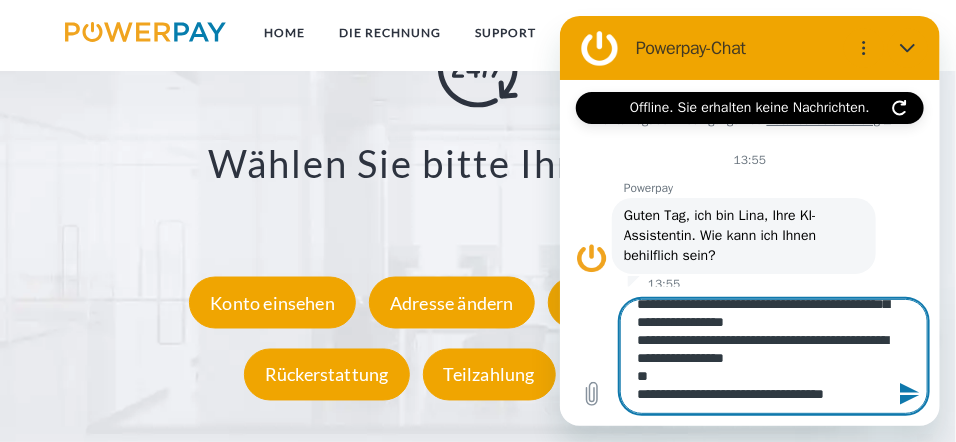 scroll, scrollTop: 31, scrollLeft: 0, axis: vertical 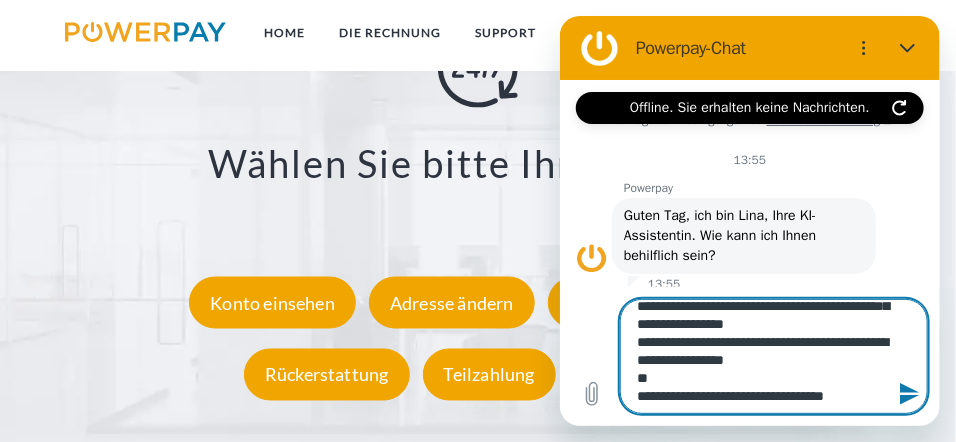 type on "**********" 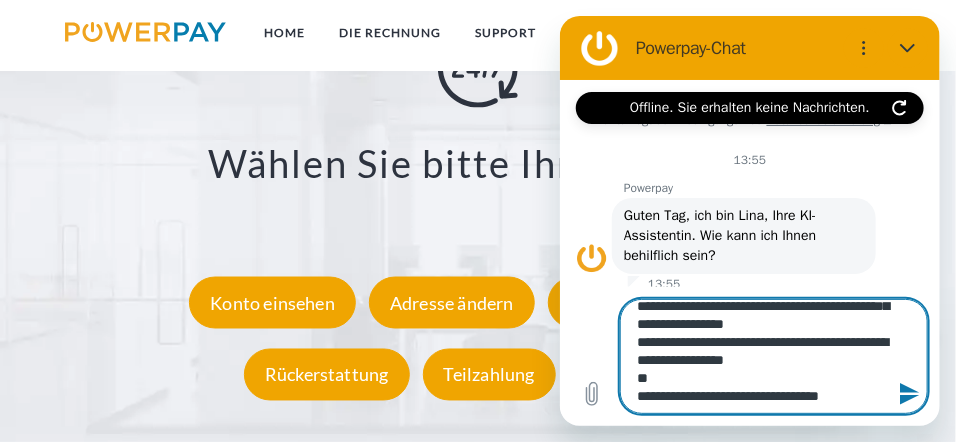 type on "**********" 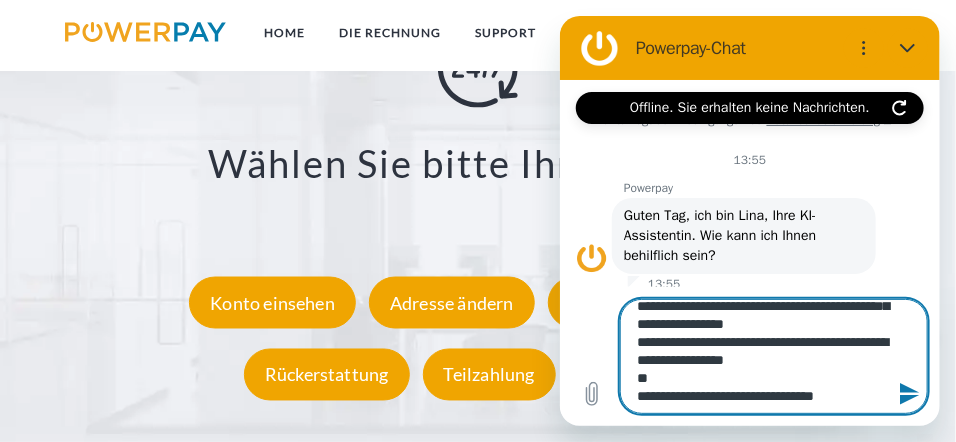 type on "**********" 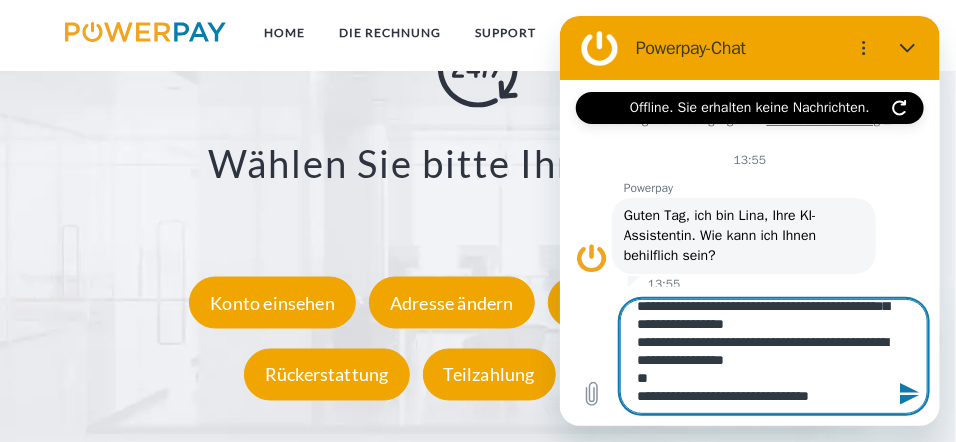 type on "**********" 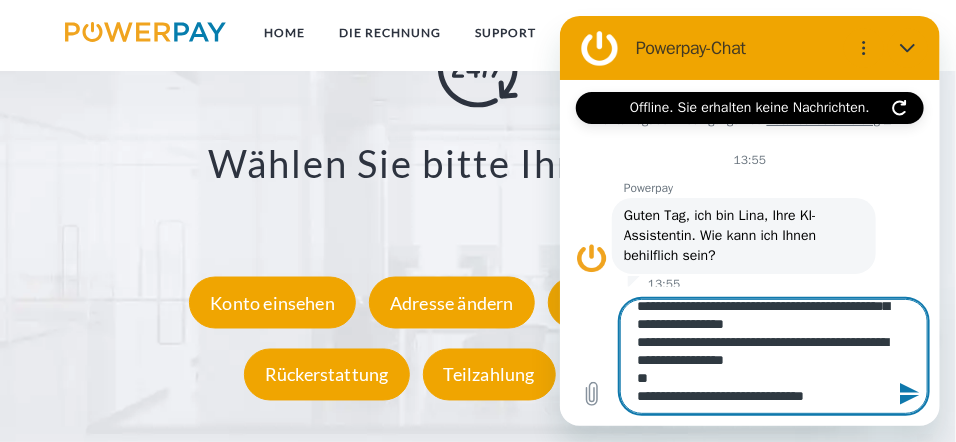 type on "**********" 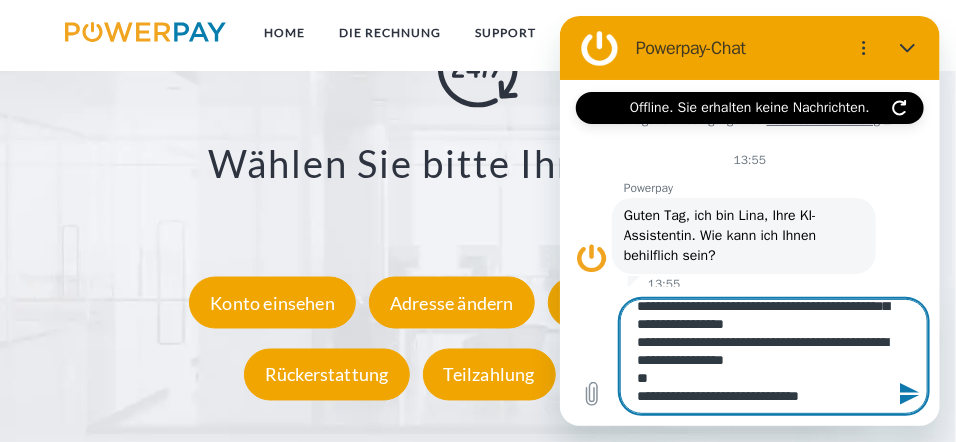 type on "**********" 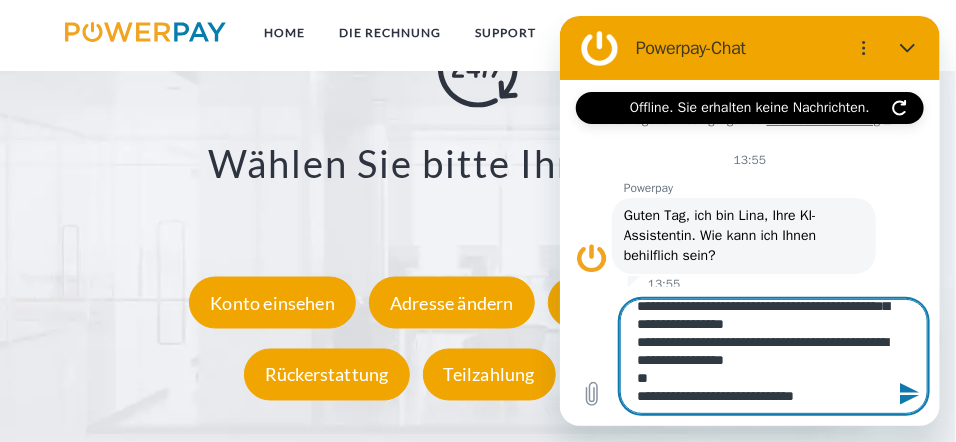 type on "**********" 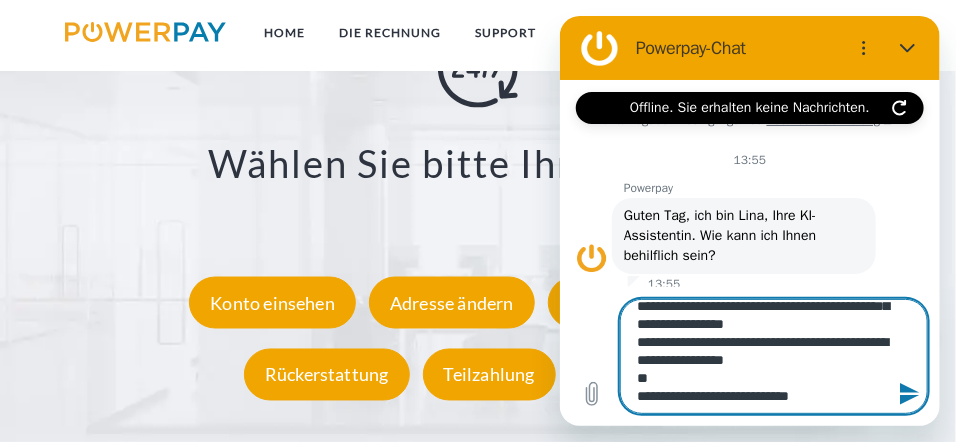type on "**********" 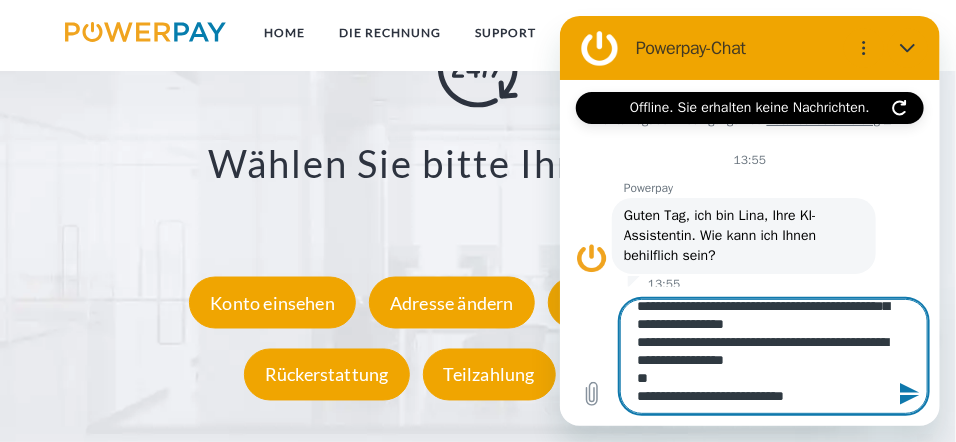 type on "**********" 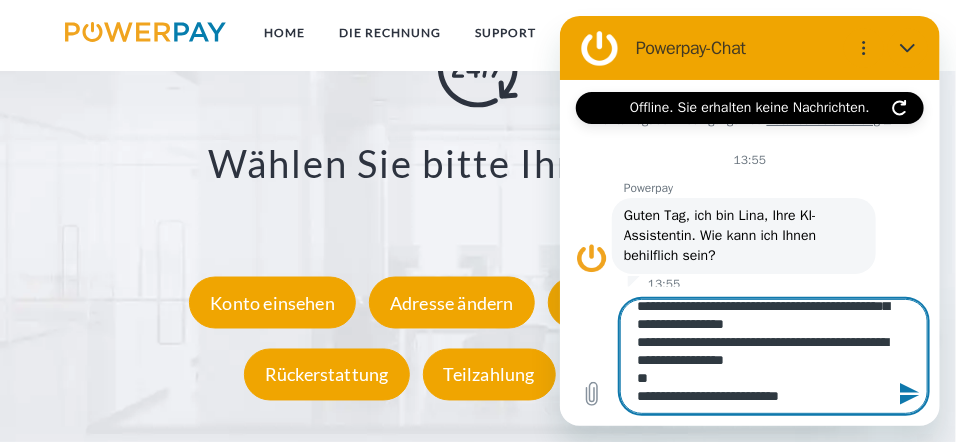 type on "**********" 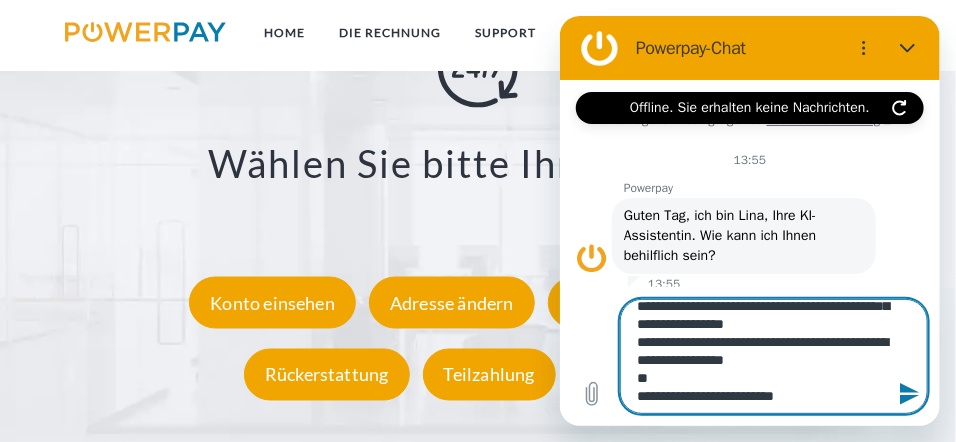 type on "**********" 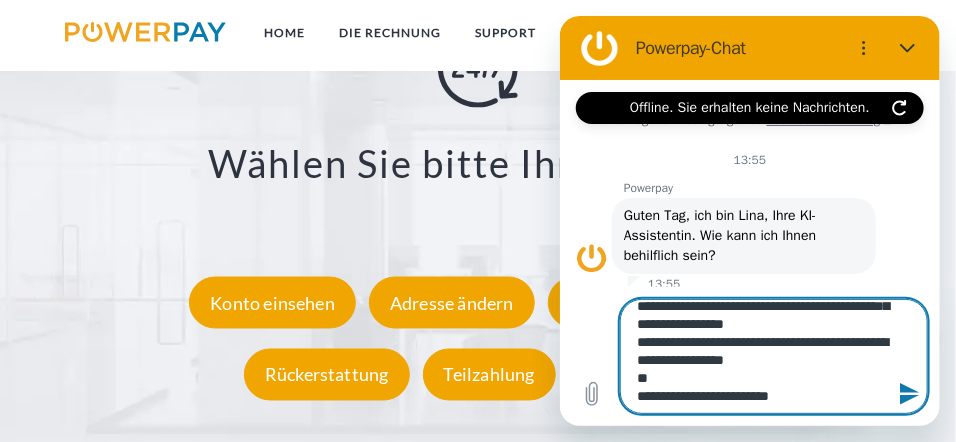 type on "**********" 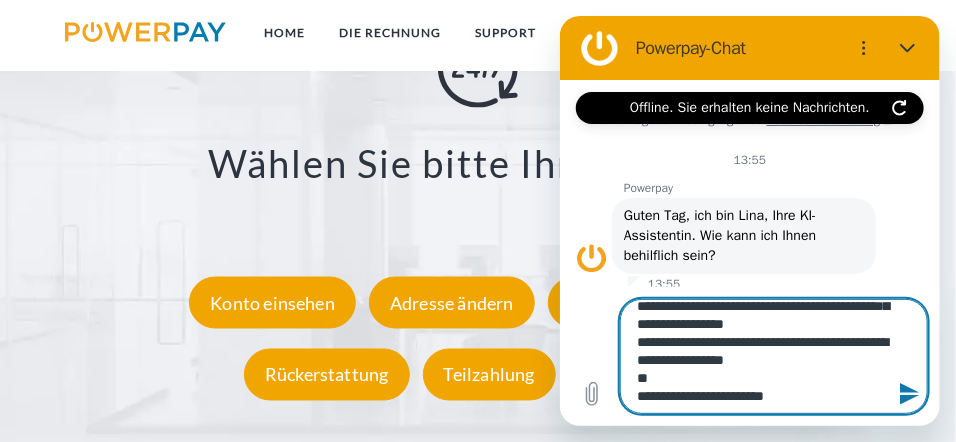 type on "**********" 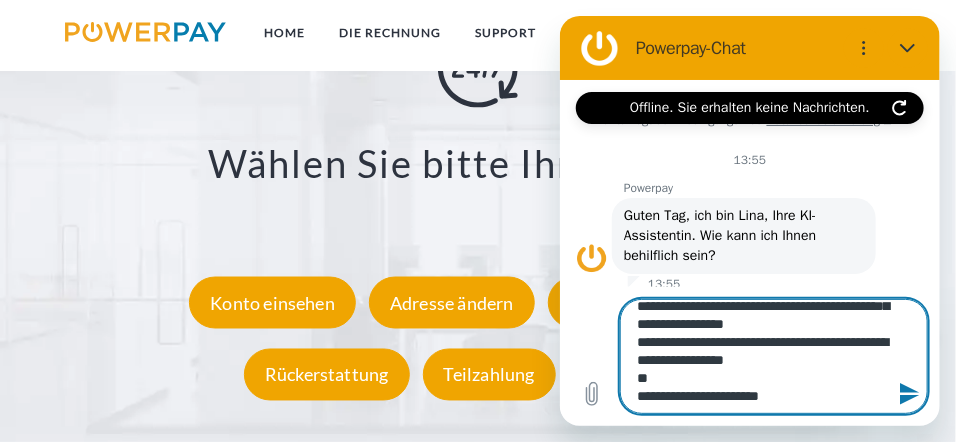 type on "**********" 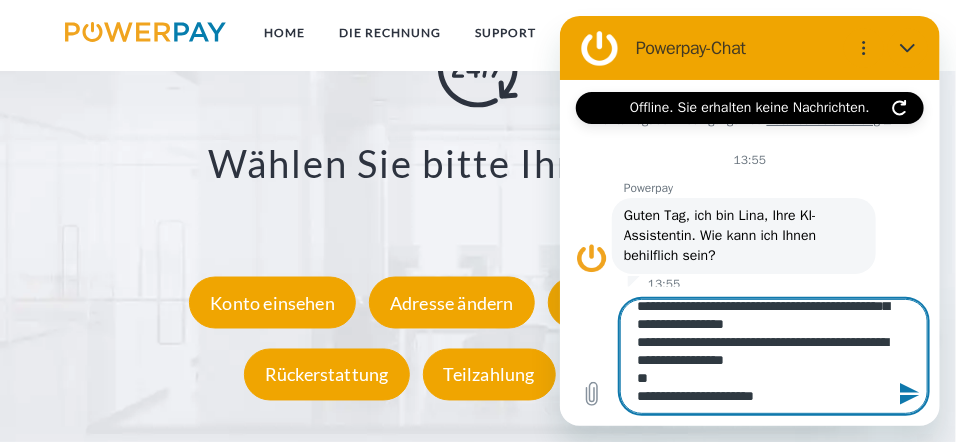 type on "**********" 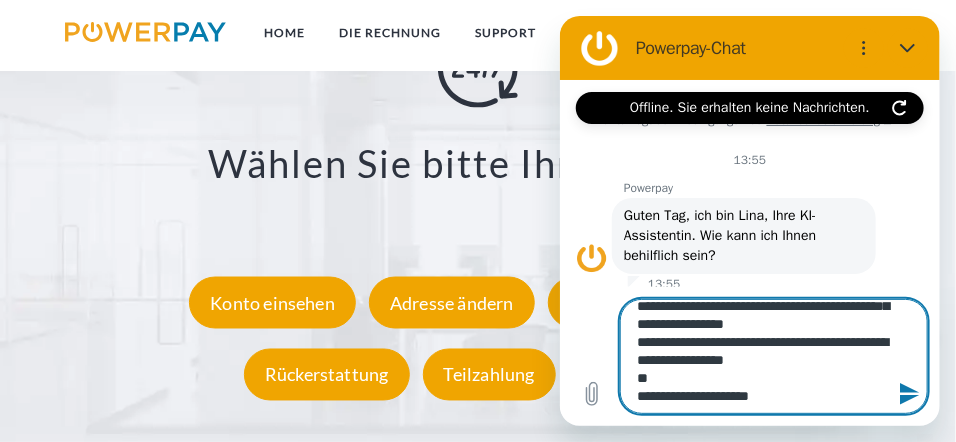 type on "**********" 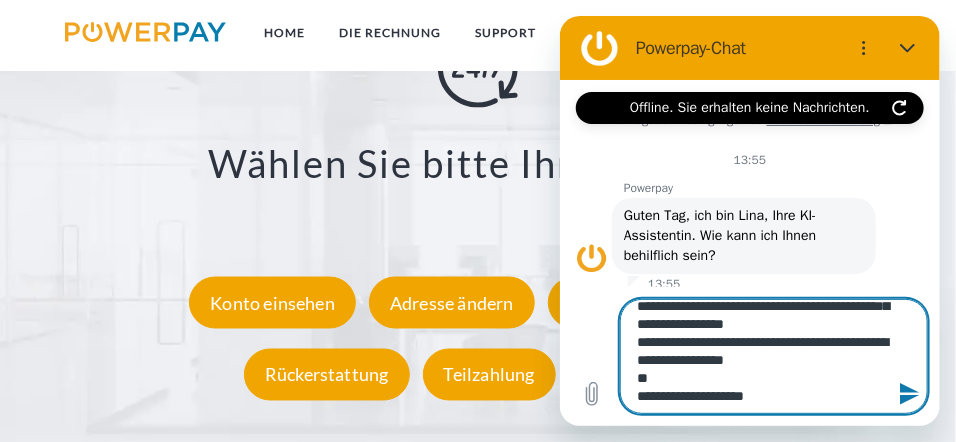 type on "**********" 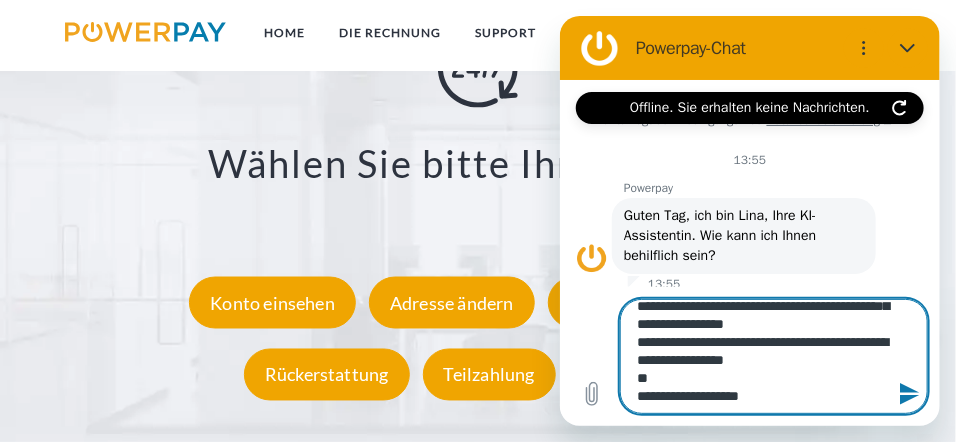 type on "**********" 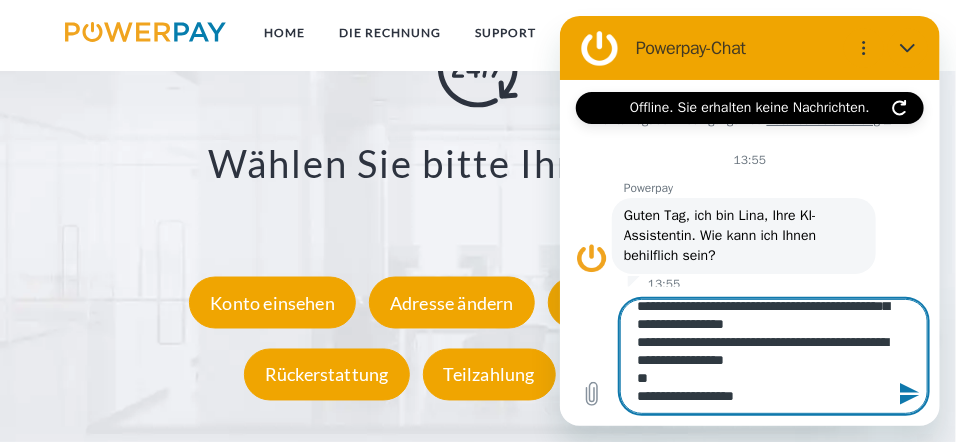 type on "**********" 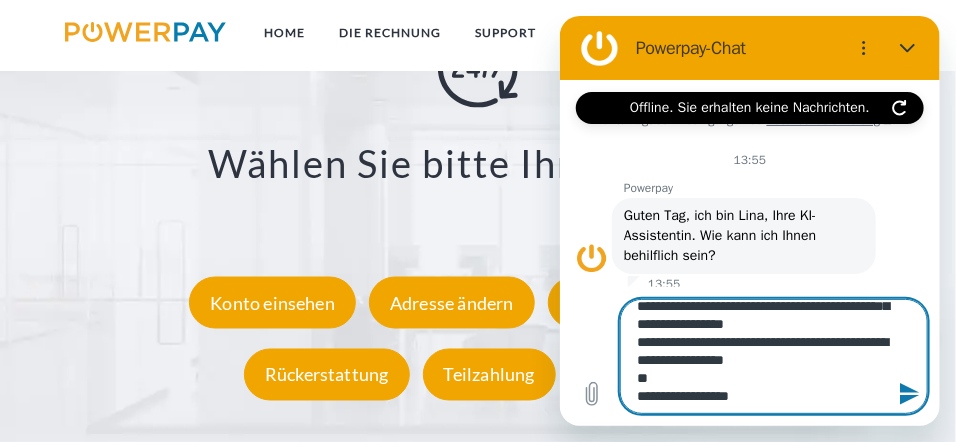type on "**********" 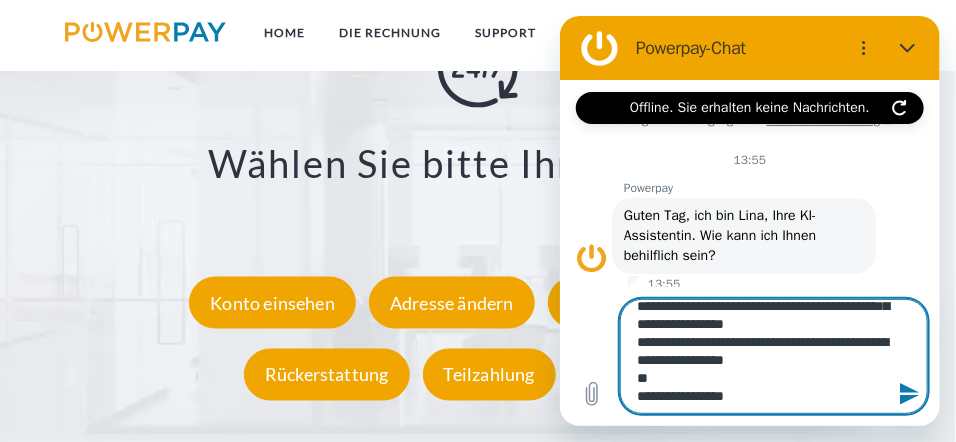 type on "**********" 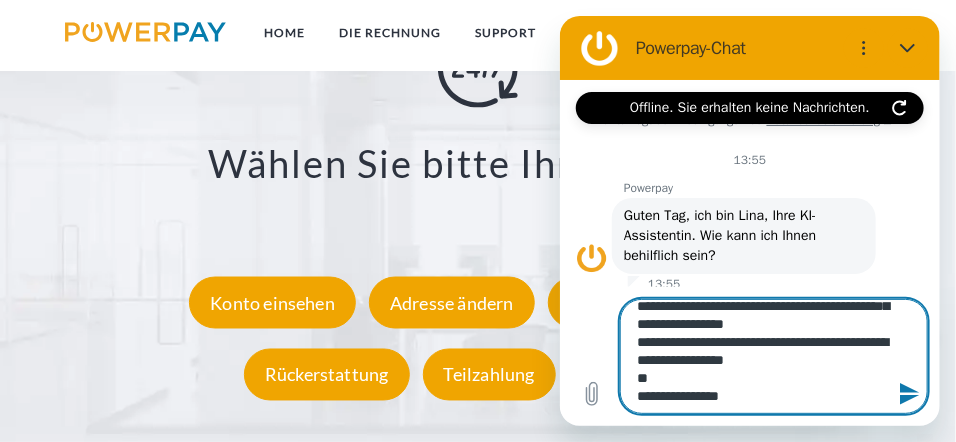 type on "**********" 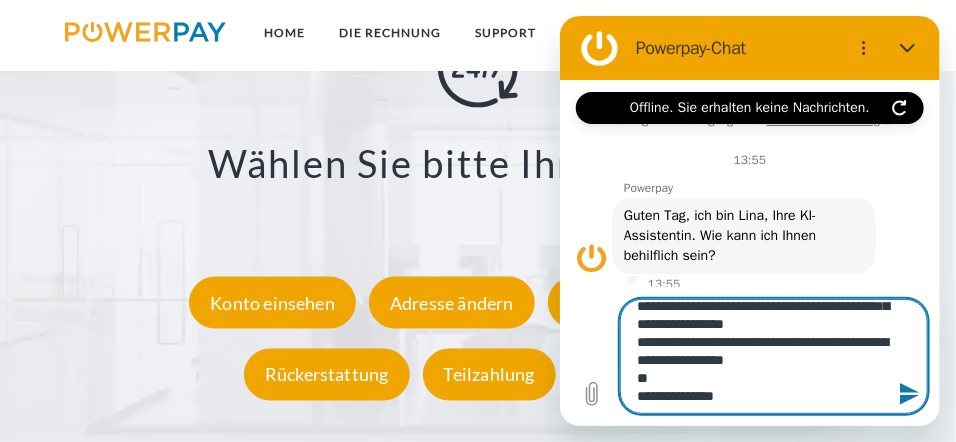 type on "**********" 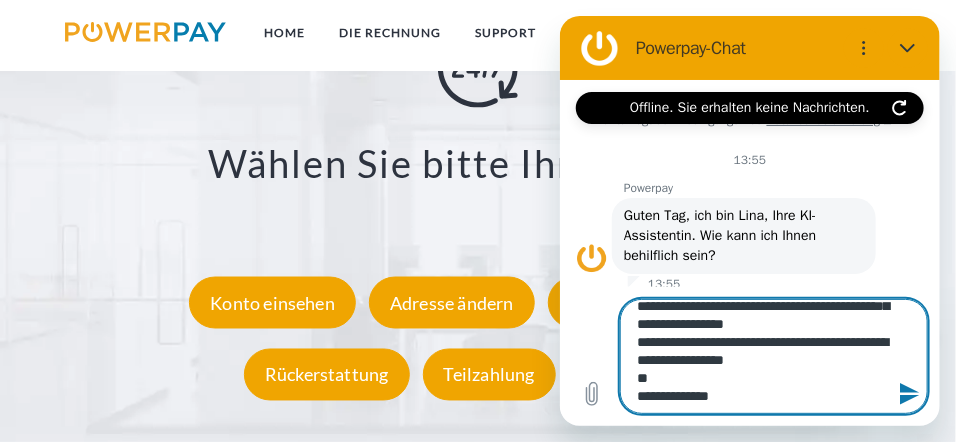 type on "**********" 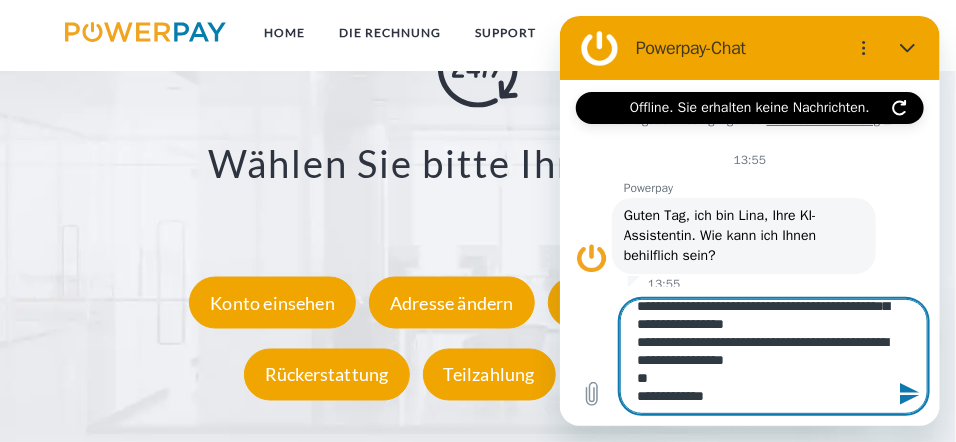 type on "**********" 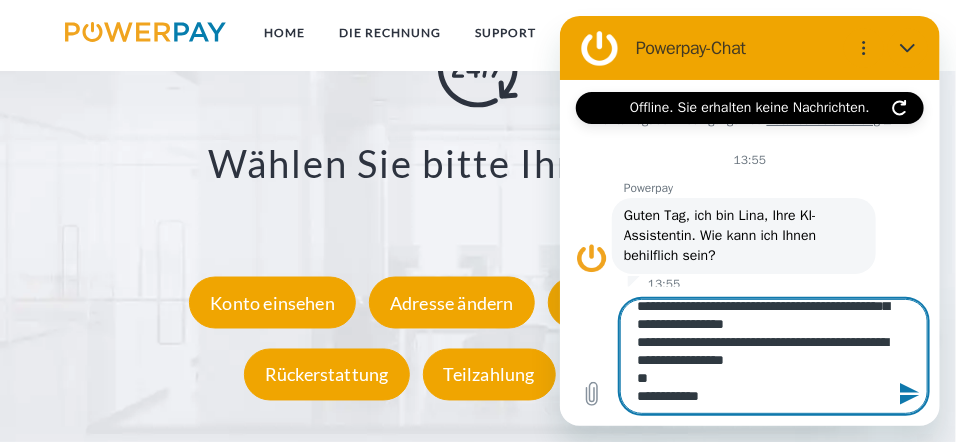 type on "**********" 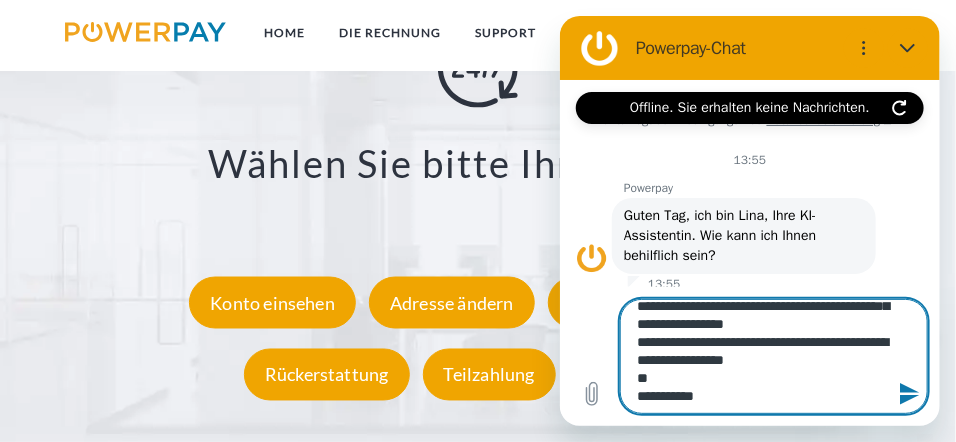 type on "**********" 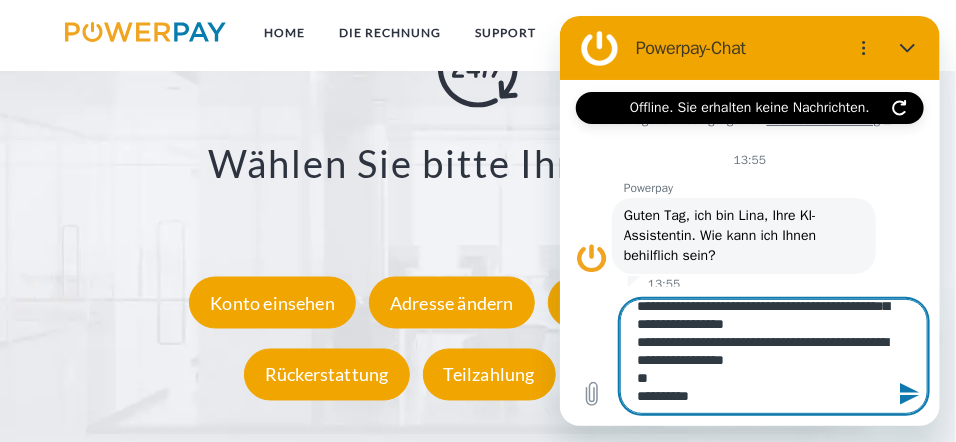 type on "**********" 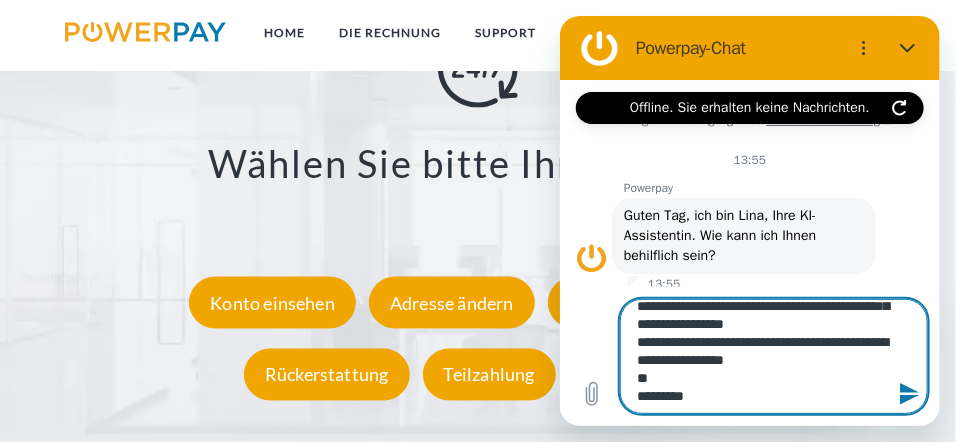 type on "**********" 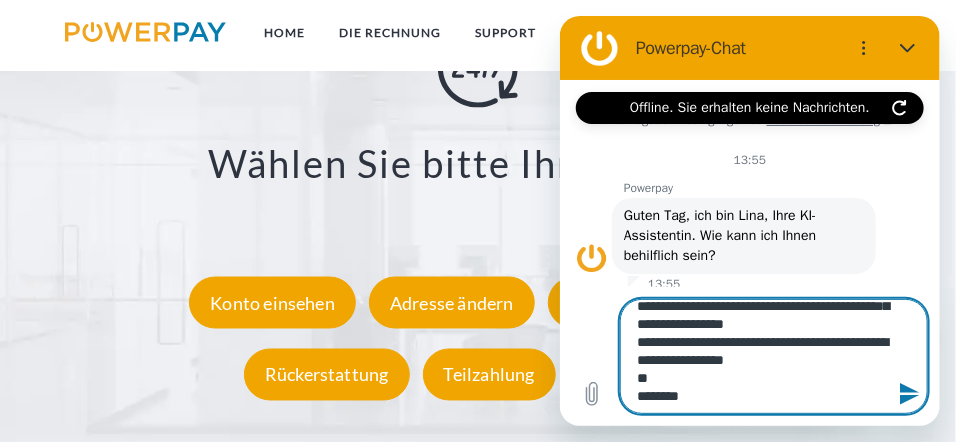 type on "**********" 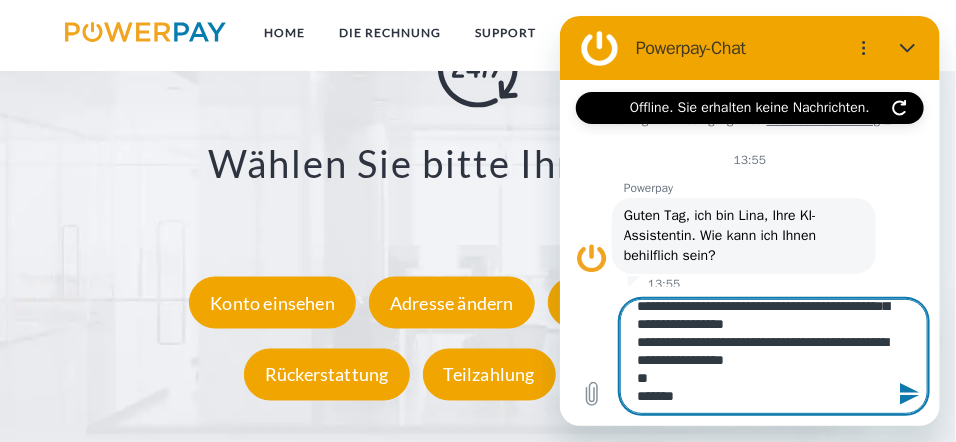 type on "*" 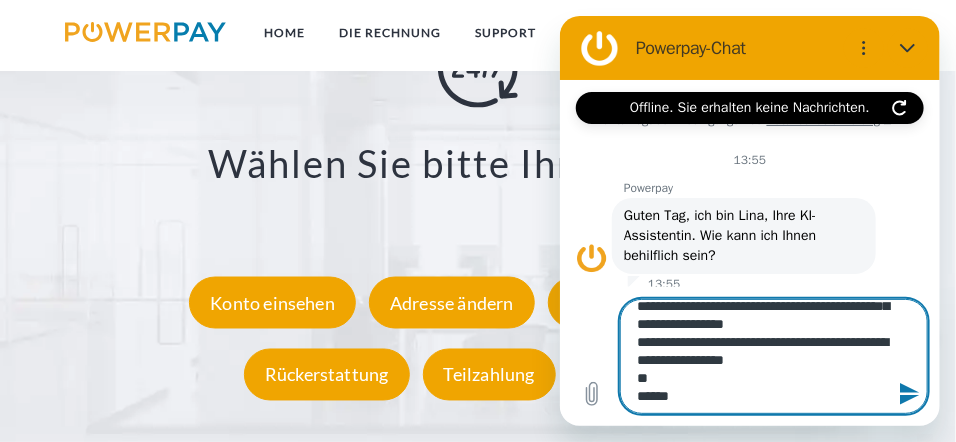 type on "**********" 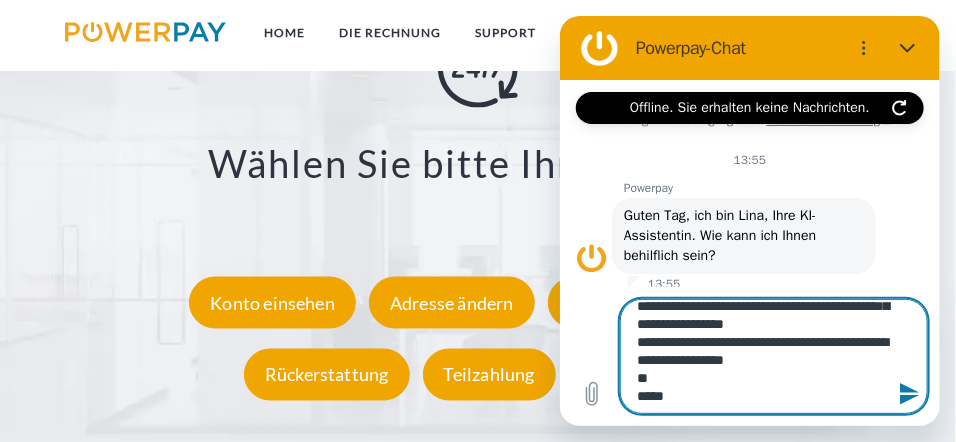 type on "**********" 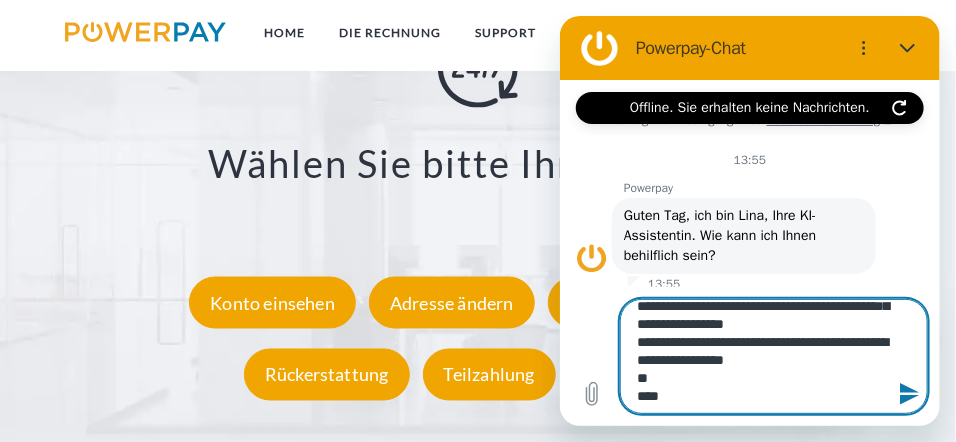 type on "*" 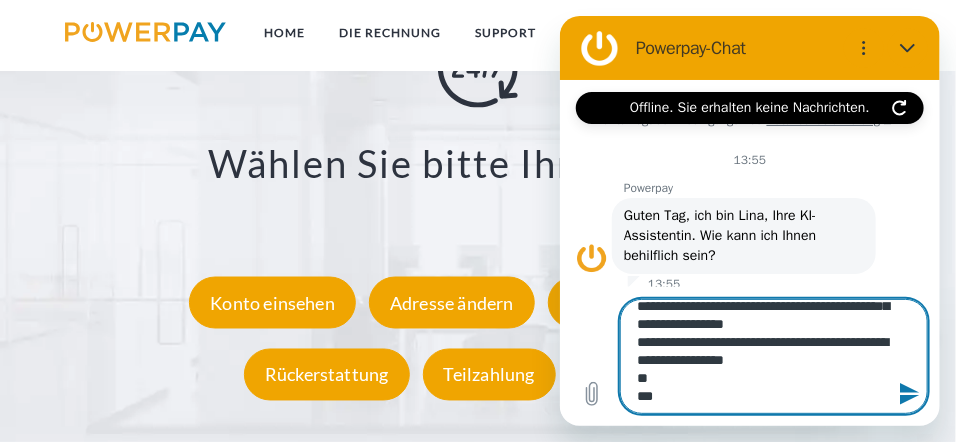 type on "**********" 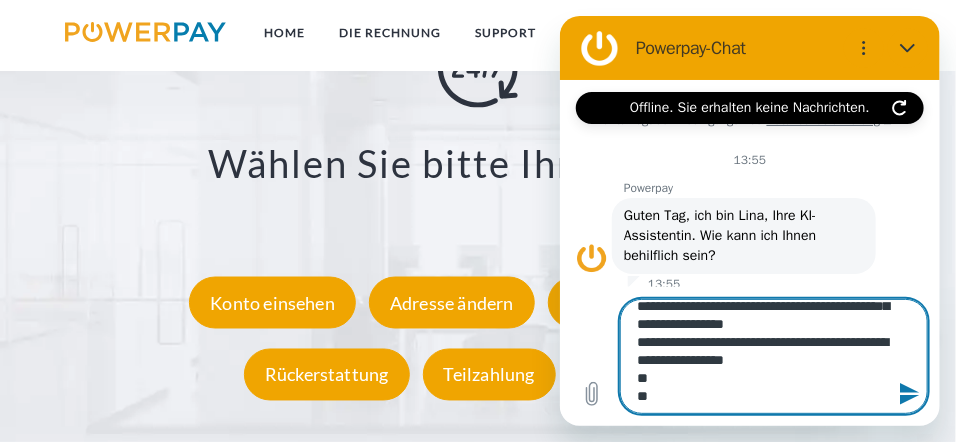 type on "*" 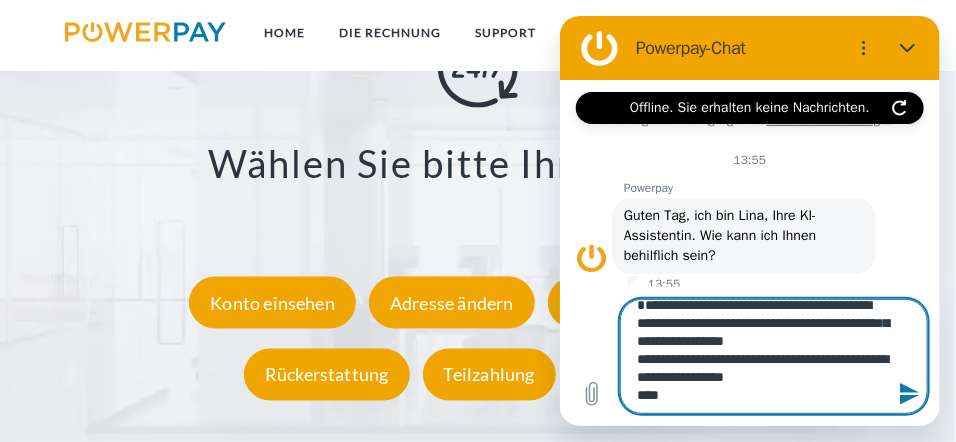 scroll, scrollTop: 0, scrollLeft: 0, axis: both 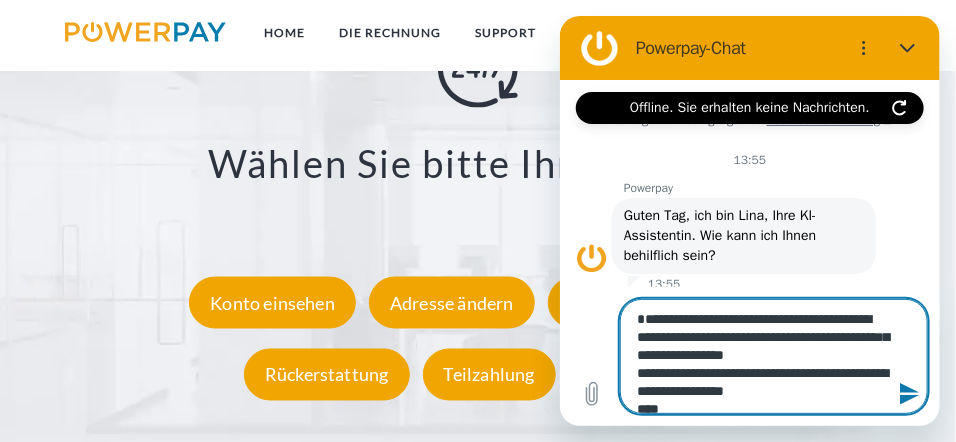 click on "**********" at bounding box center (773, 356) 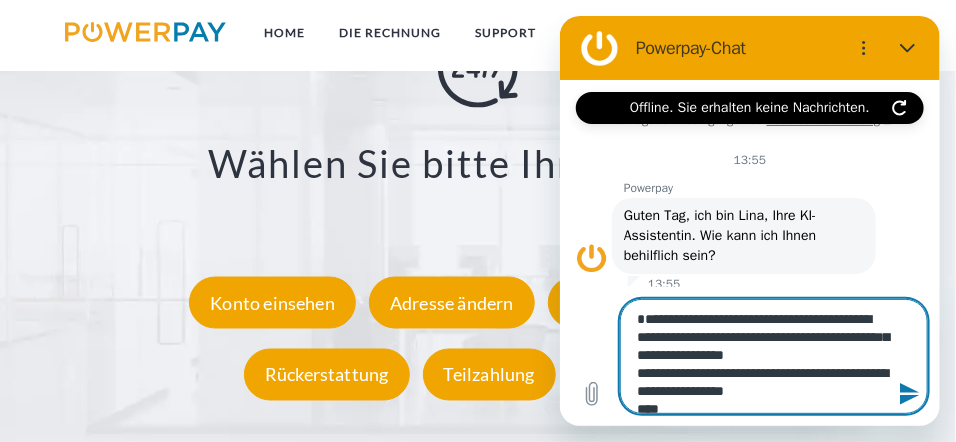 type on "**********" 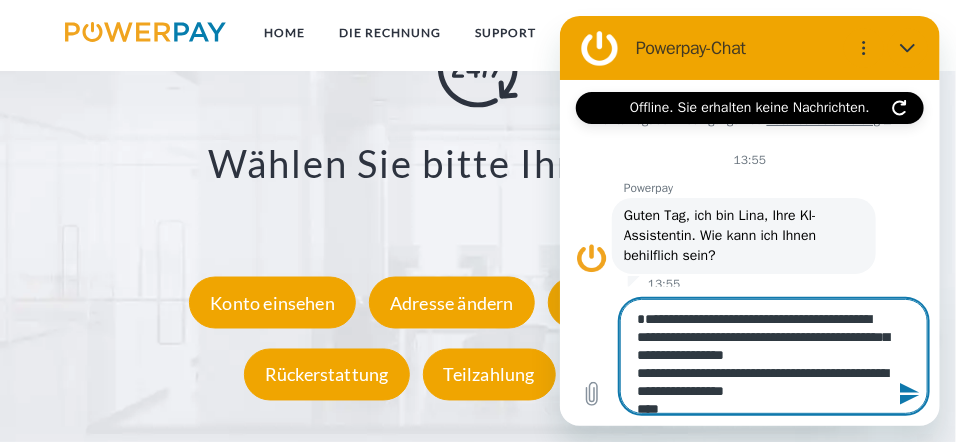 type on "*" 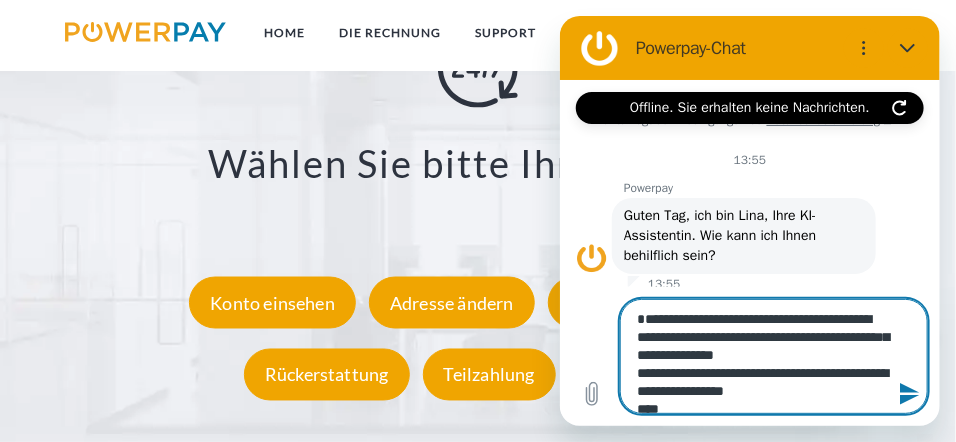 type on "**********" 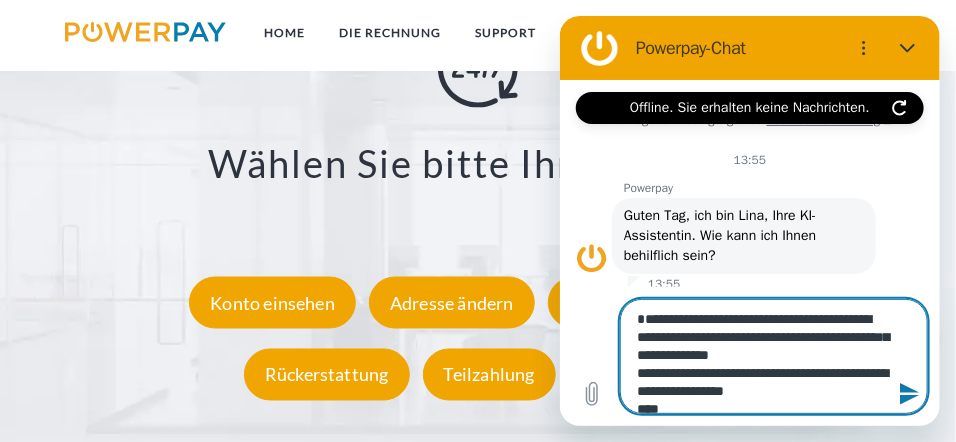 type on "**********" 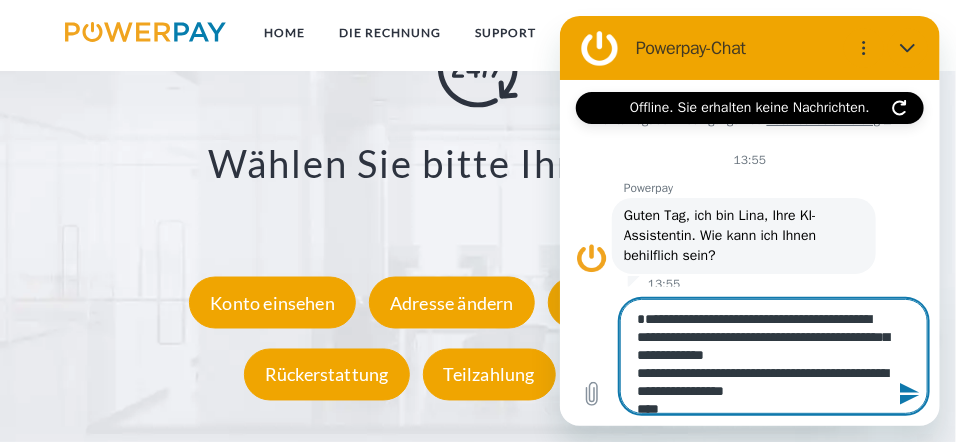 type on "**********" 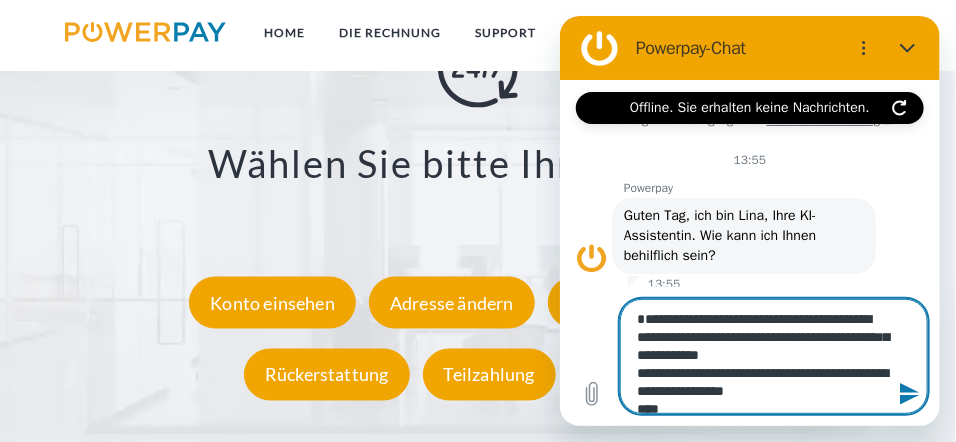 type on "**********" 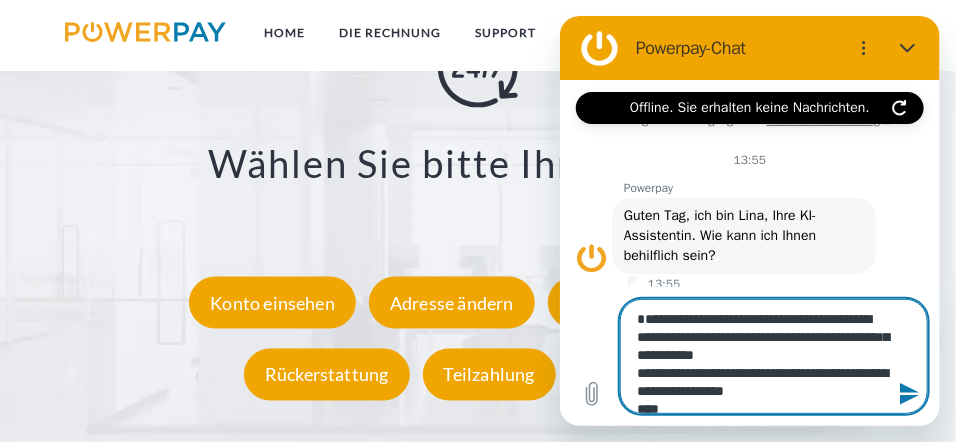 type on "**********" 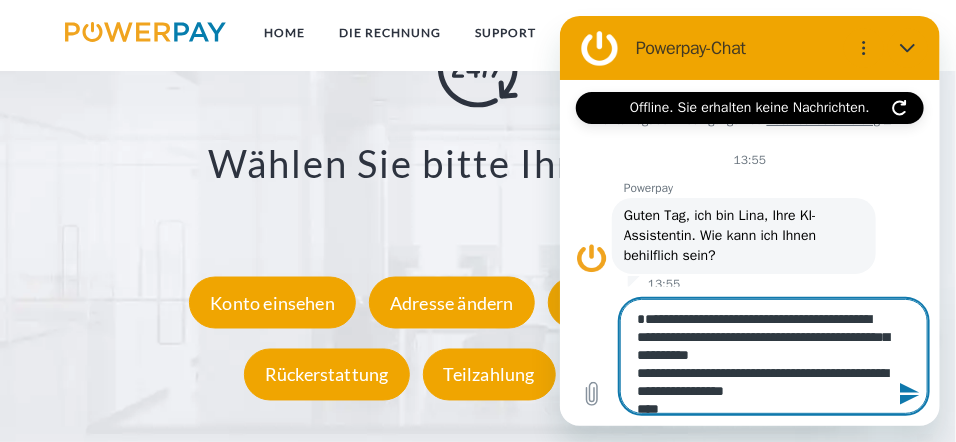 type on "**********" 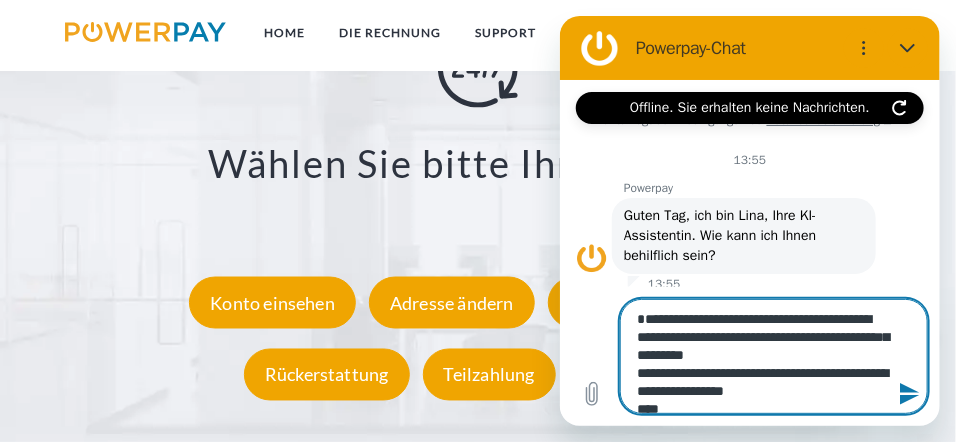 type on "**********" 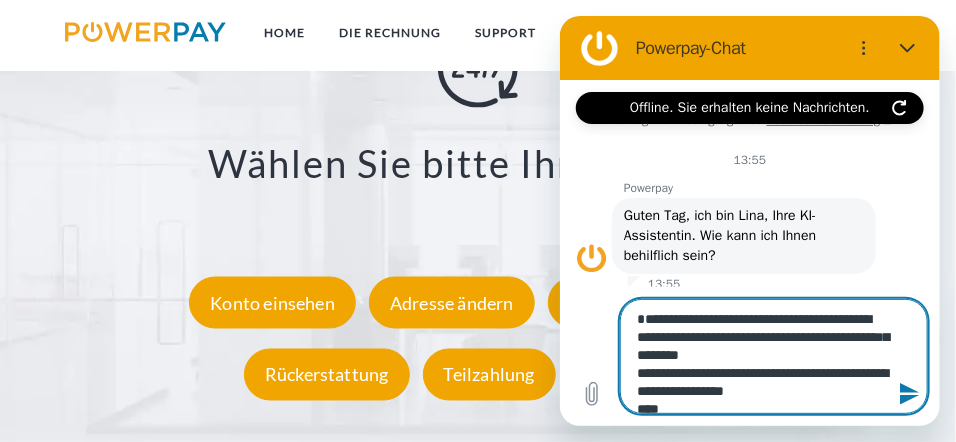 type on "**********" 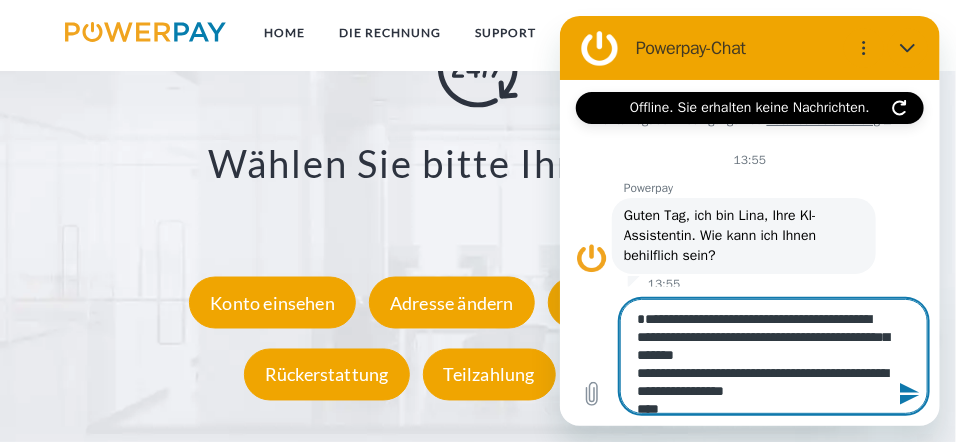 type on "**********" 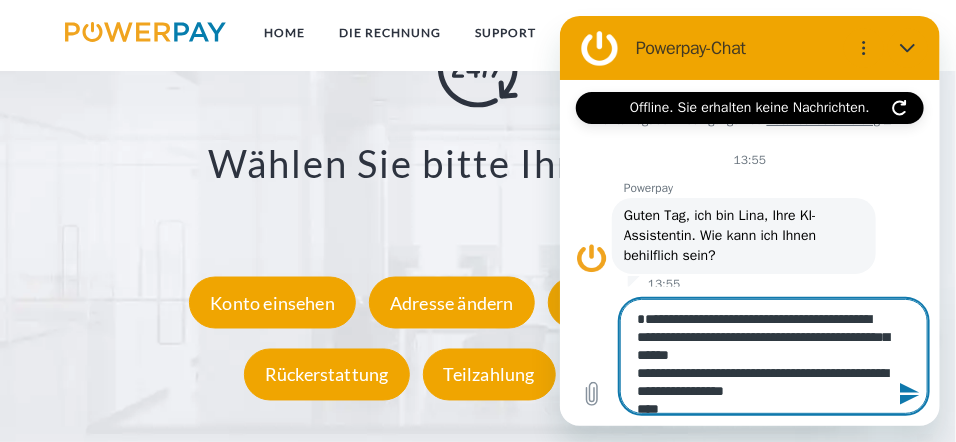 type on "**********" 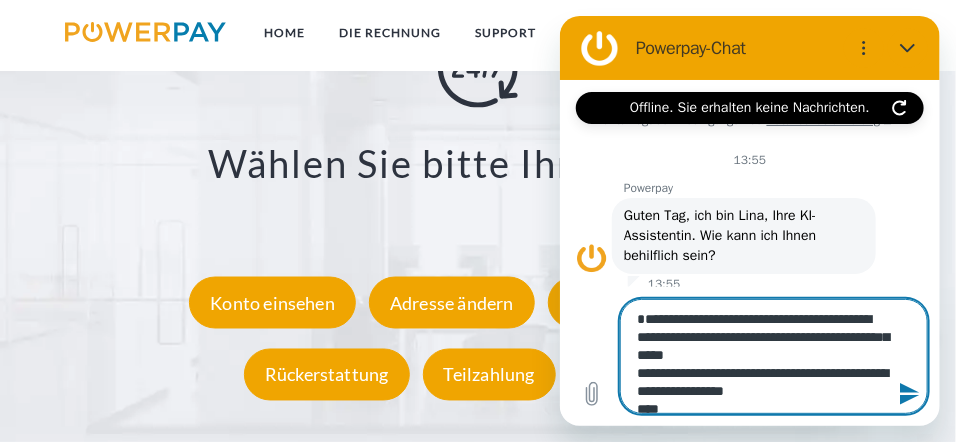 type on "**********" 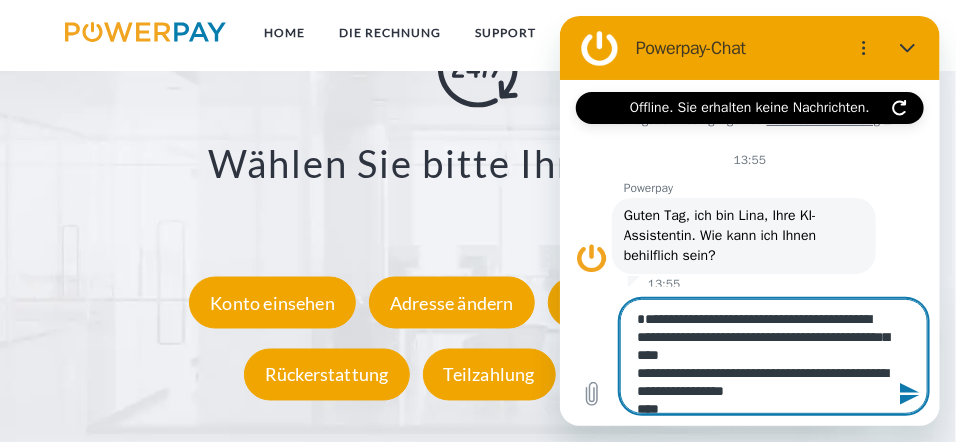 type on "**********" 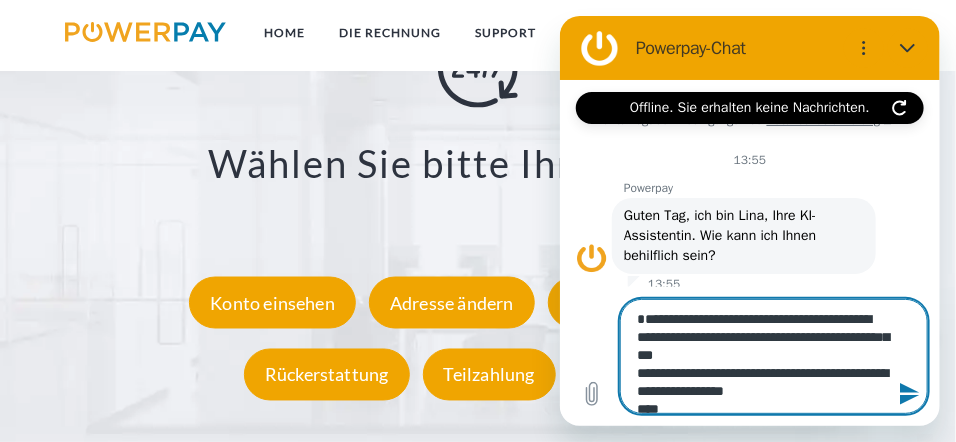 type on "**********" 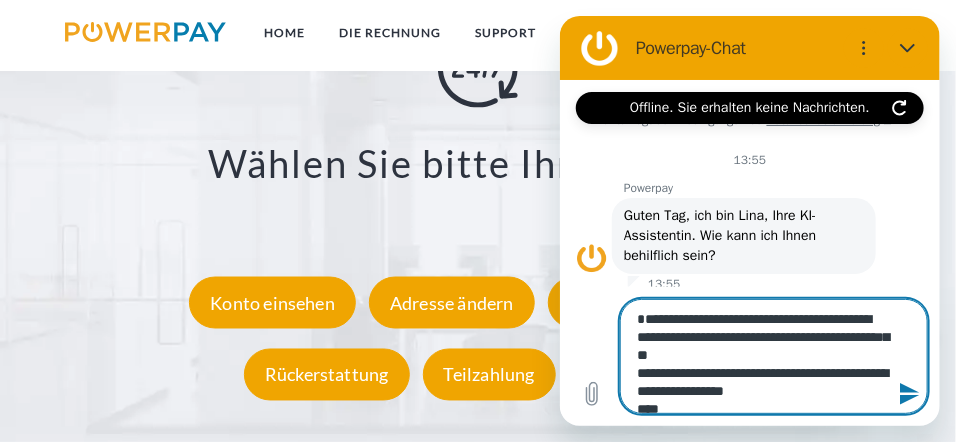 type on "**********" 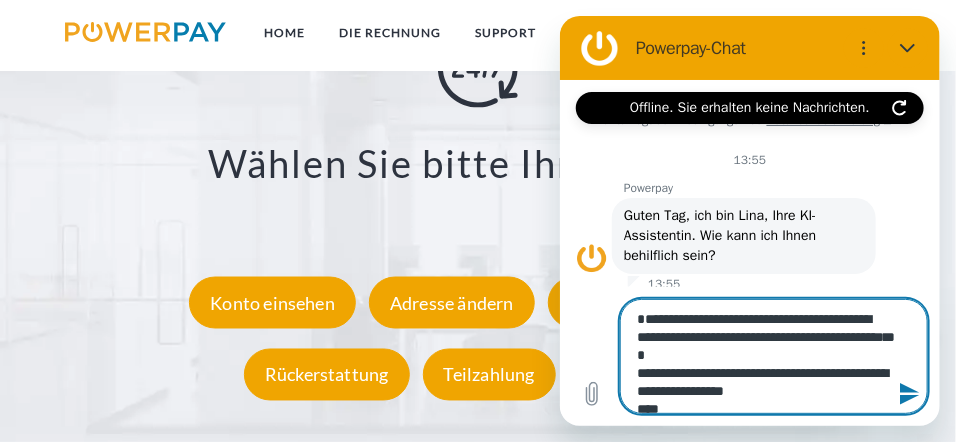 type on "**********" 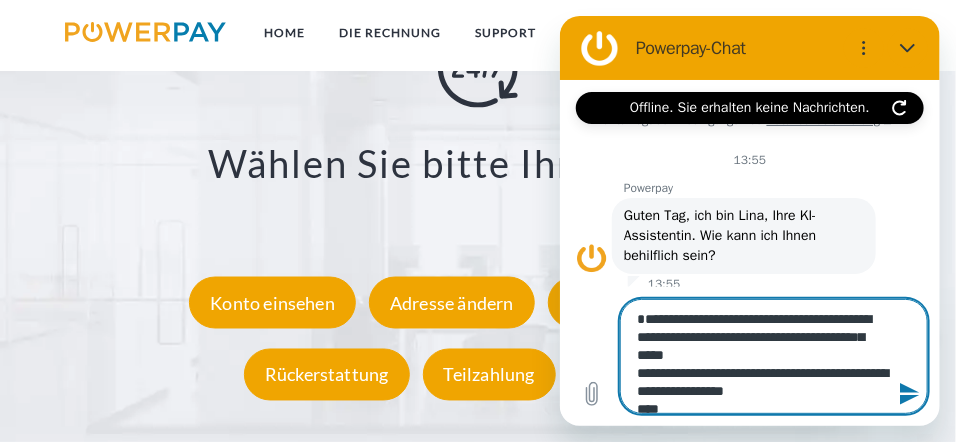 type on "**********" 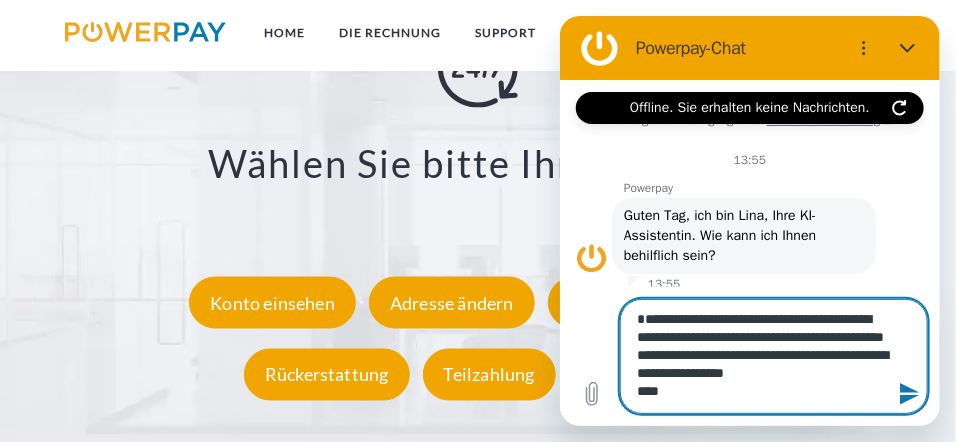 type on "**********" 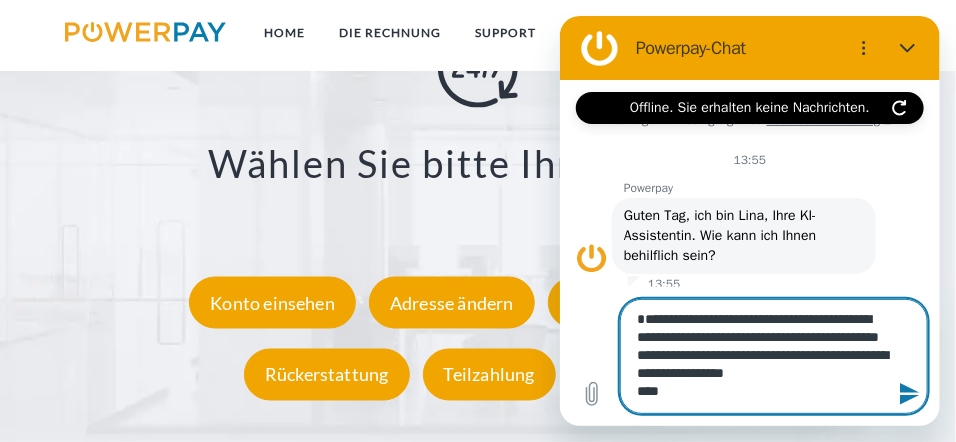type on "**********" 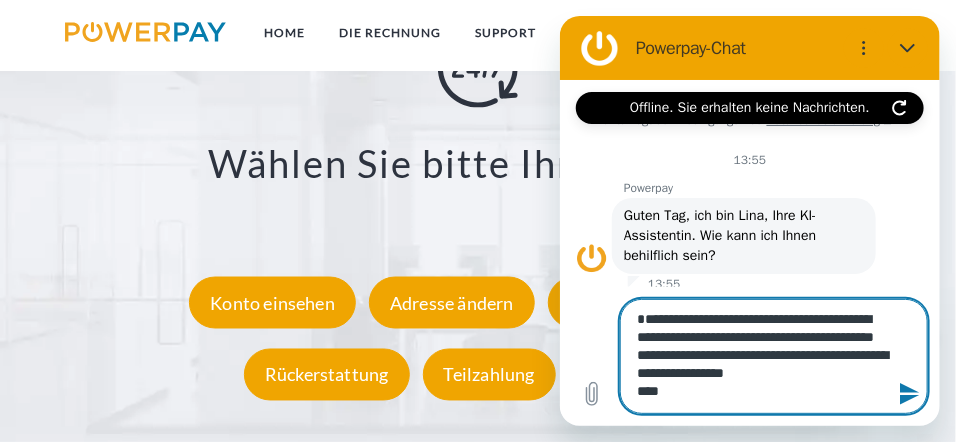 type on "**********" 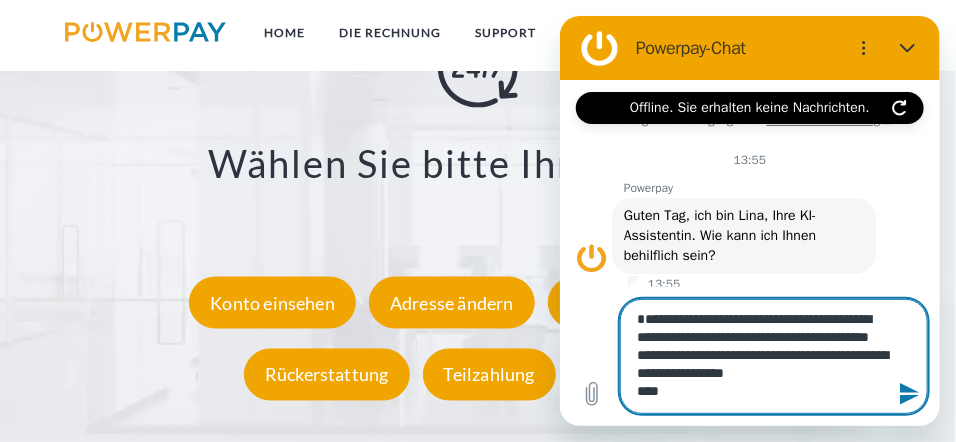 type on "**********" 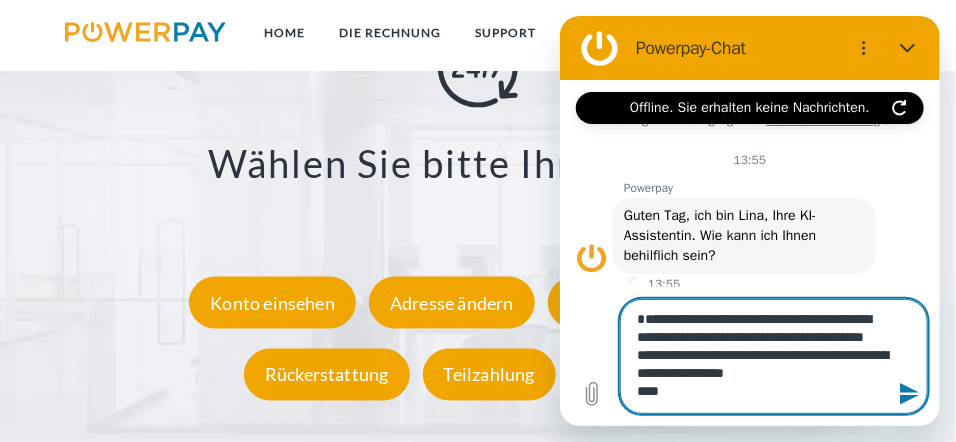 type on "**********" 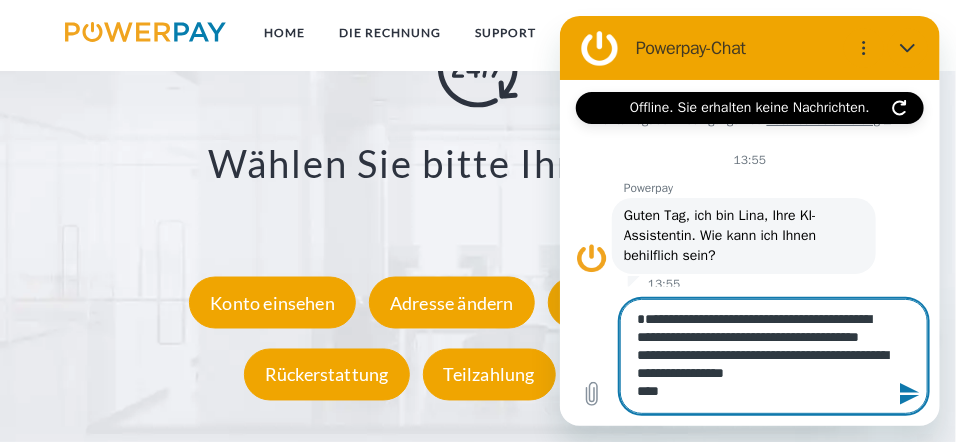 type on "**********" 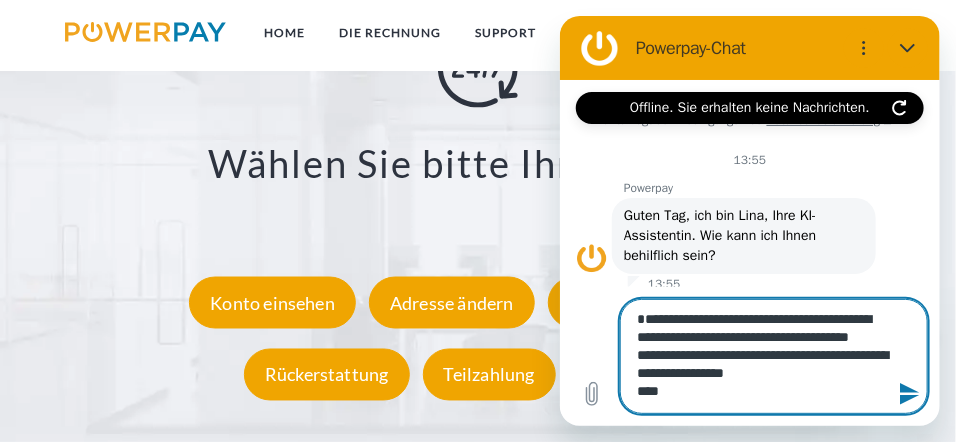 type on "**********" 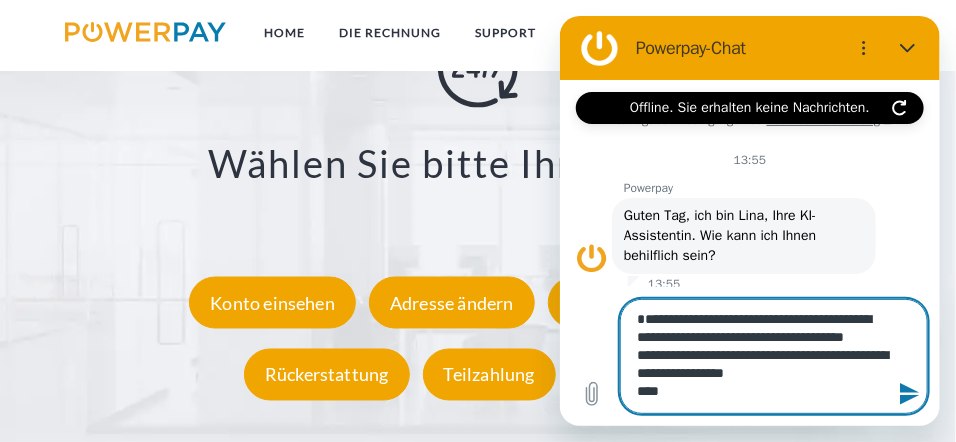 type on "**********" 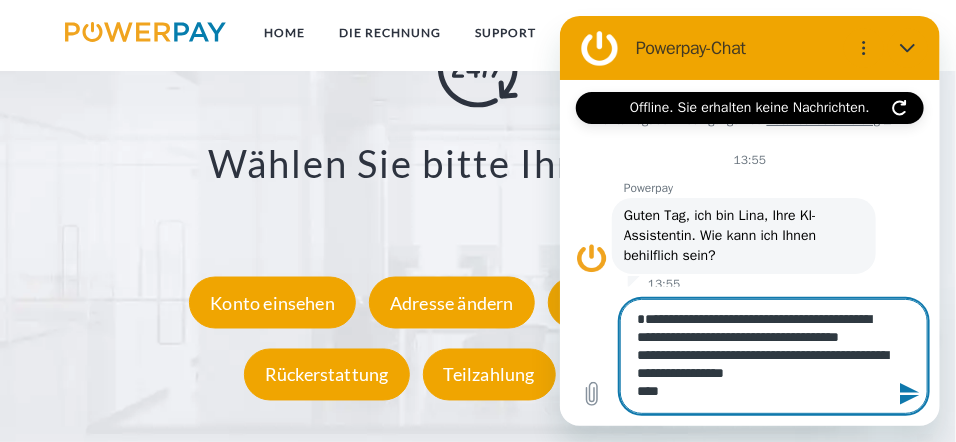 type on "**********" 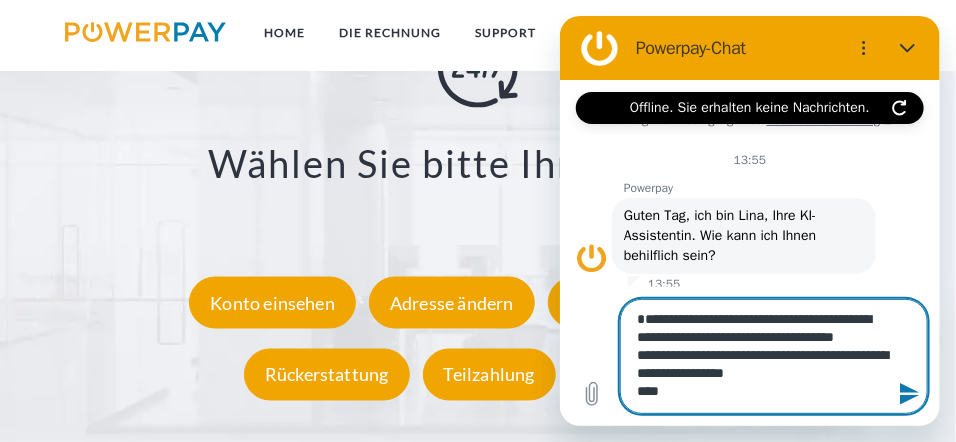 type on "**********" 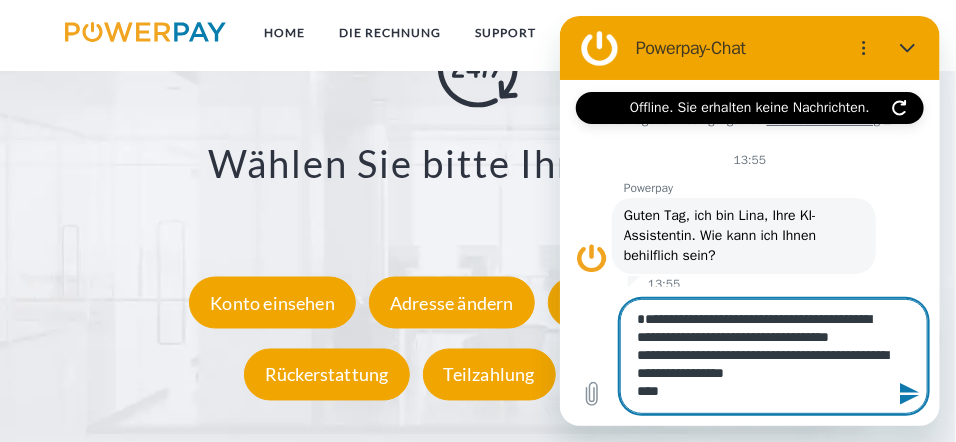 type on "*" 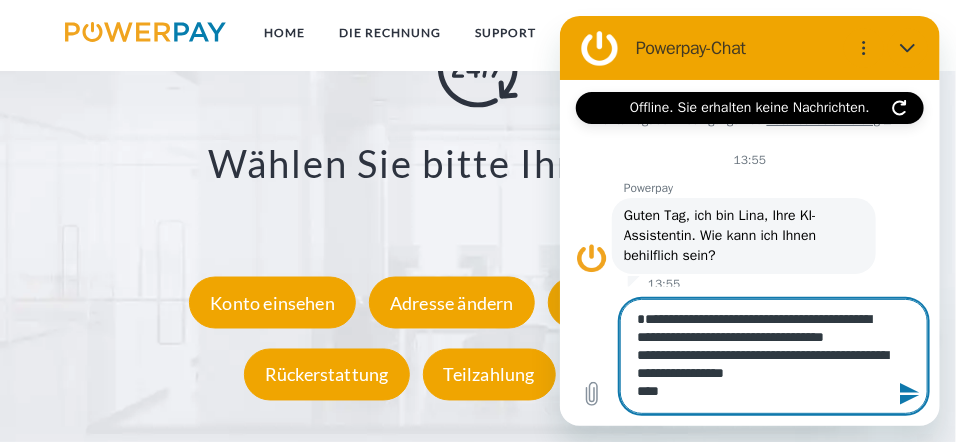 type on "**********" 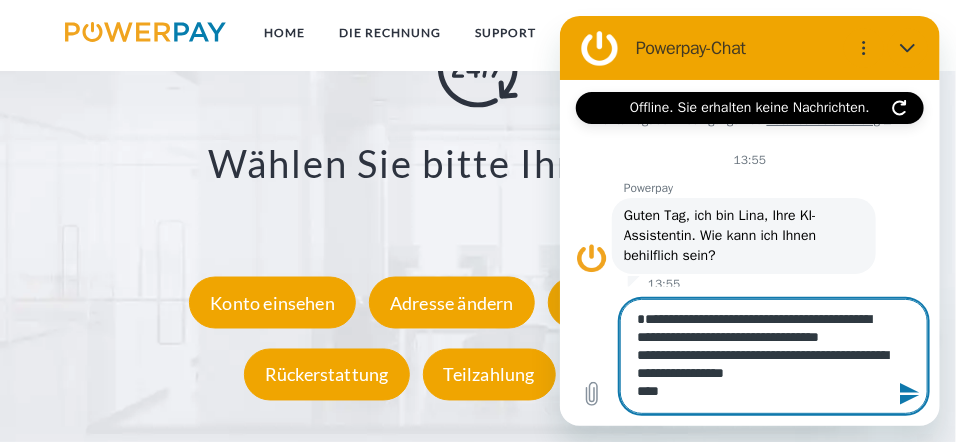 type on "**********" 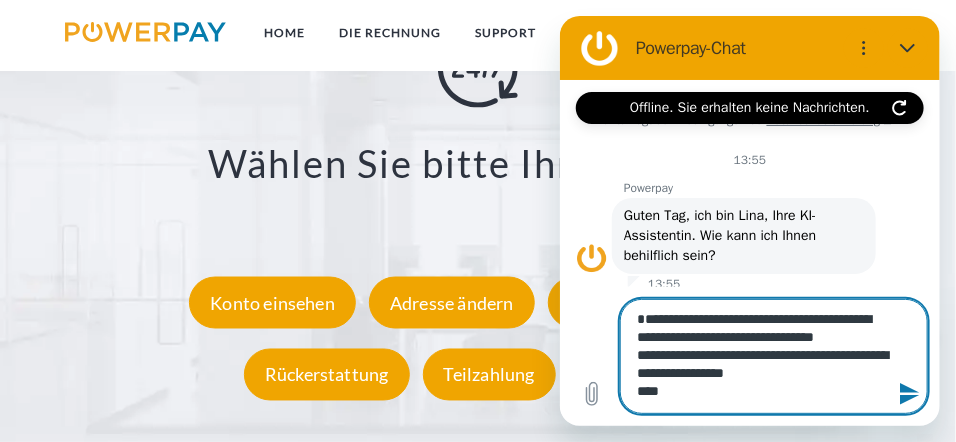type on "**********" 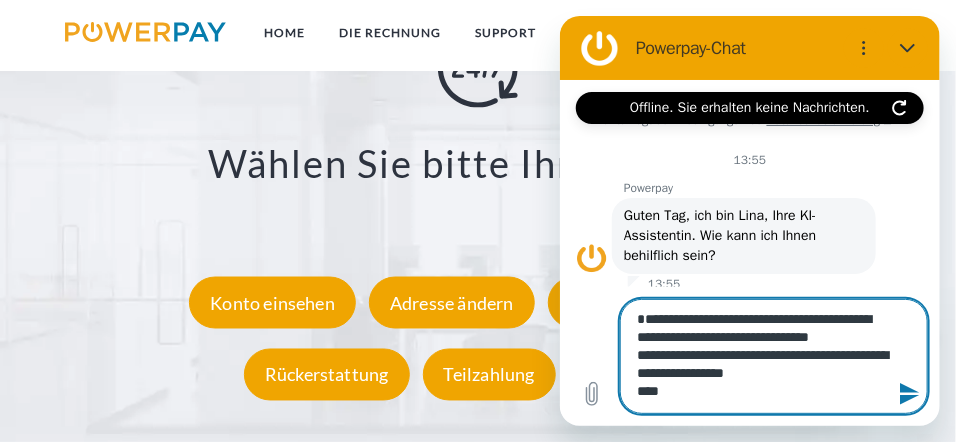 type on "**********" 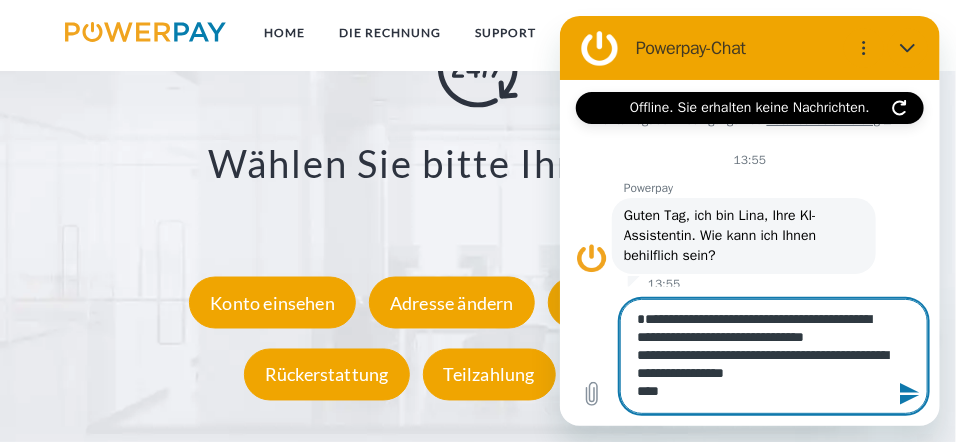 type on "**********" 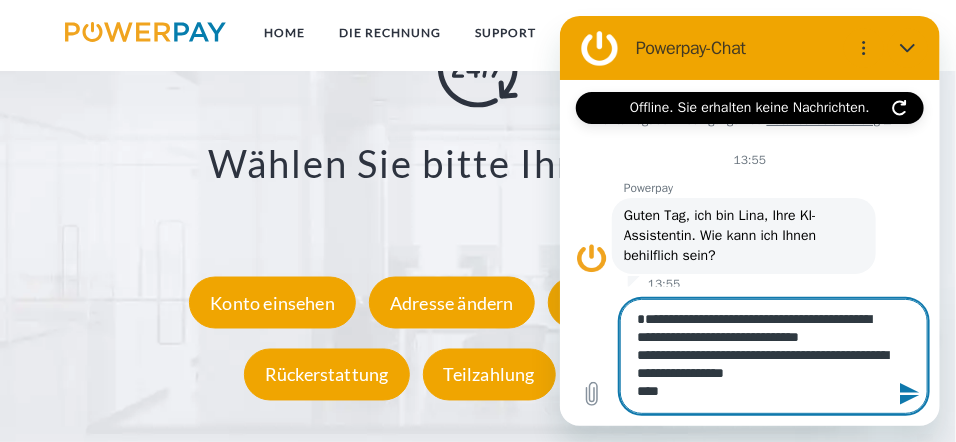 type on "**********" 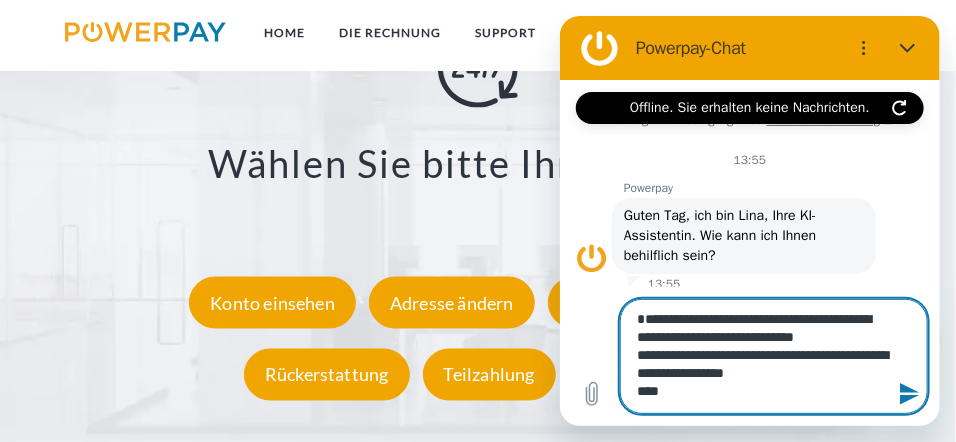 type on "**********" 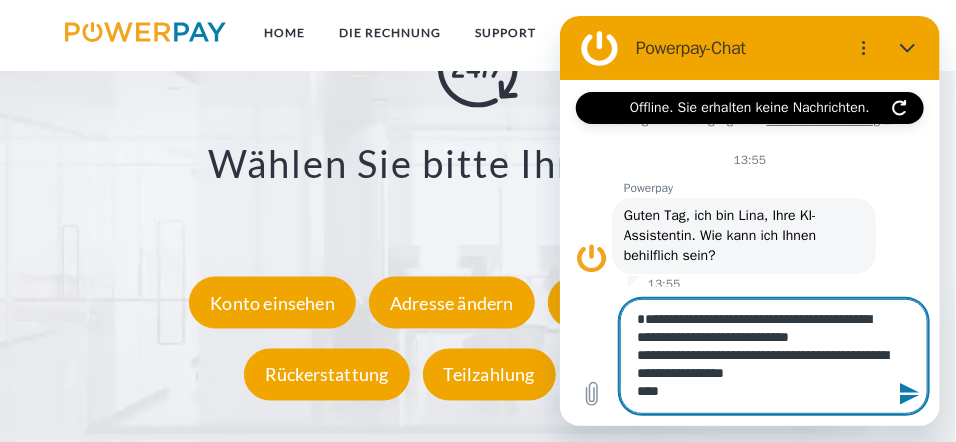 type on "**********" 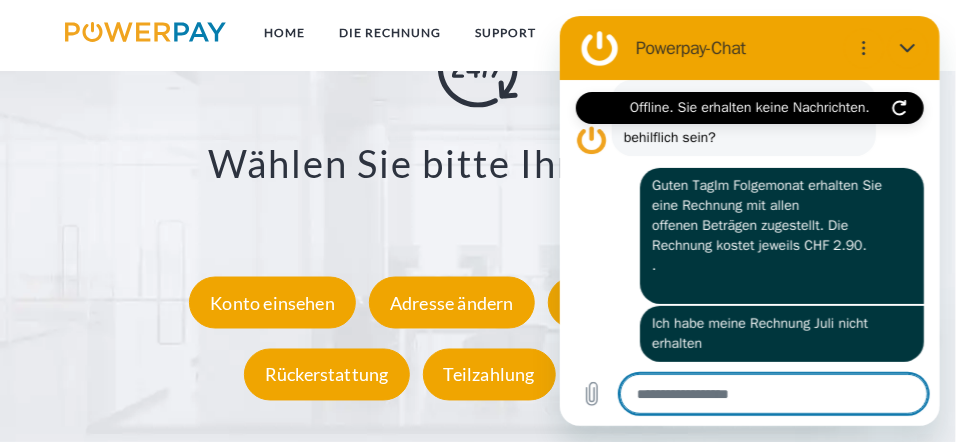 scroll, scrollTop: 140, scrollLeft: 0, axis: vertical 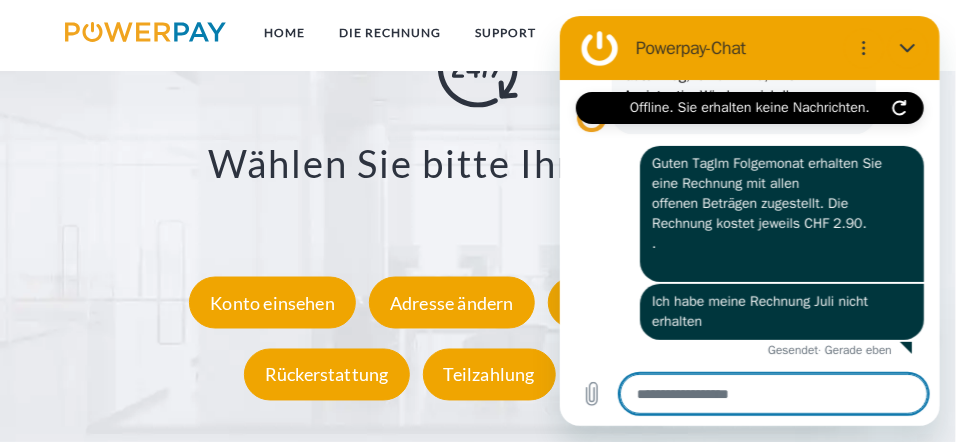 click at bounding box center [773, 394] 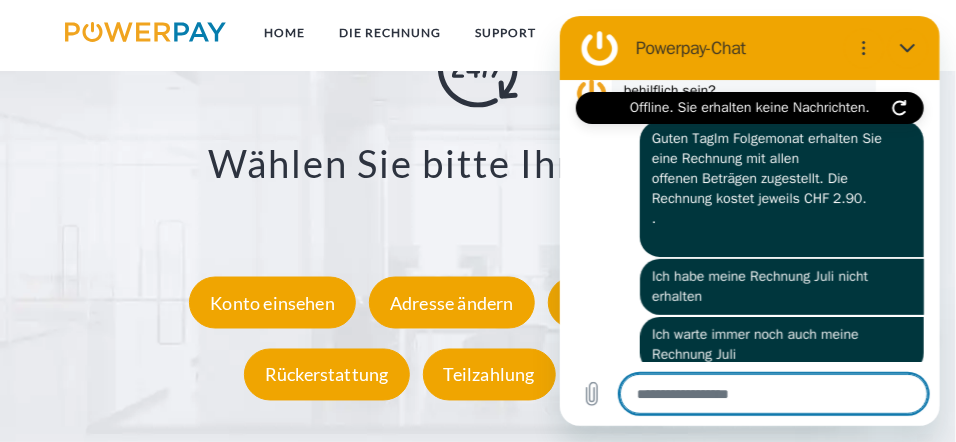scroll, scrollTop: 198, scrollLeft: 0, axis: vertical 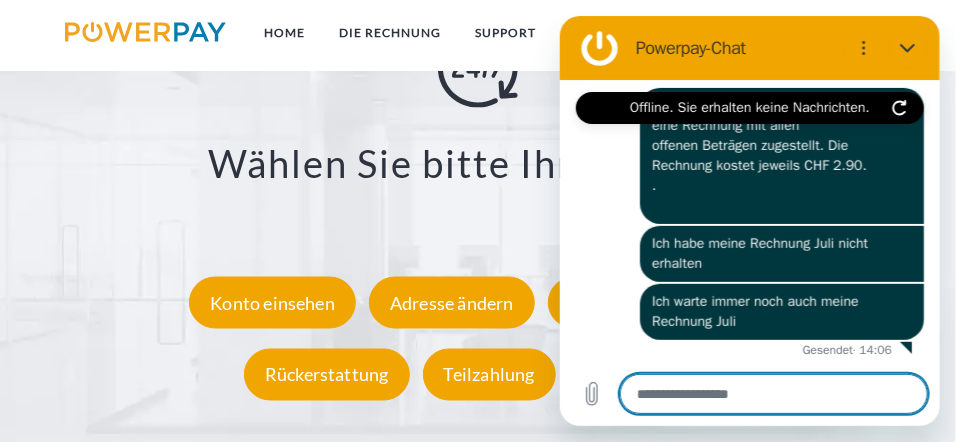 click on "**********" at bounding box center [478, 219] 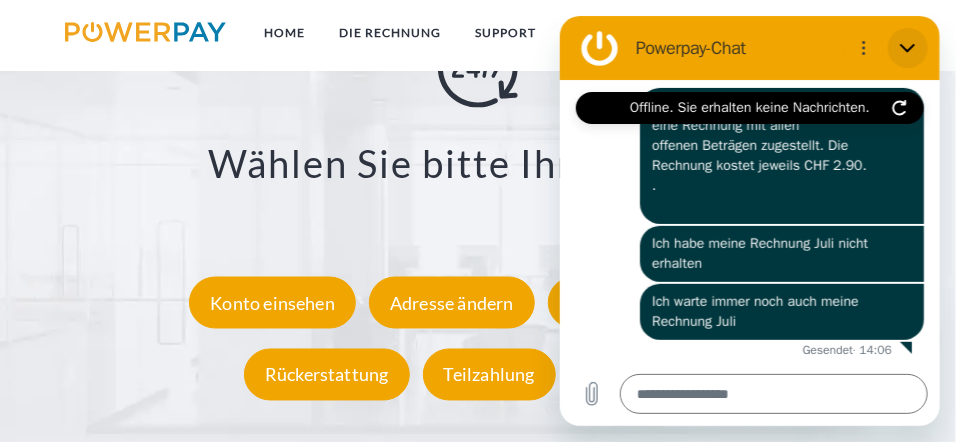 click 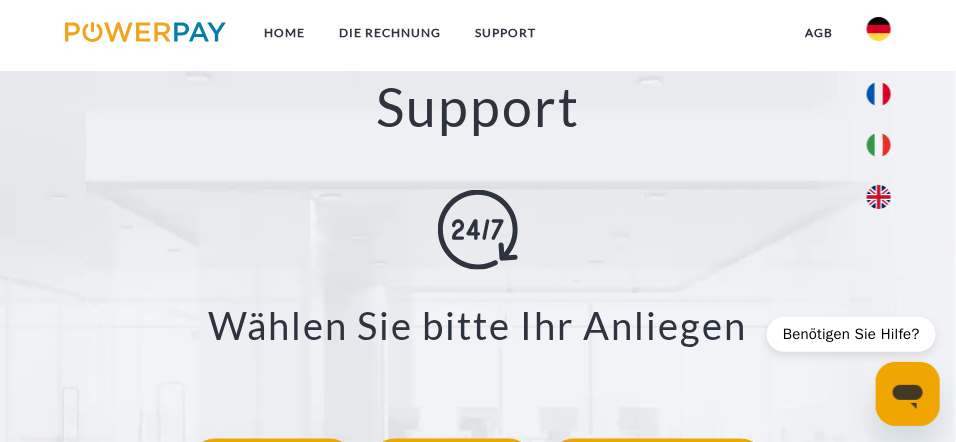 scroll, scrollTop: 2799, scrollLeft: 0, axis: vertical 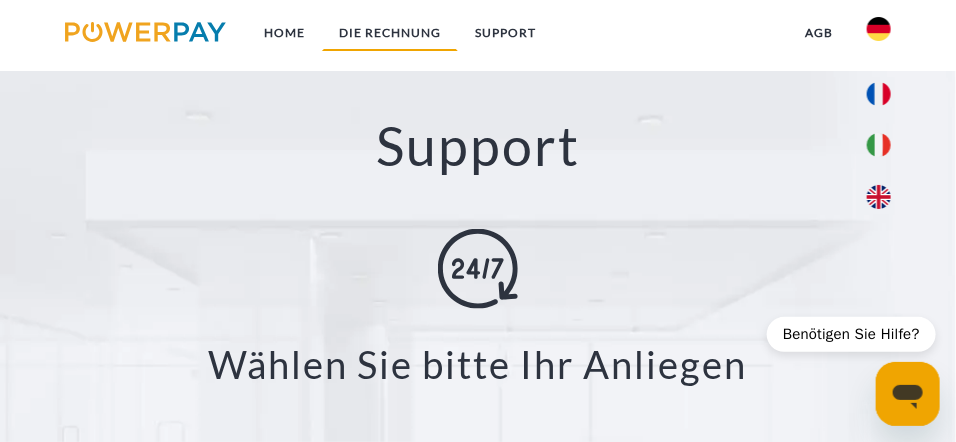 click on "DIE RECHNUNG" at bounding box center (390, 33) 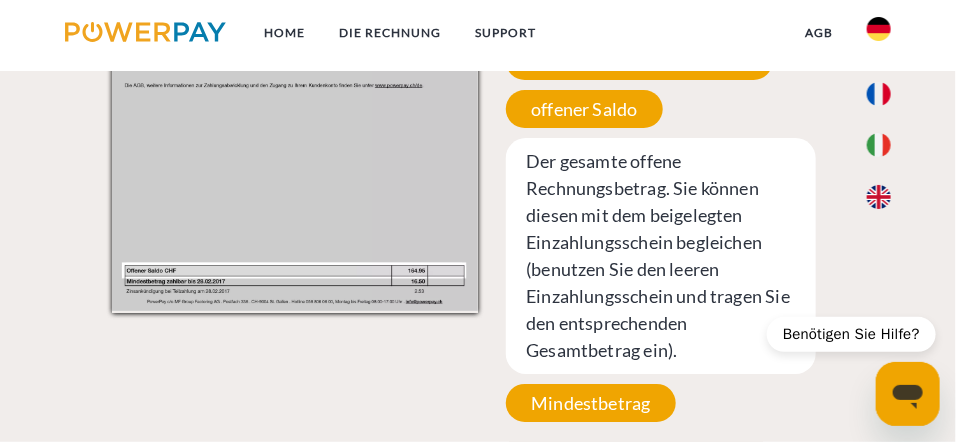 scroll, scrollTop: 2089, scrollLeft: 0, axis: vertical 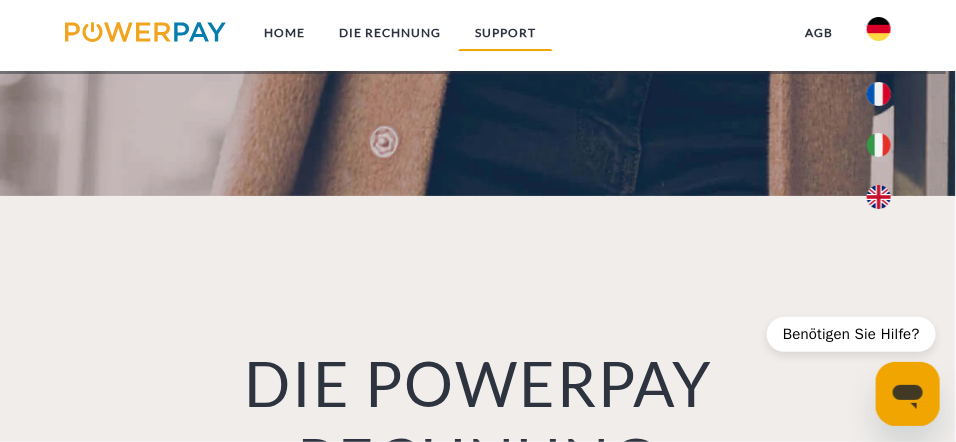 click on "SUPPORT" at bounding box center [505, 33] 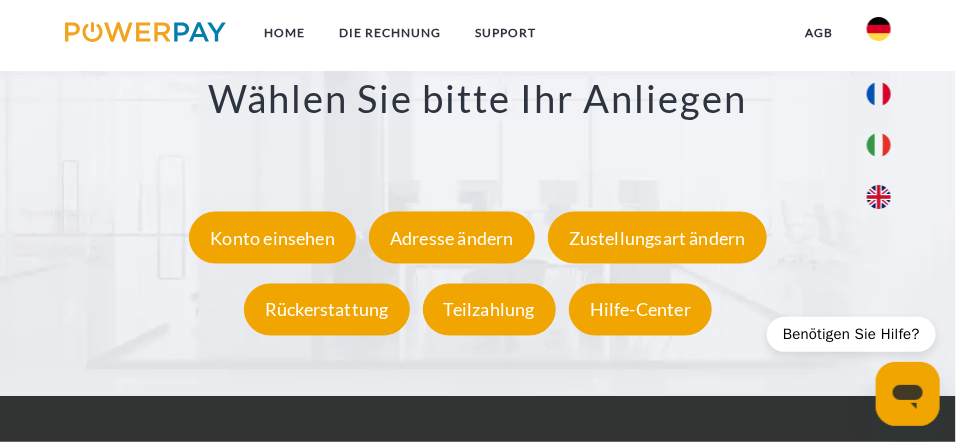 scroll, scrollTop: 3065, scrollLeft: 0, axis: vertical 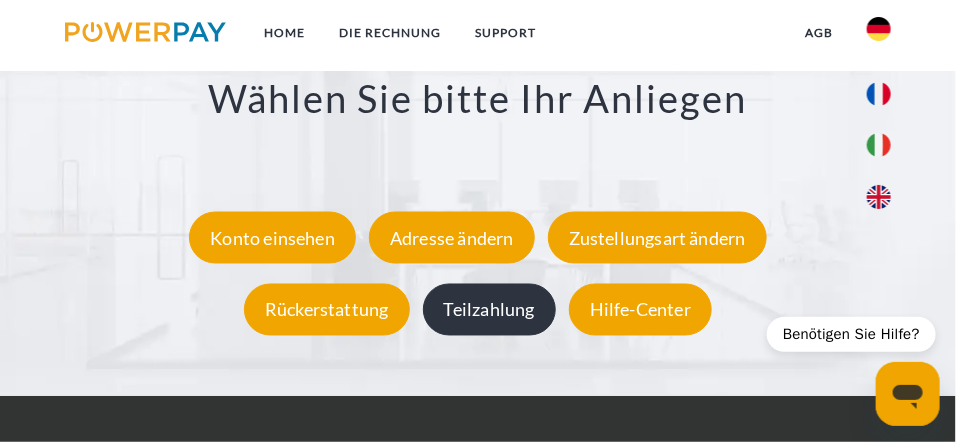 click on "Teilzahlung" at bounding box center (489, 310) 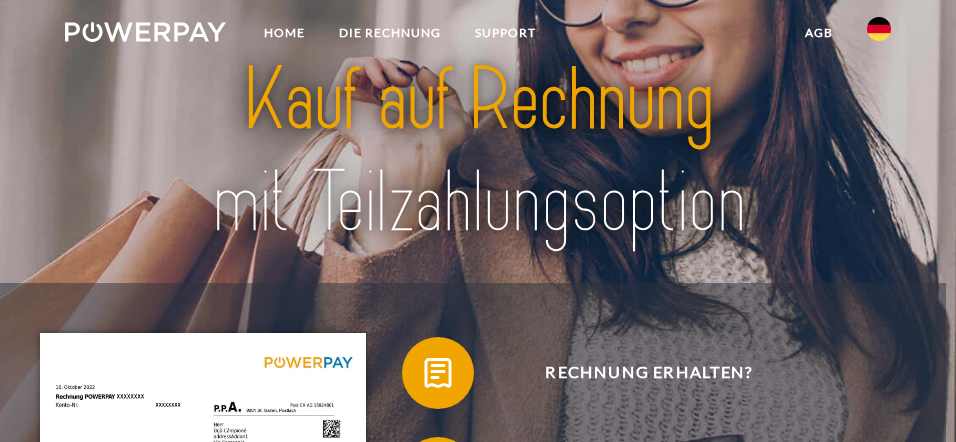 scroll, scrollTop: 0, scrollLeft: 0, axis: both 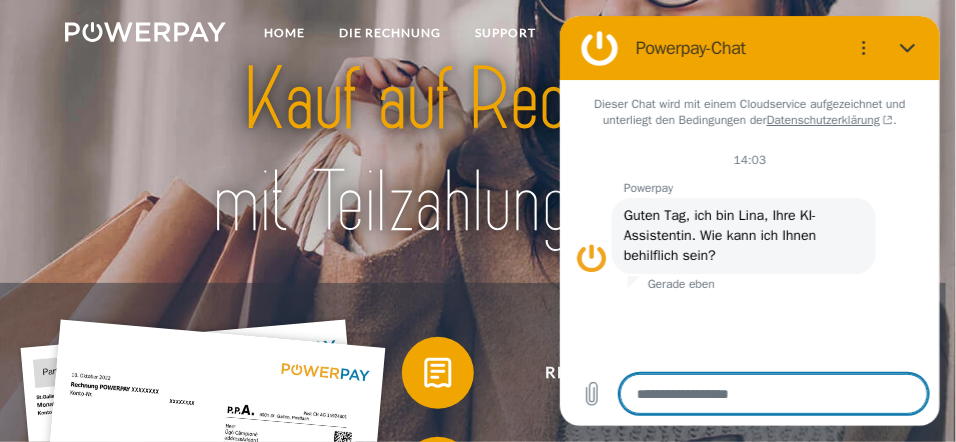type on "*" 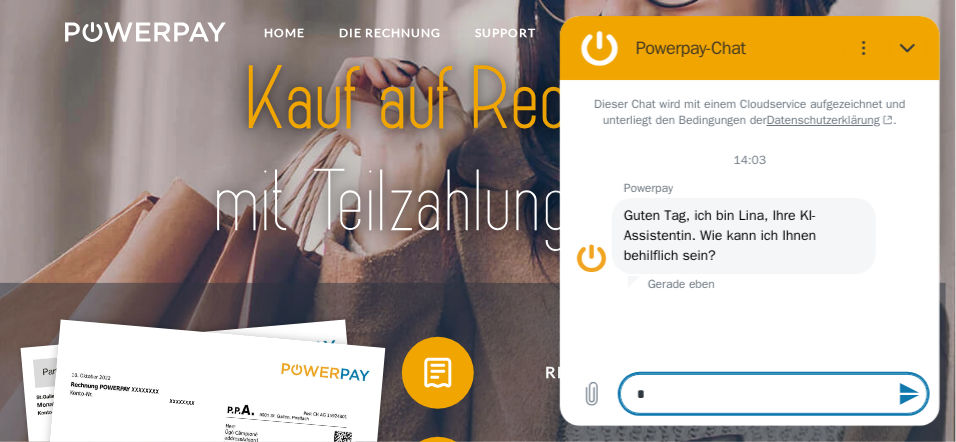 type on "**" 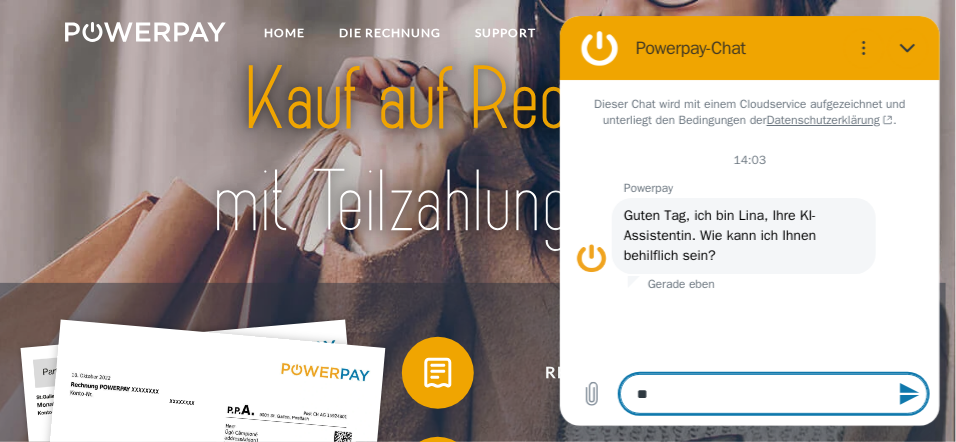 type on "***" 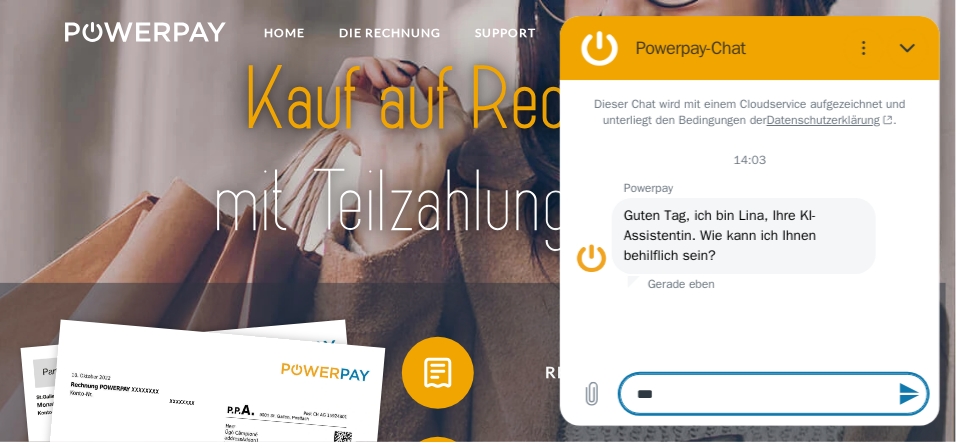 type on "*" 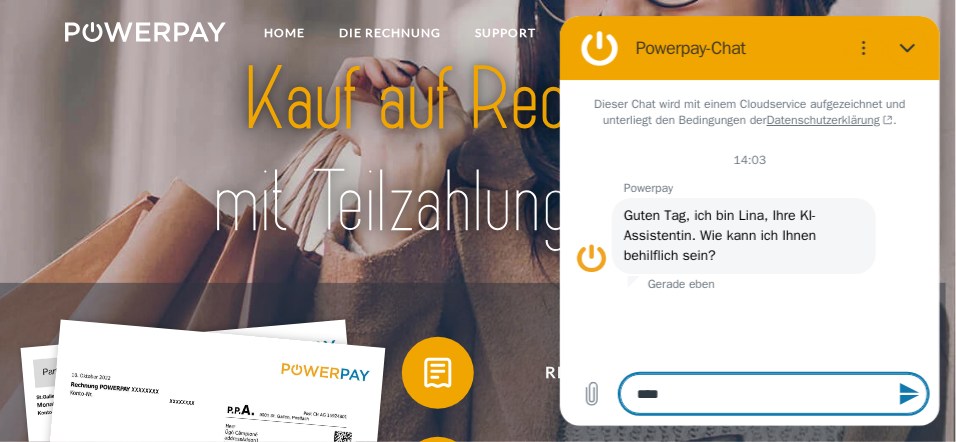 type on "*" 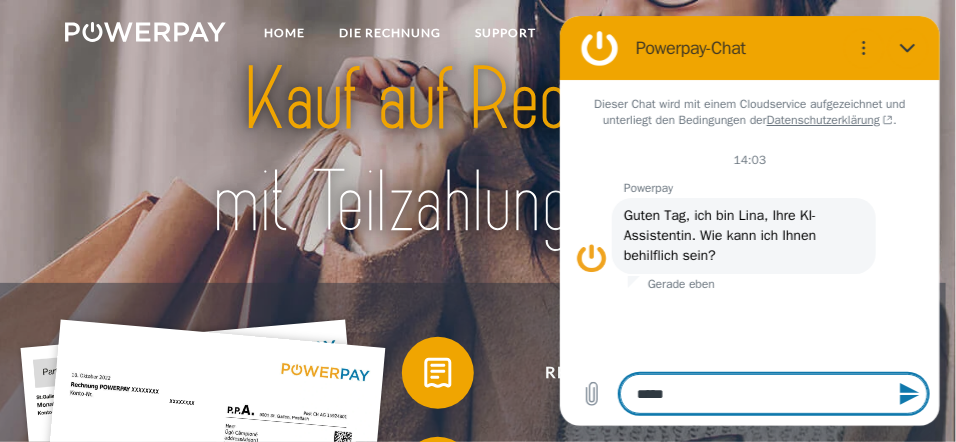 type on "******" 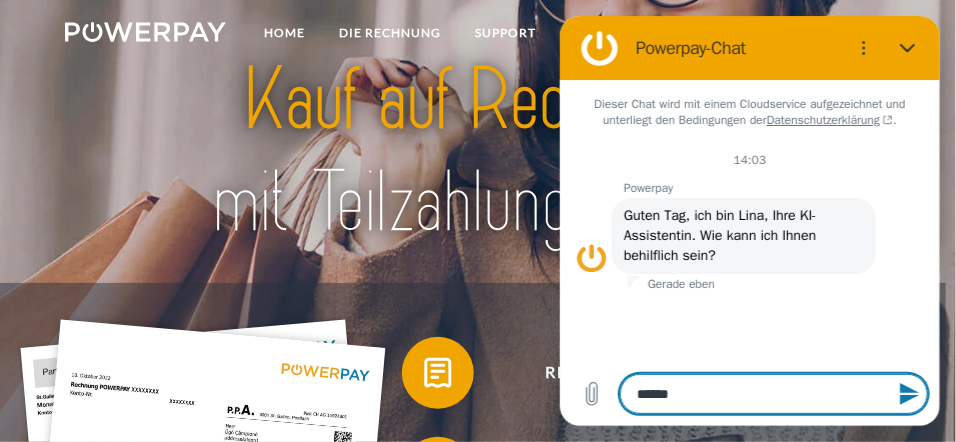 type on "*" 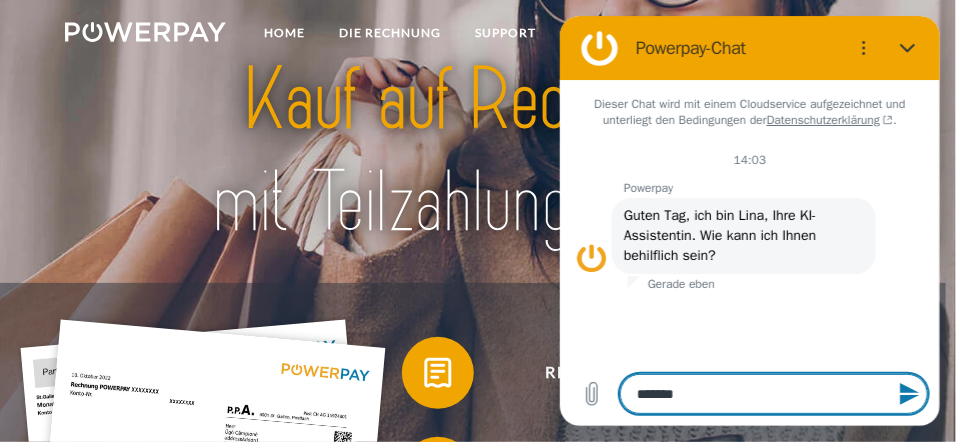 type on "********" 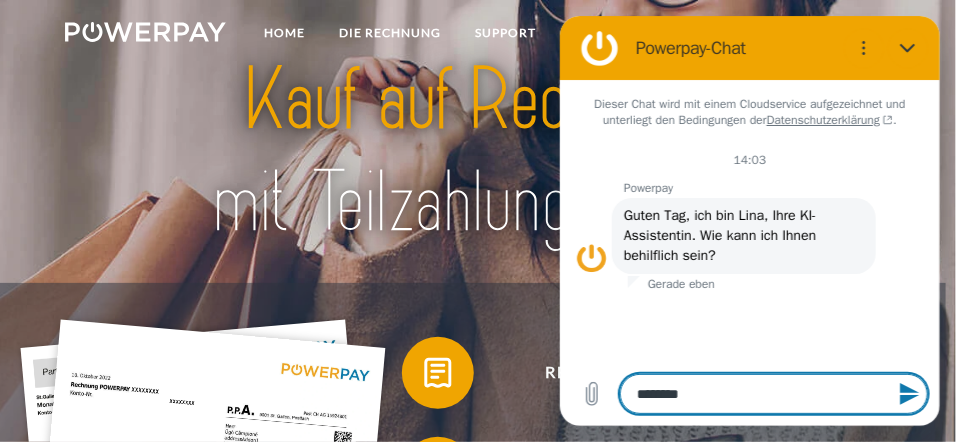 type on "********" 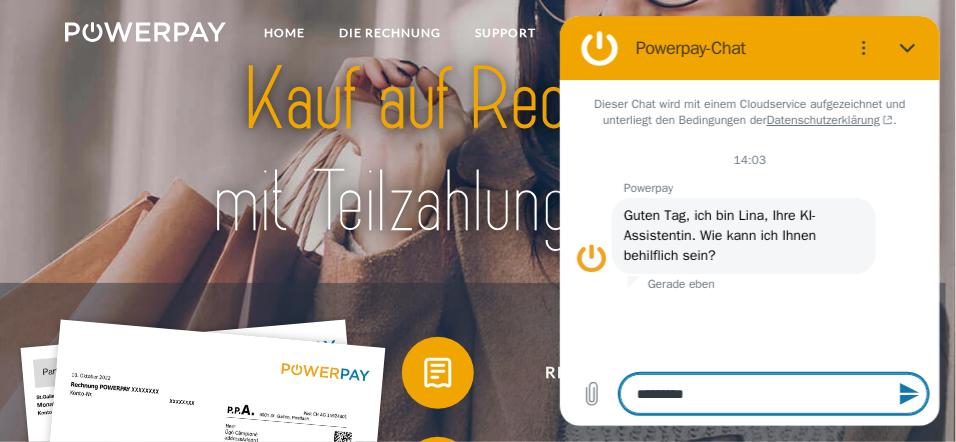 type on "**********" 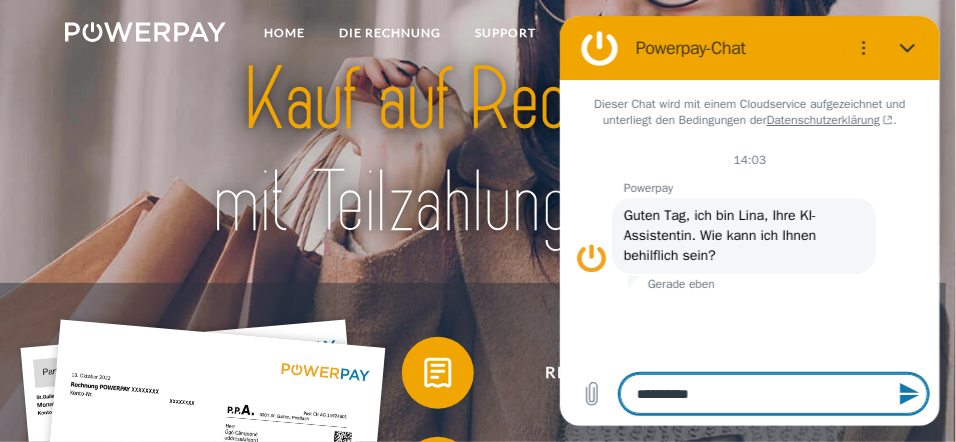 type on "**********" 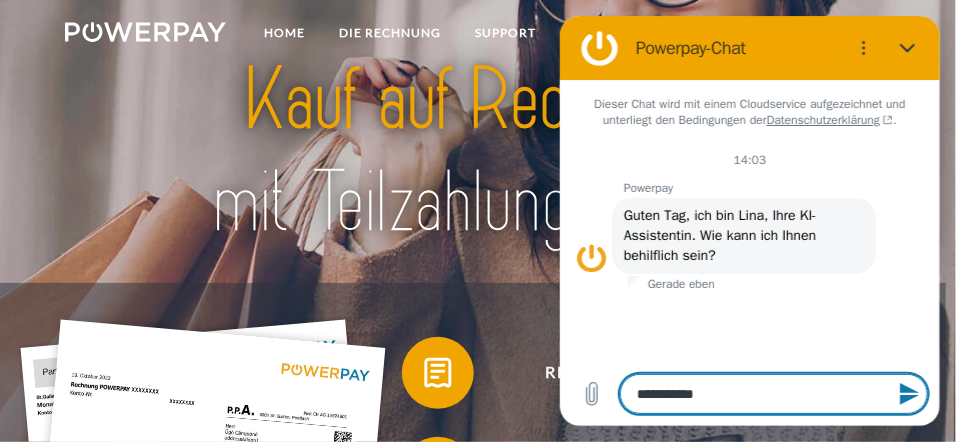 type on "**********" 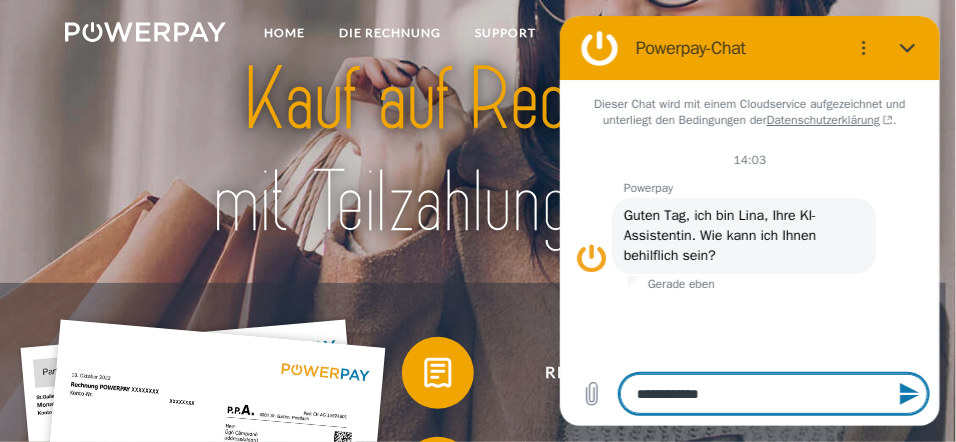 type on "**********" 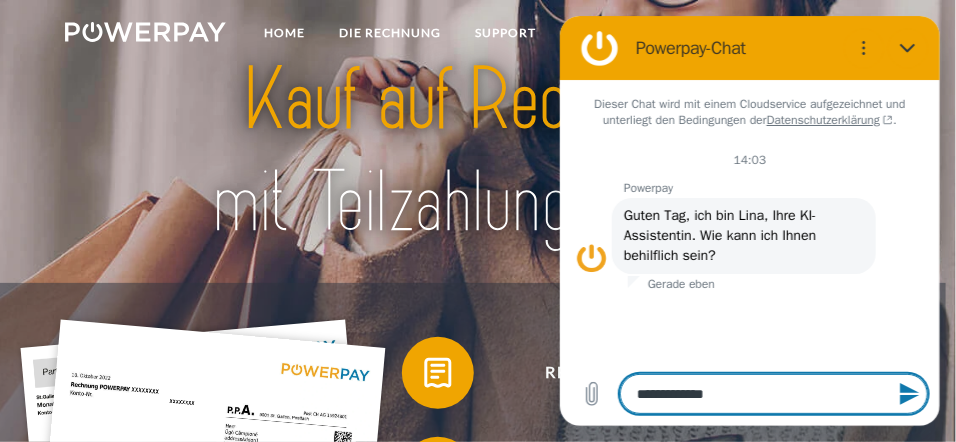 type on "**********" 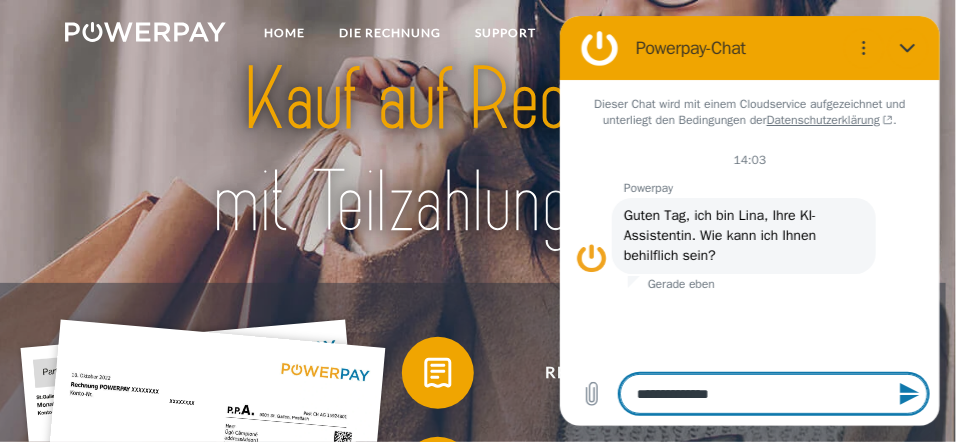 type on "**********" 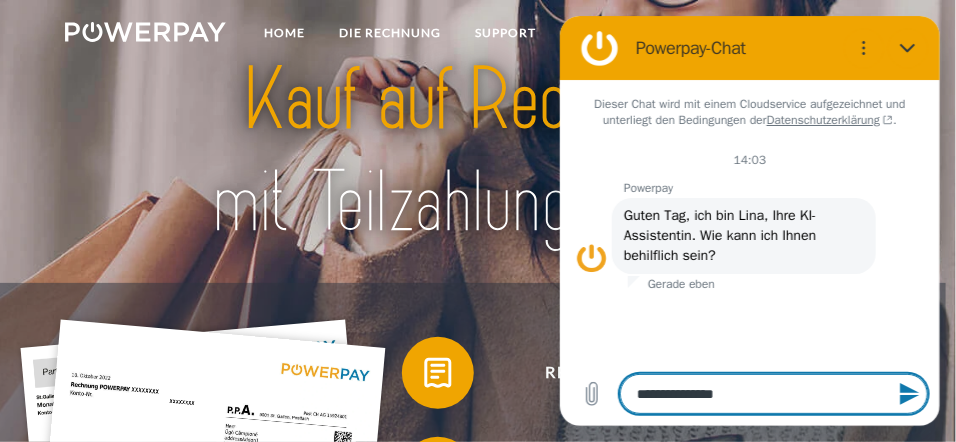 scroll, scrollTop: 99, scrollLeft: 0, axis: vertical 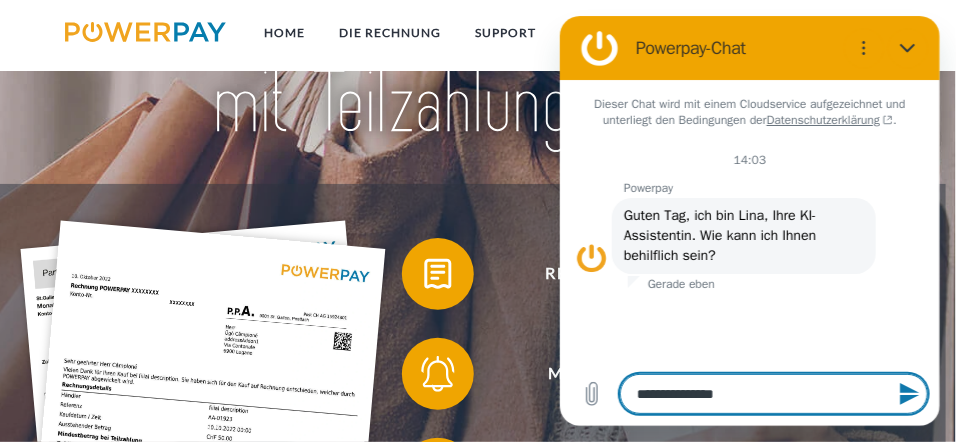 type on "**********" 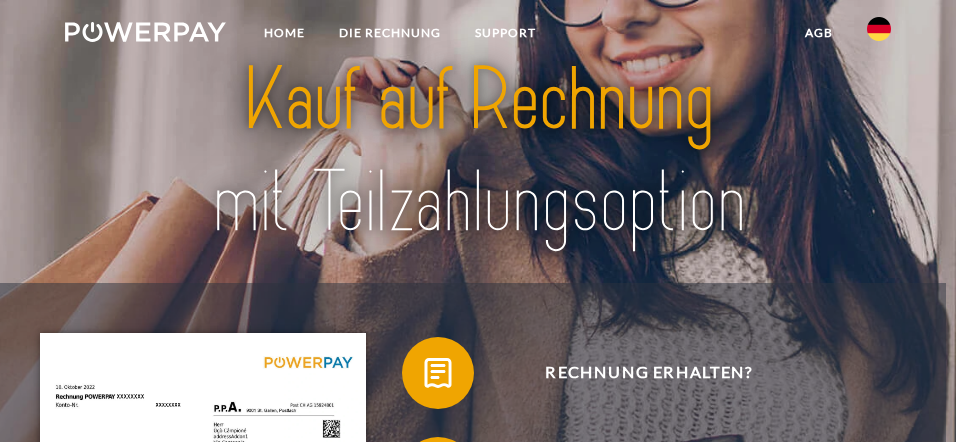 scroll, scrollTop: 0, scrollLeft: 0, axis: both 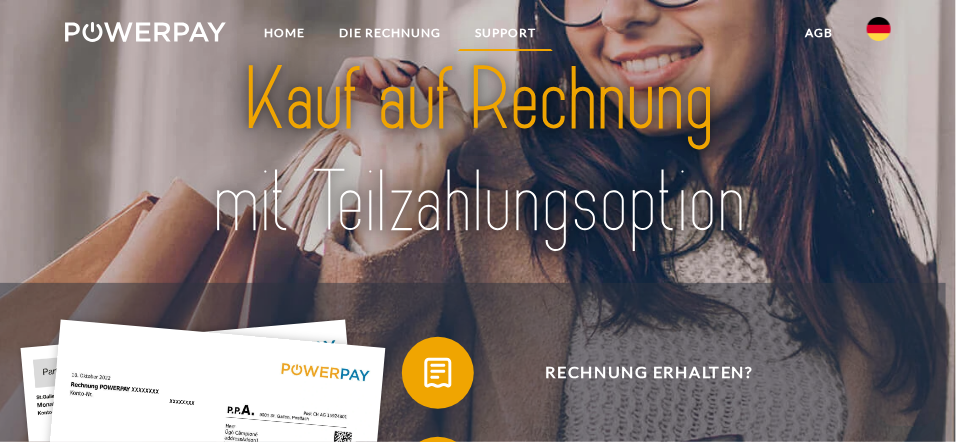 click on "SUPPORT" at bounding box center (505, 33) 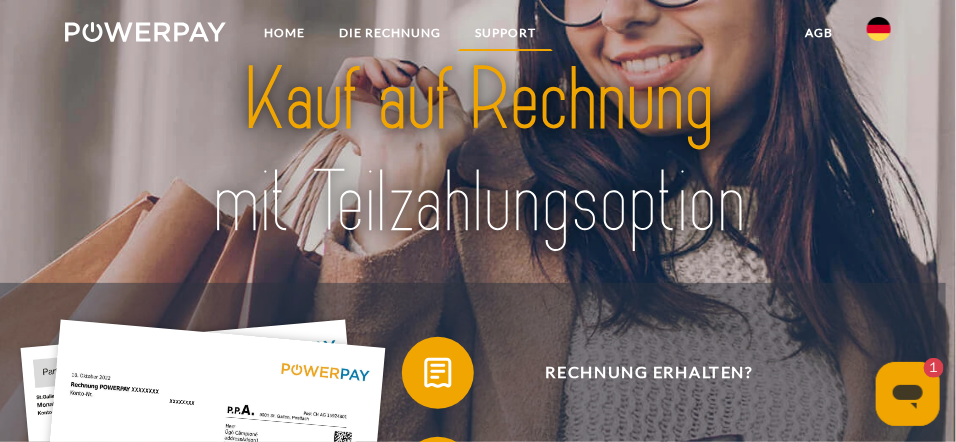 scroll, scrollTop: 0, scrollLeft: 0, axis: both 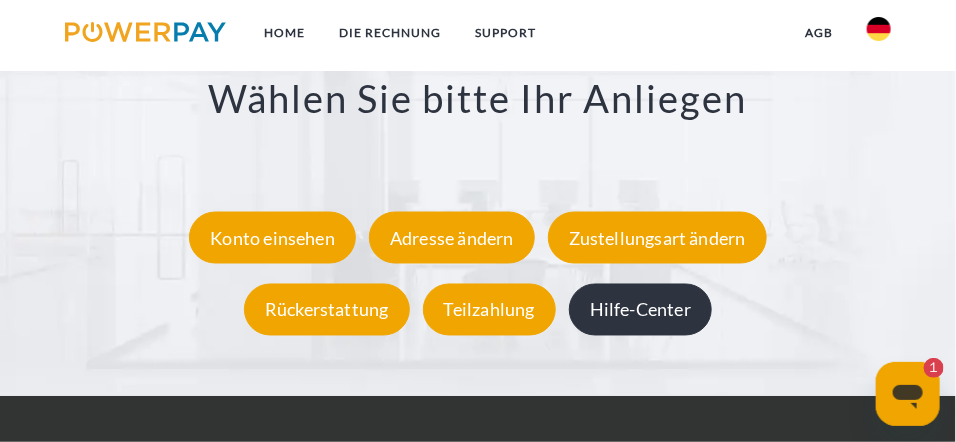 click on "Hilfe-Center" at bounding box center (640, 310) 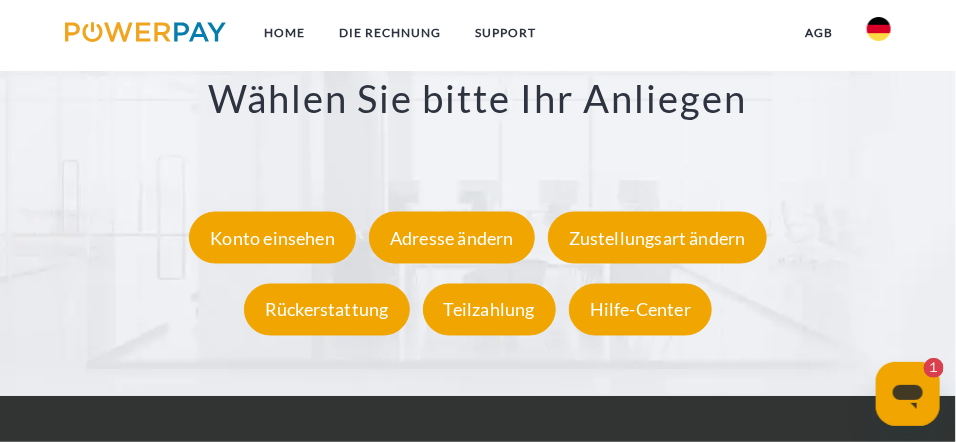 click 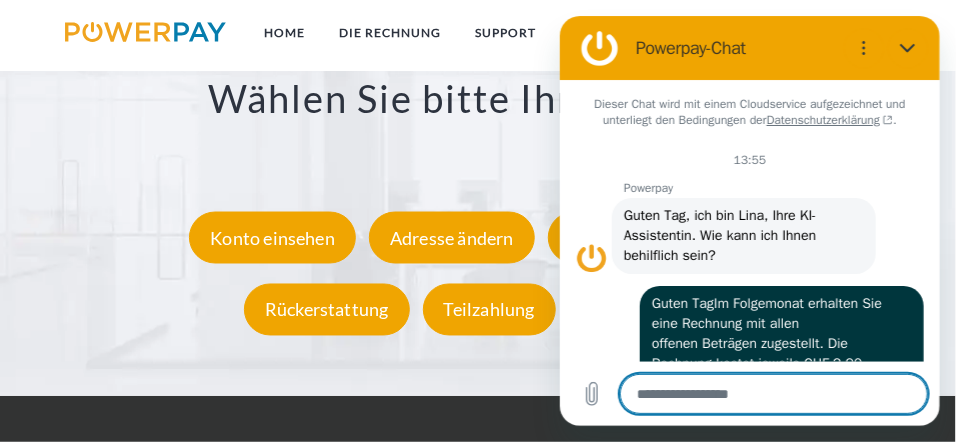 scroll, scrollTop: 0, scrollLeft: 0, axis: both 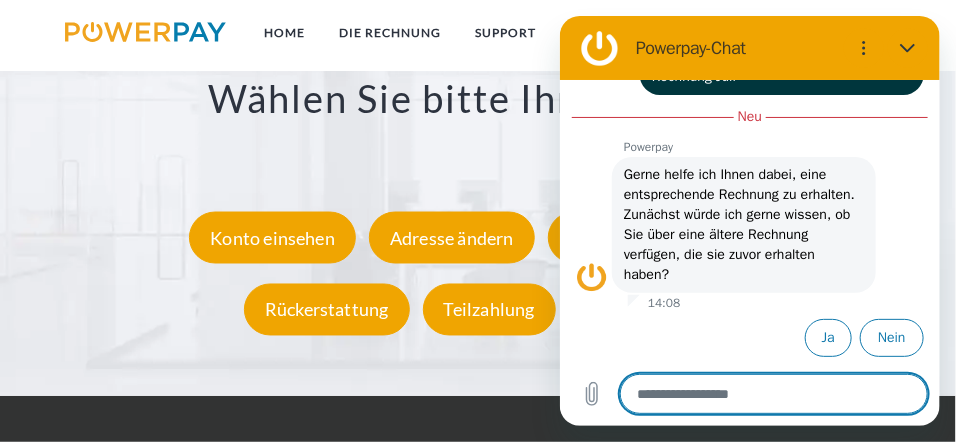 type on "*" 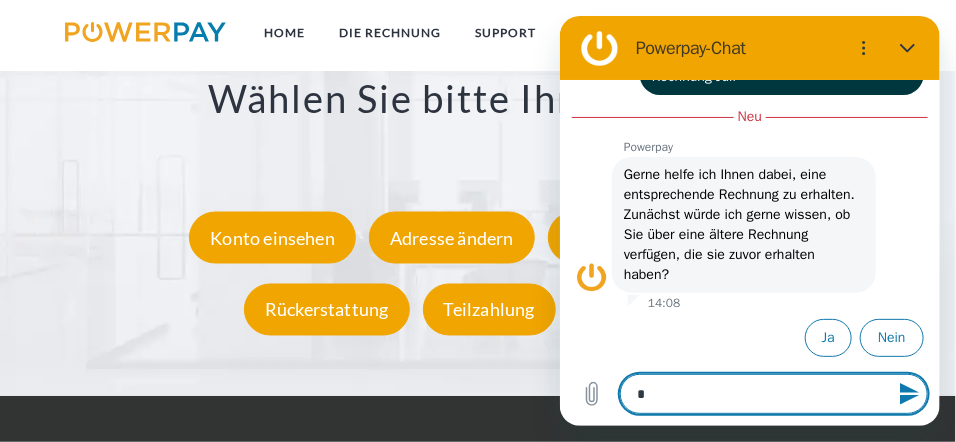 type on "**" 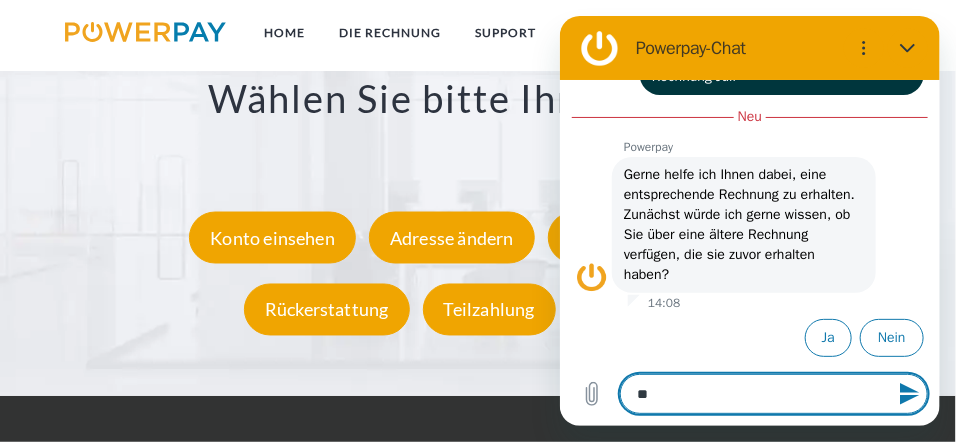 type on "***" 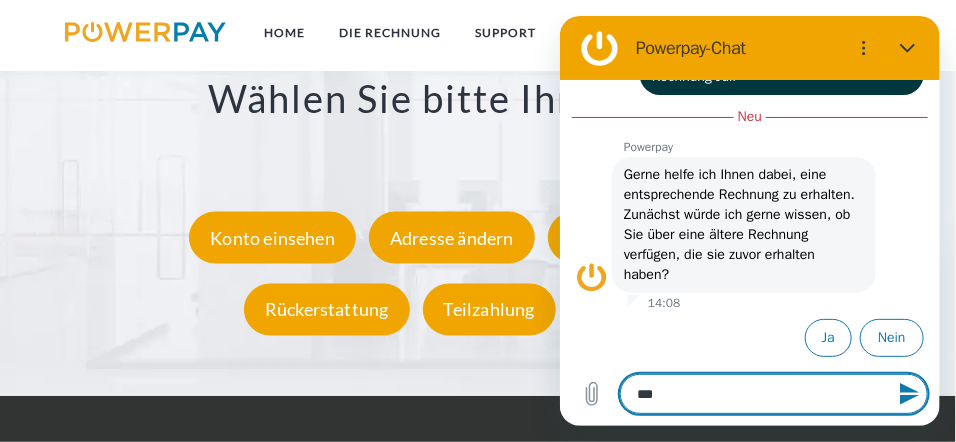 type on "***" 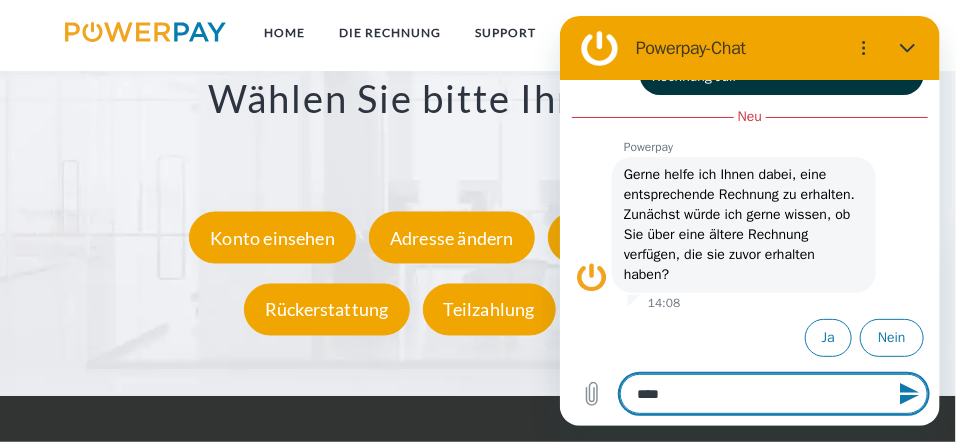 type on "*****" 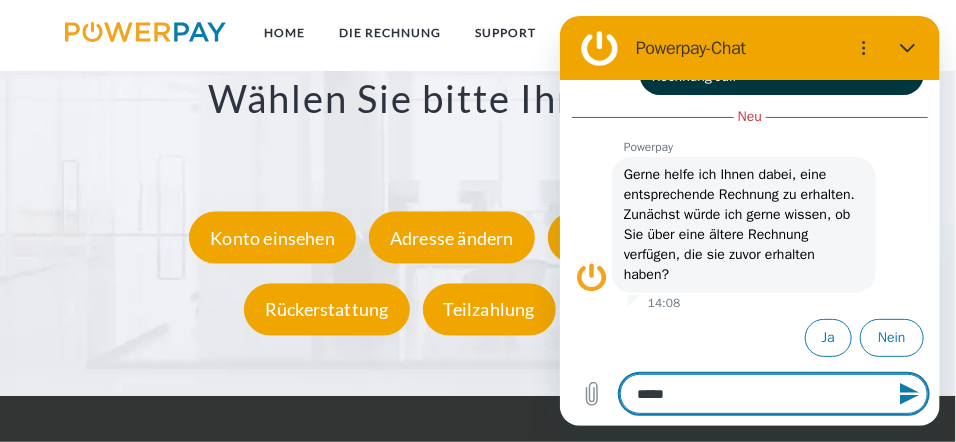 type on "******" 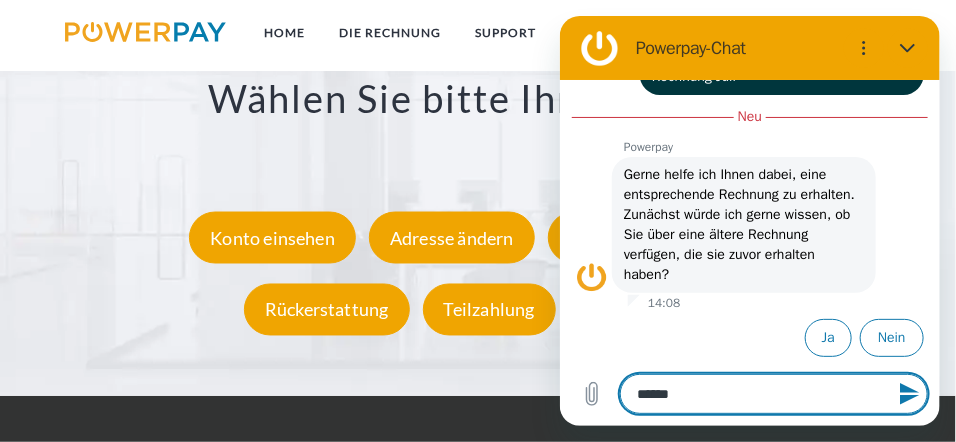 type on "*******" 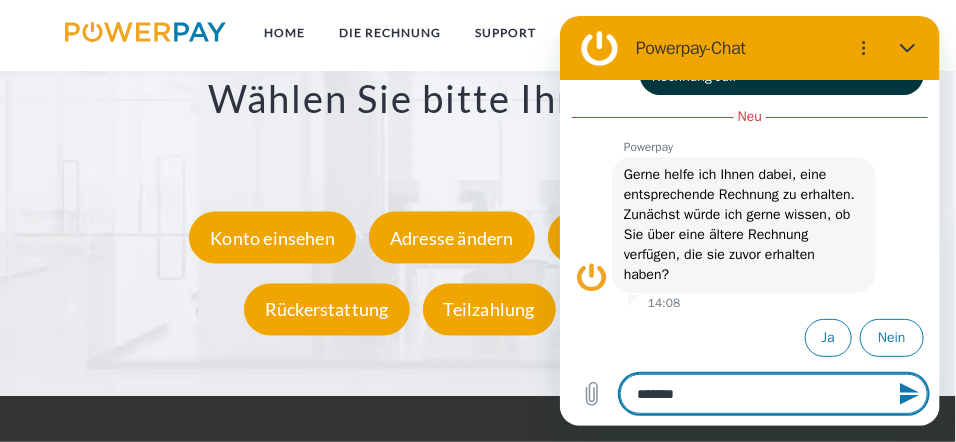 type on "*" 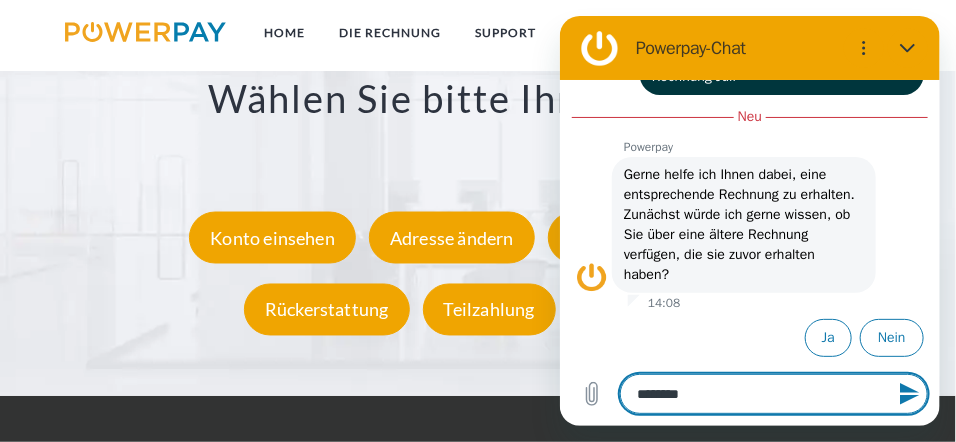 type on "*********" 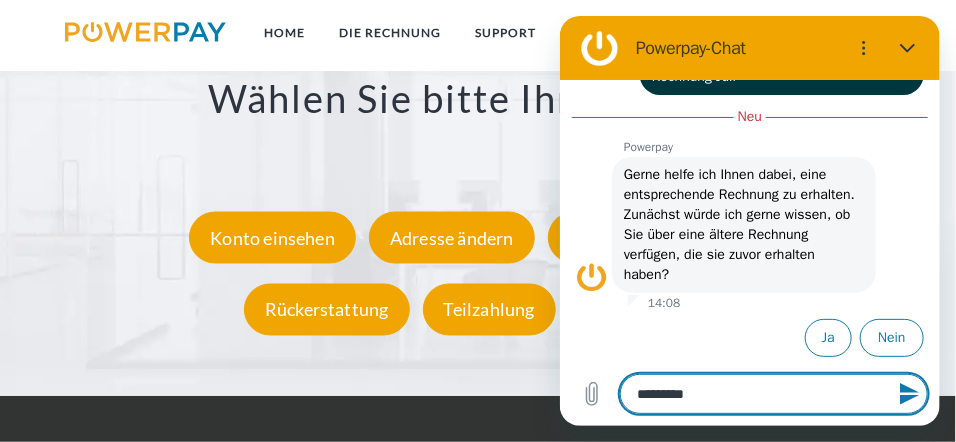 type on "**********" 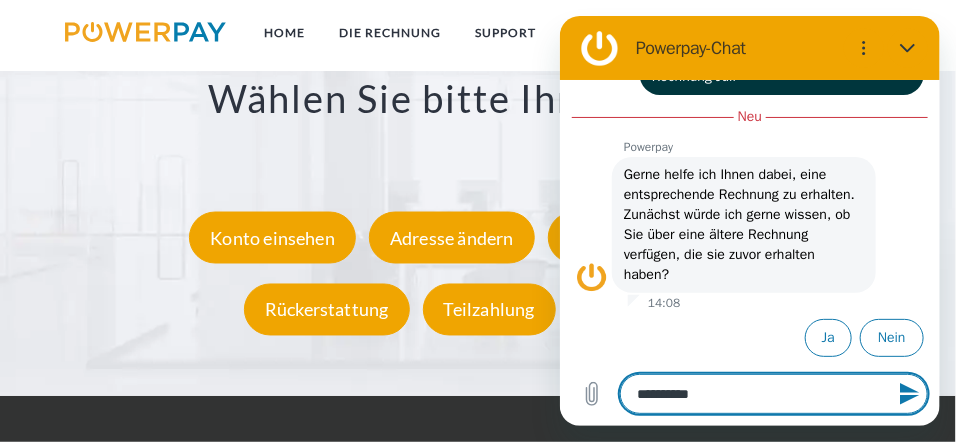 type on "**********" 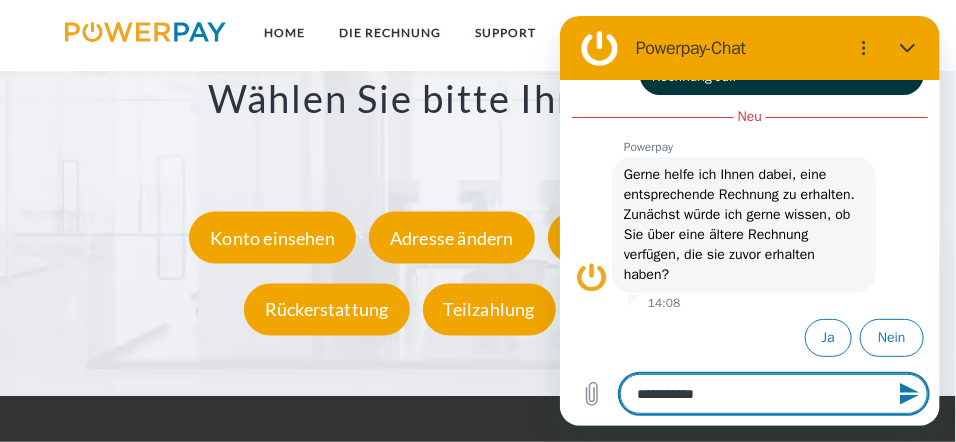 type on "**********" 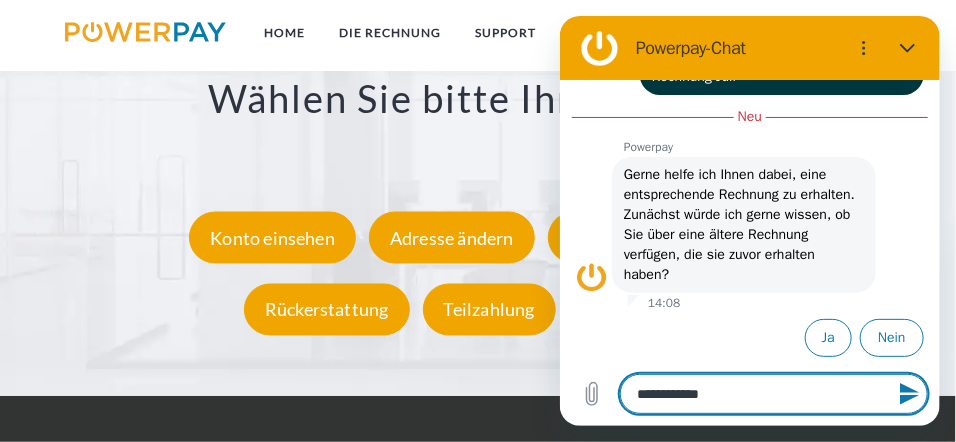 type on "**********" 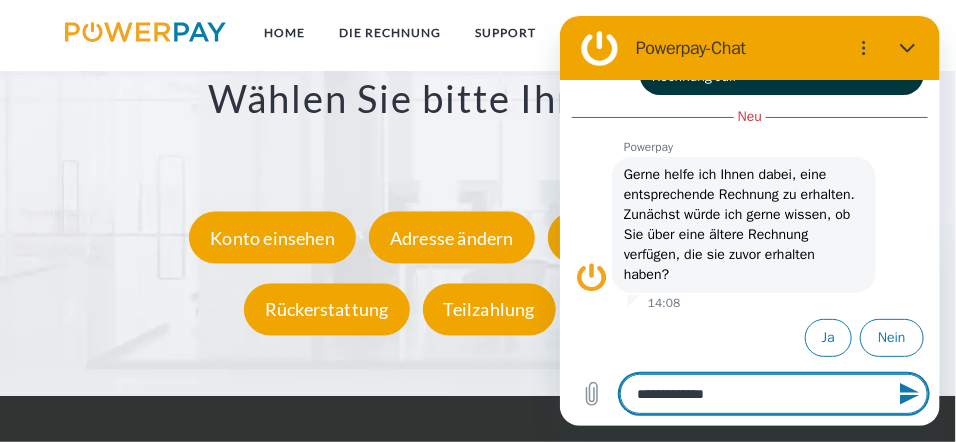 type on "**********" 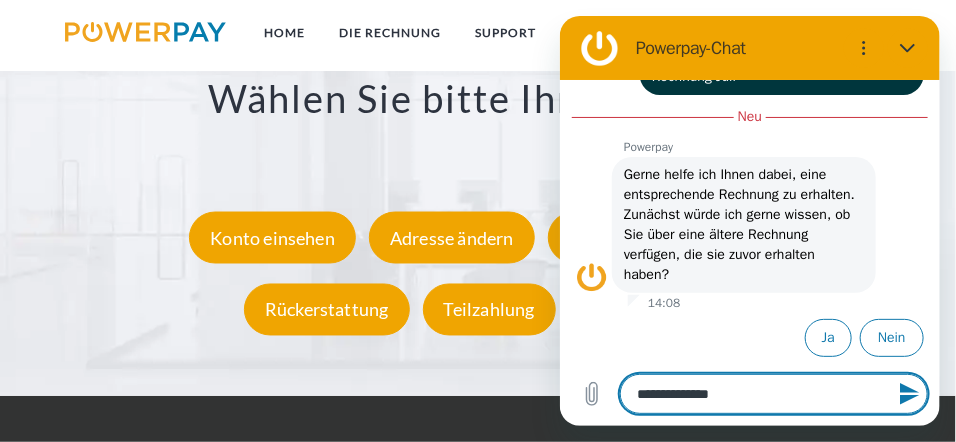 type on "**********" 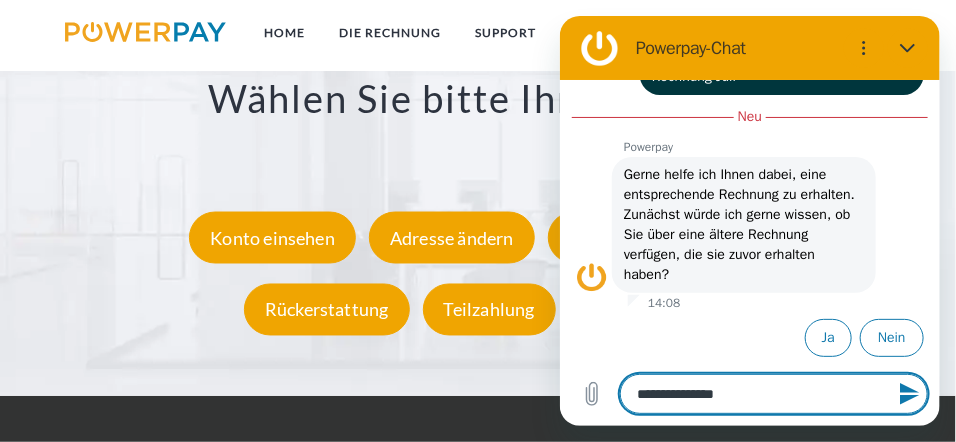 type on "**********" 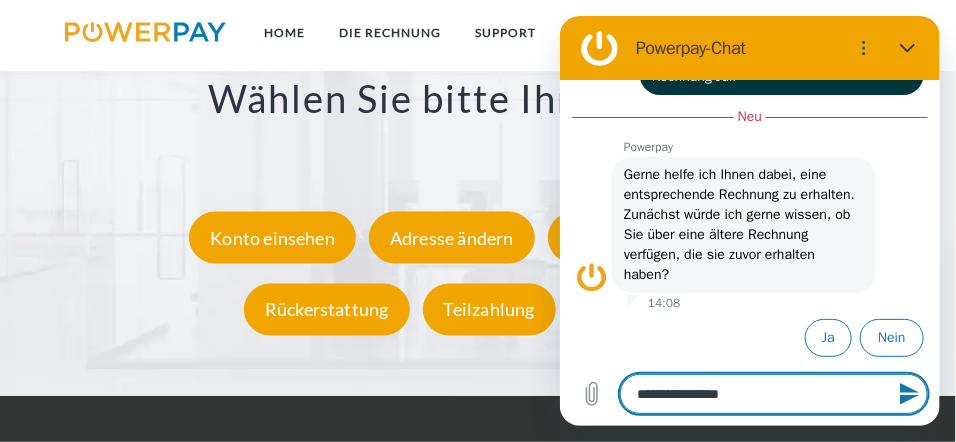 type on "**********" 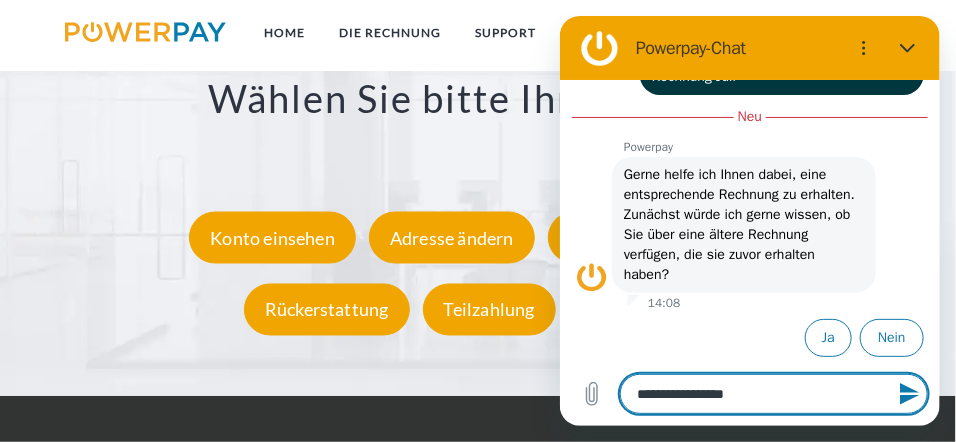 type on "**********" 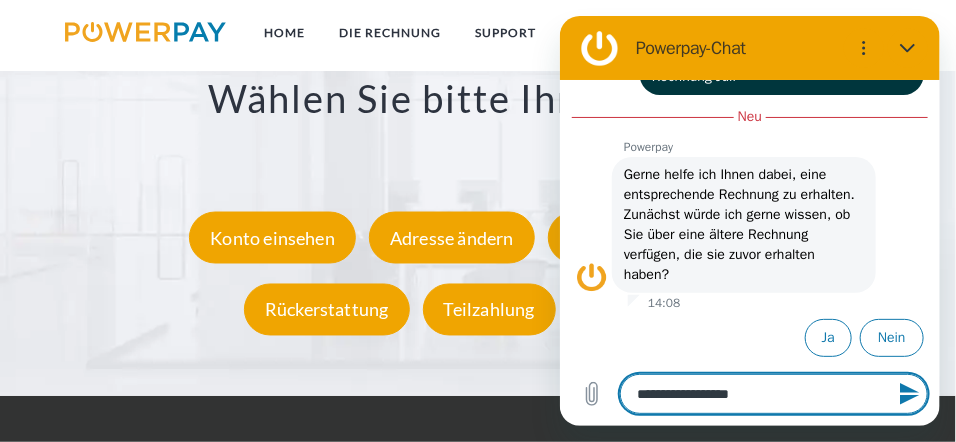 type on "**********" 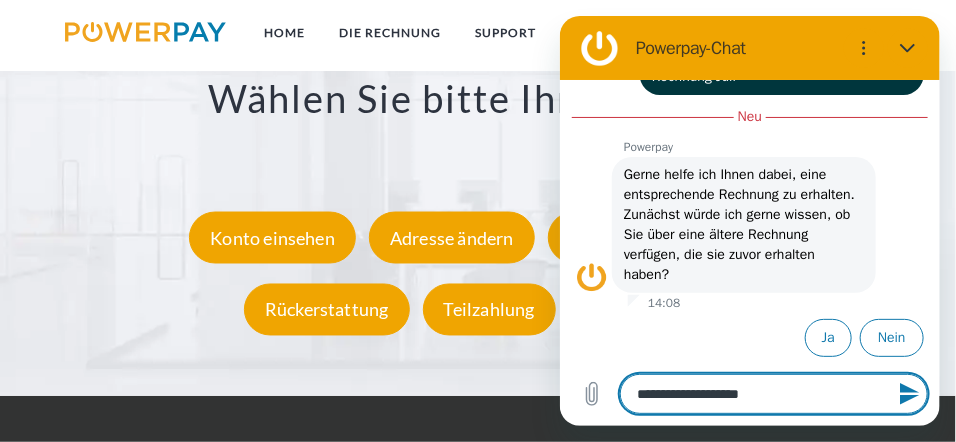 type on "*" 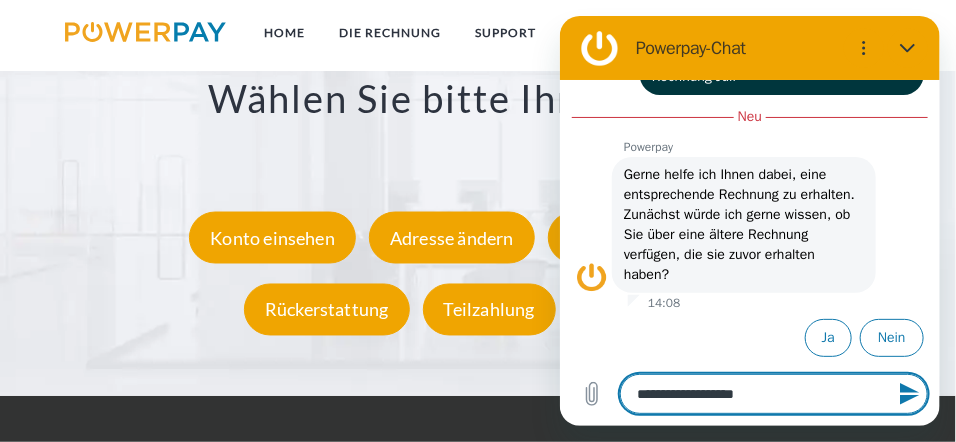 type on "**********" 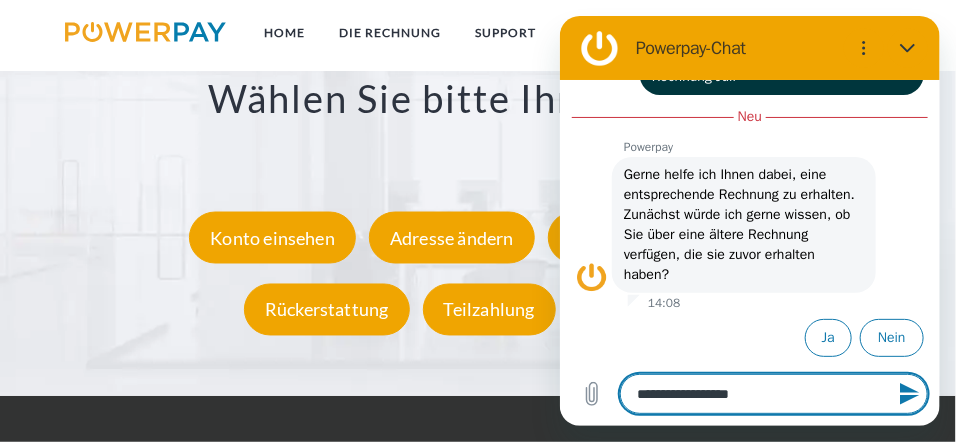 type on "*" 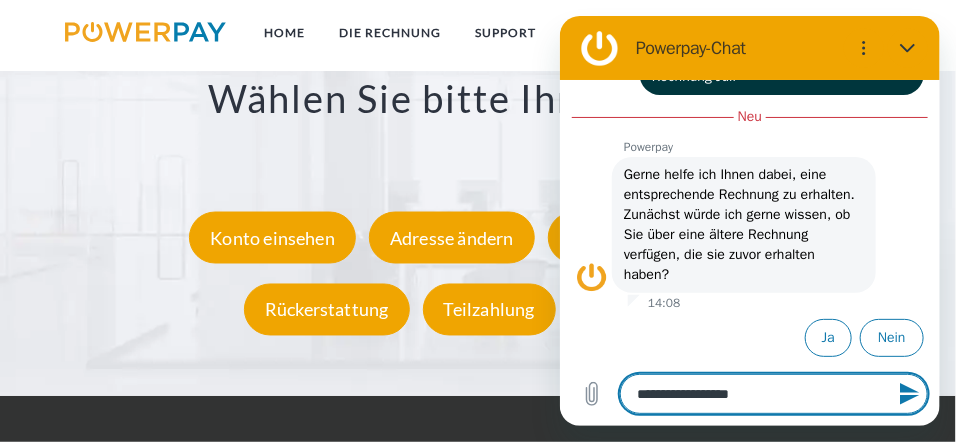 type on "**********" 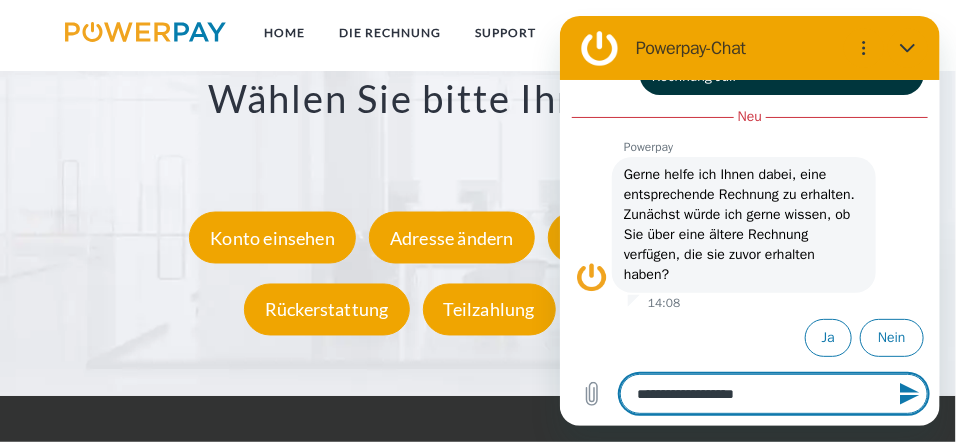 type on "**********" 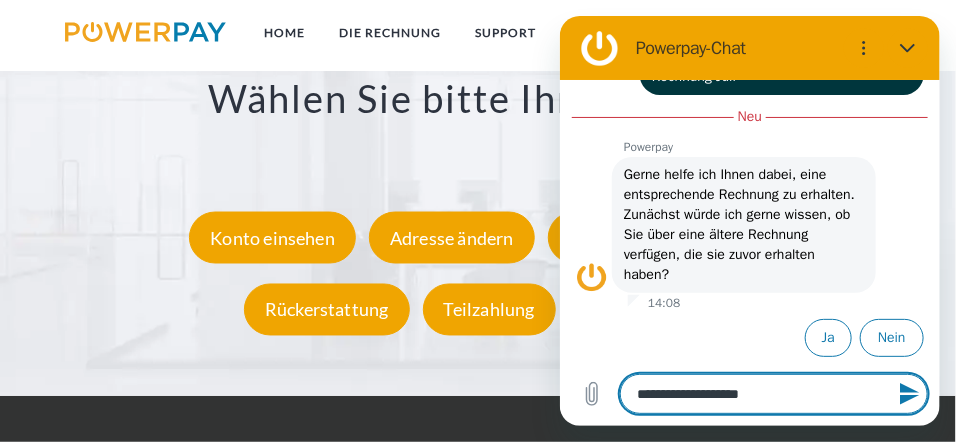 type on "**********" 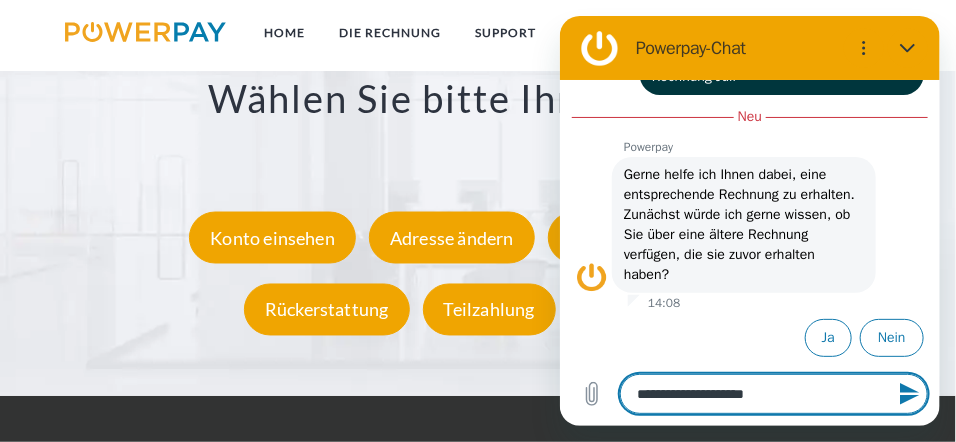 type on "**********" 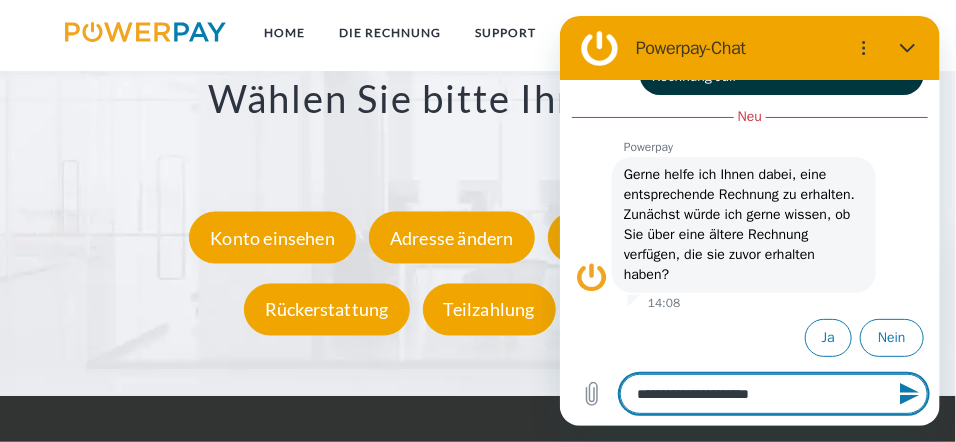 type on "**********" 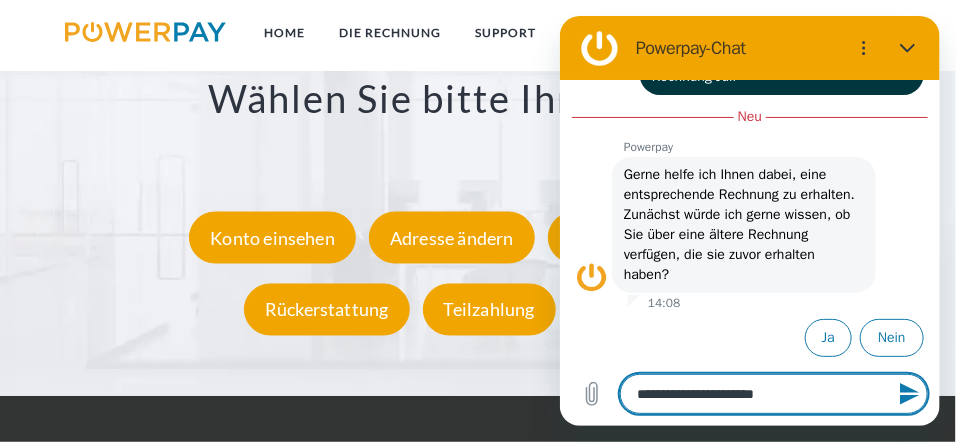 type on "*" 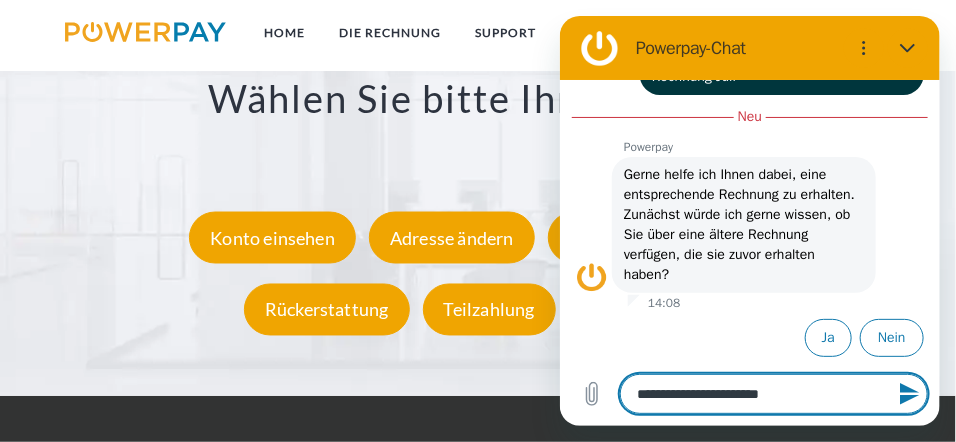 type on "*" 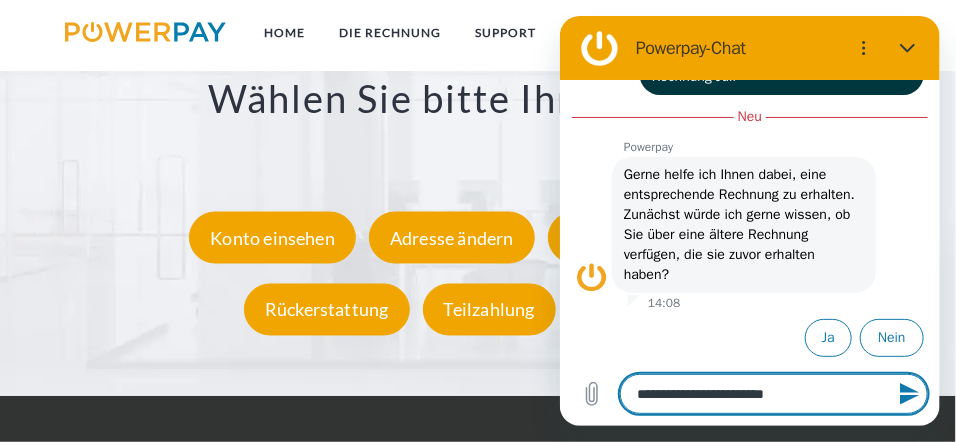 type on "**********" 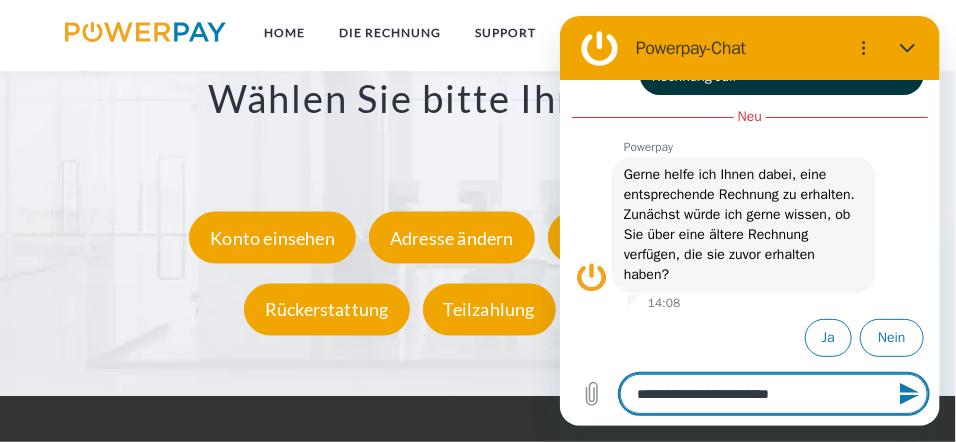 type on "**********" 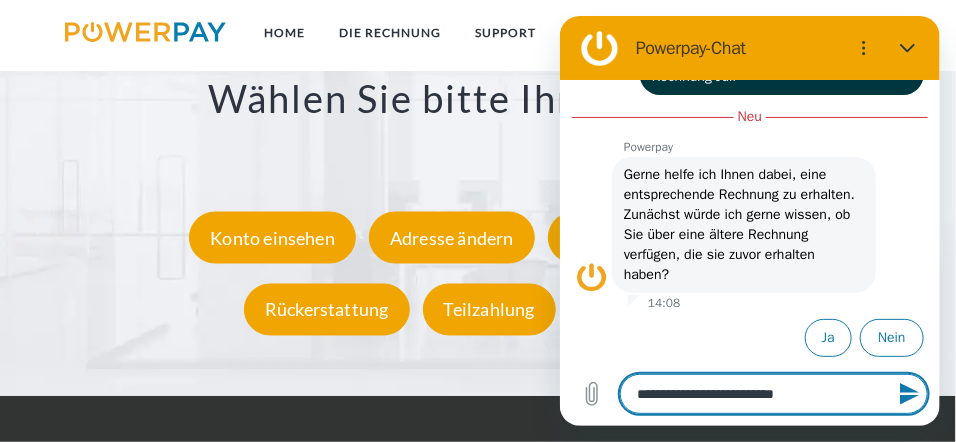 type on "**********" 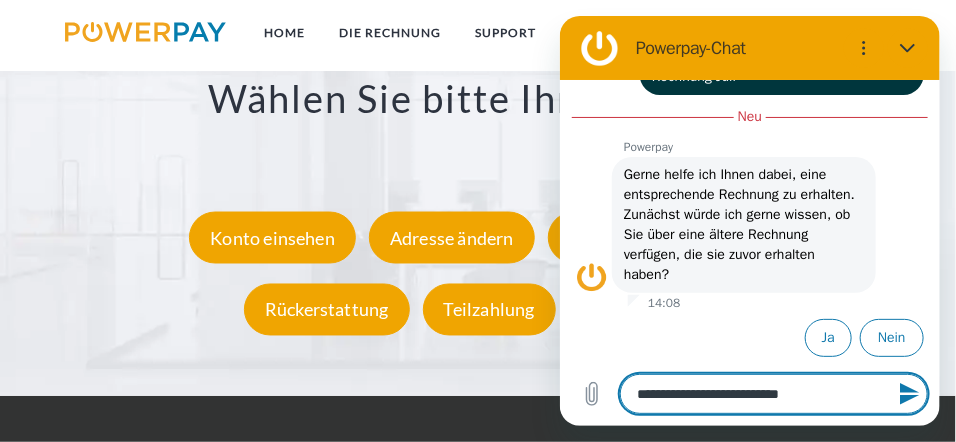 type on "**********" 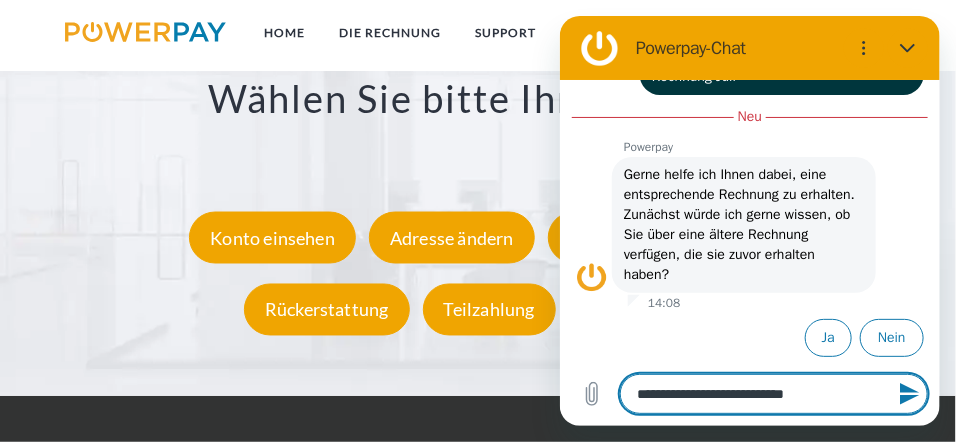 type on "**********" 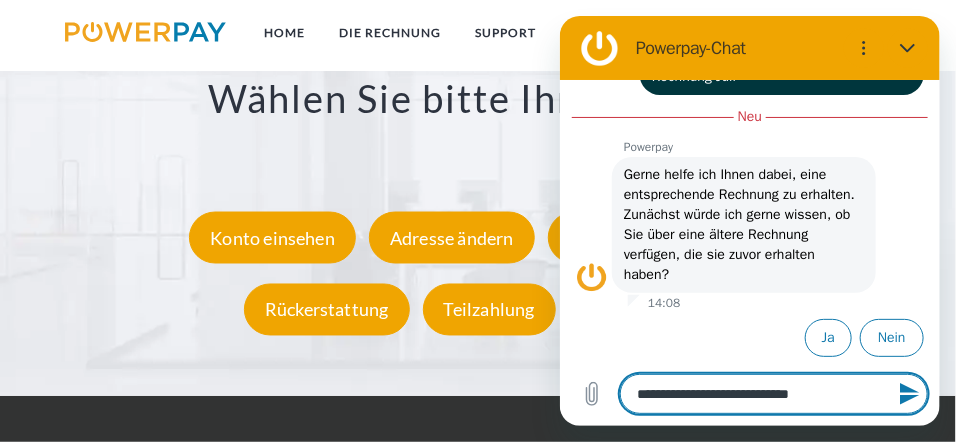 type on "**********" 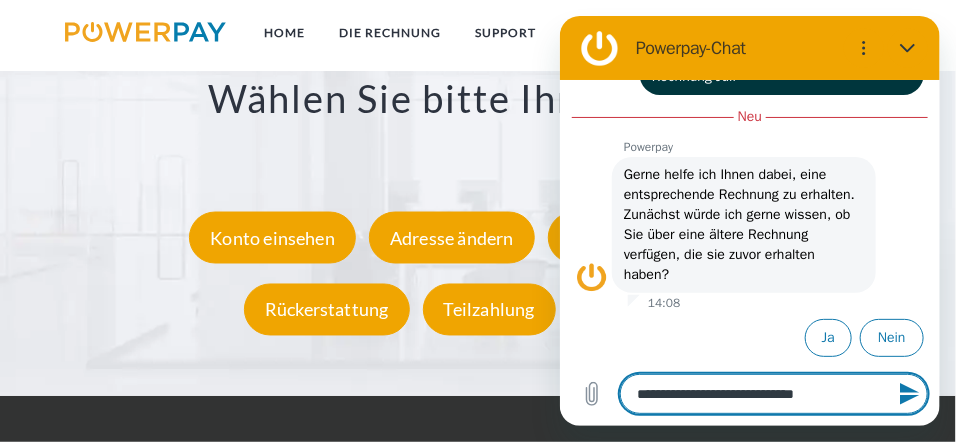 type on "**********" 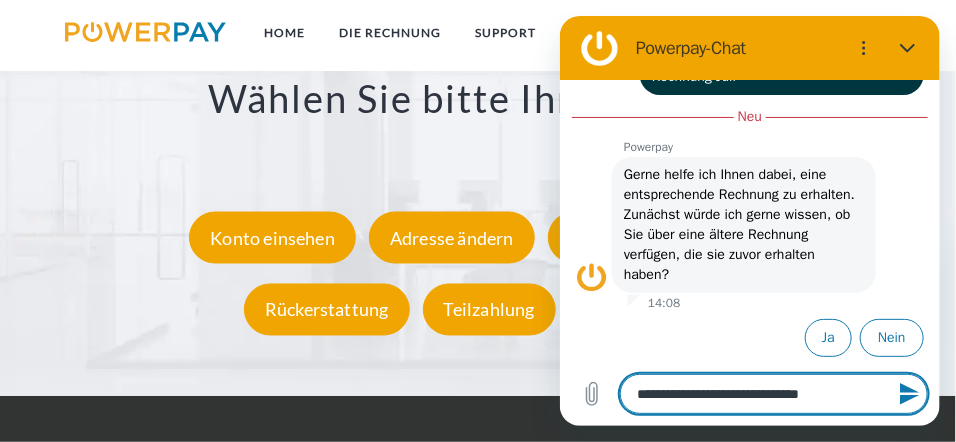 type on "**********" 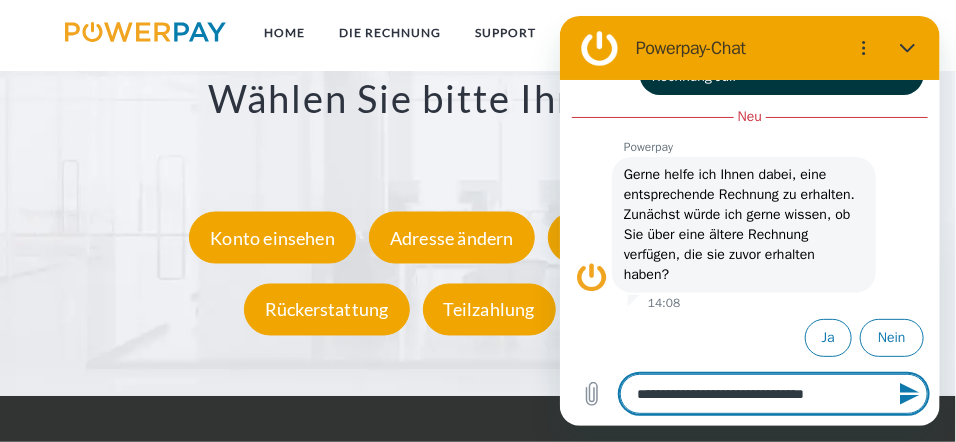 type on "**********" 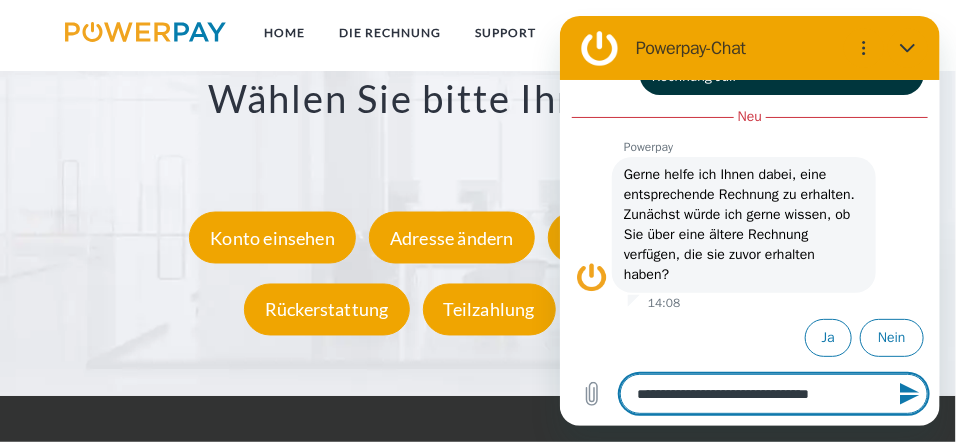 type on "**********" 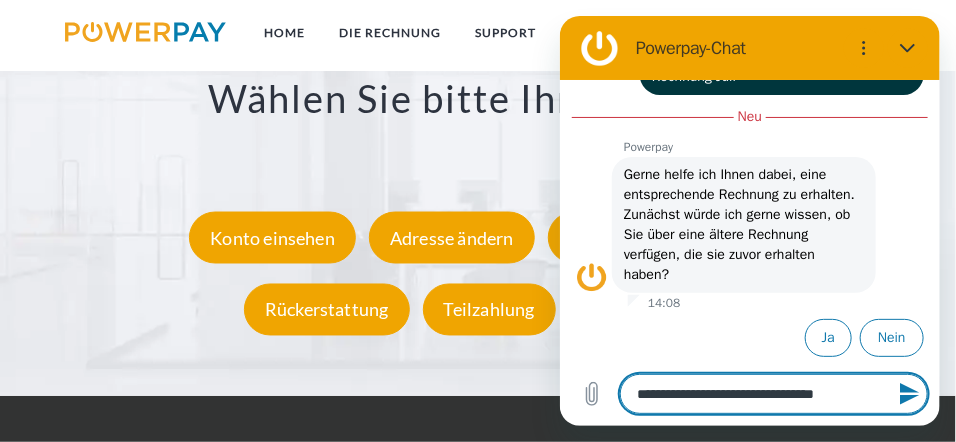 type on "**********" 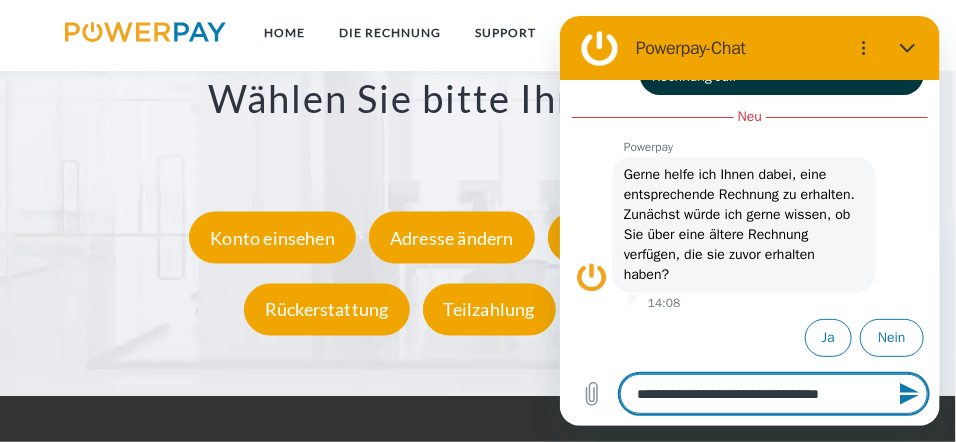 type on "**********" 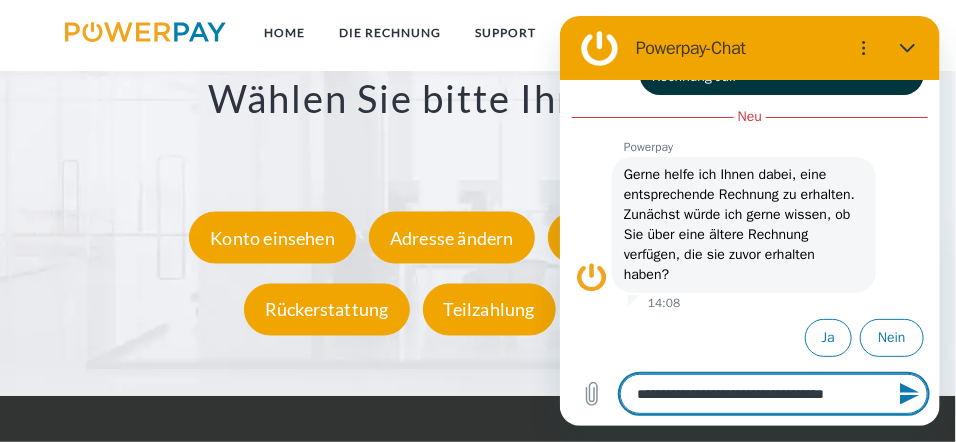 type on "**********" 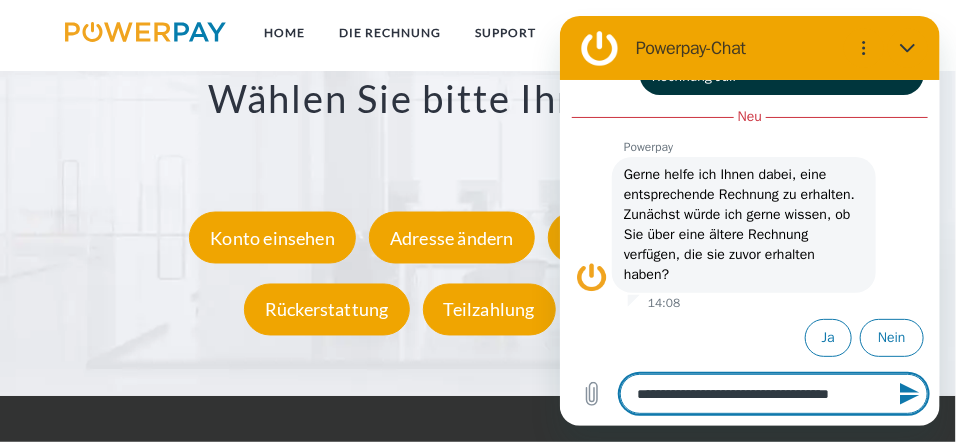 type on "**********" 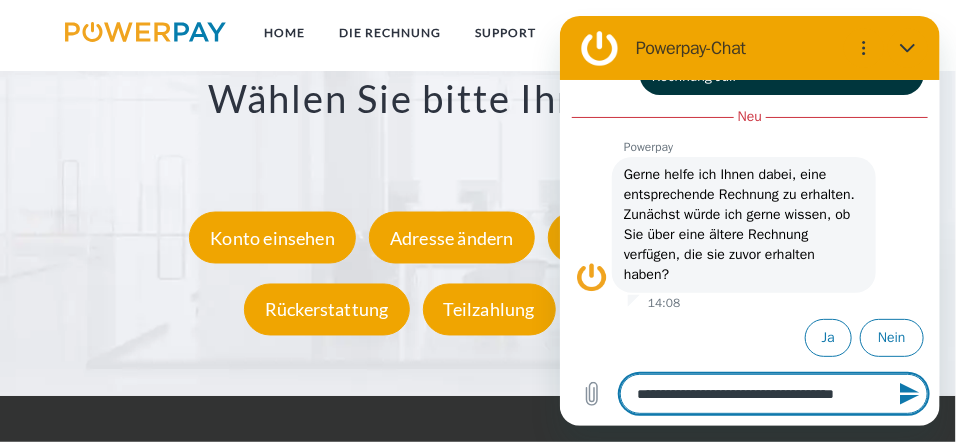 type on "**********" 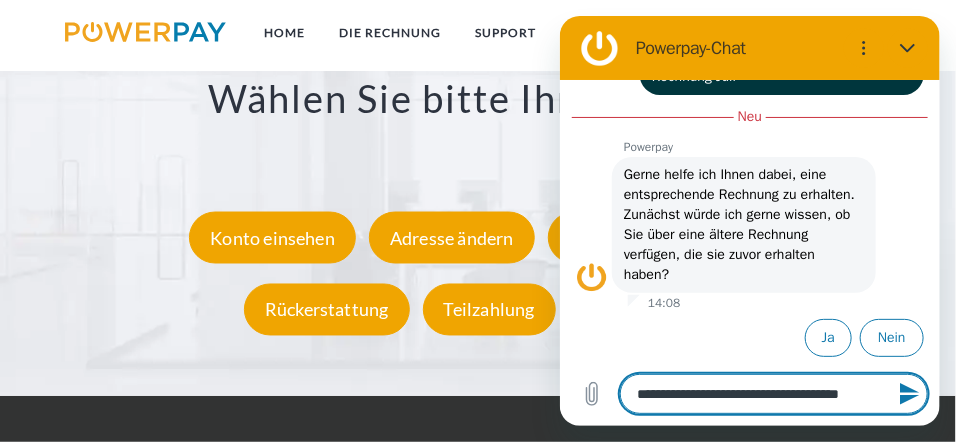 type on "**********" 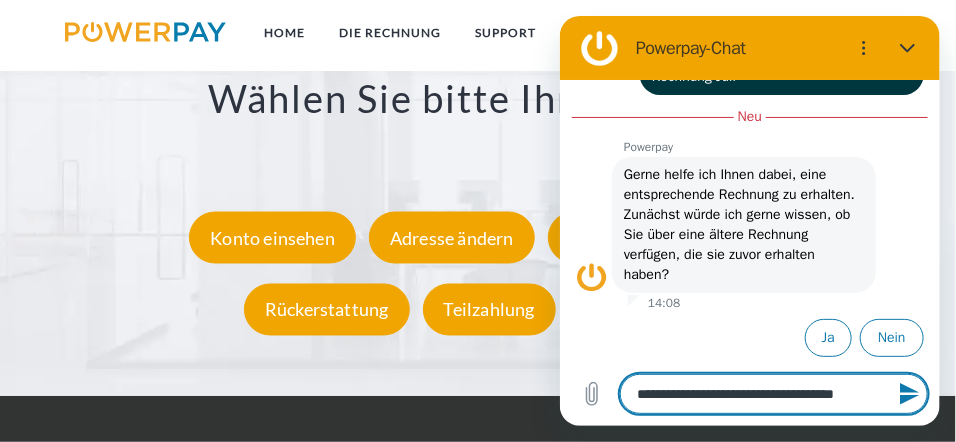 type on "*" 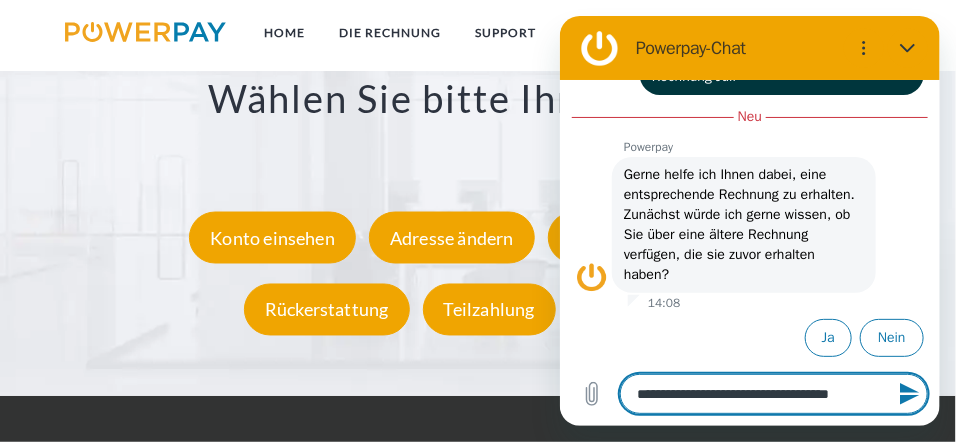 type on "**********" 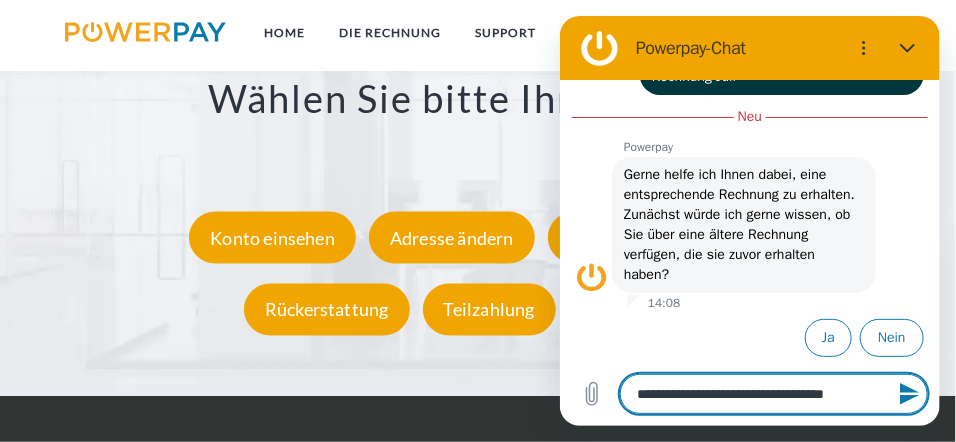 type on "*" 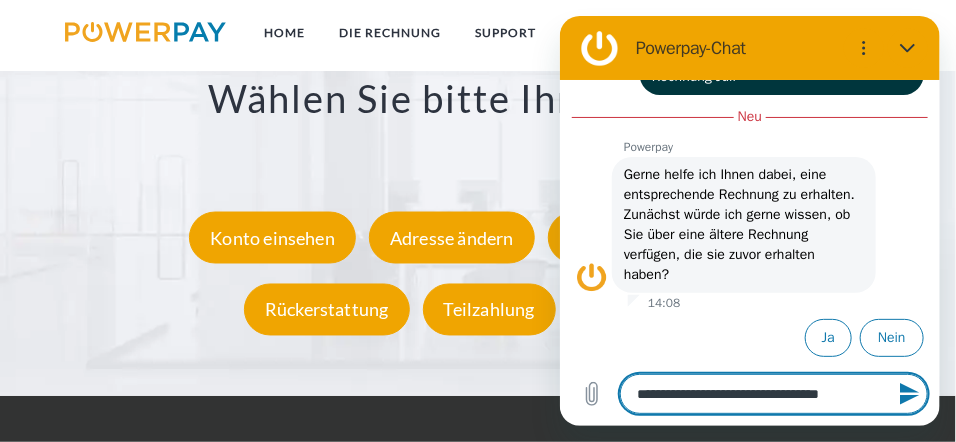 type on "*" 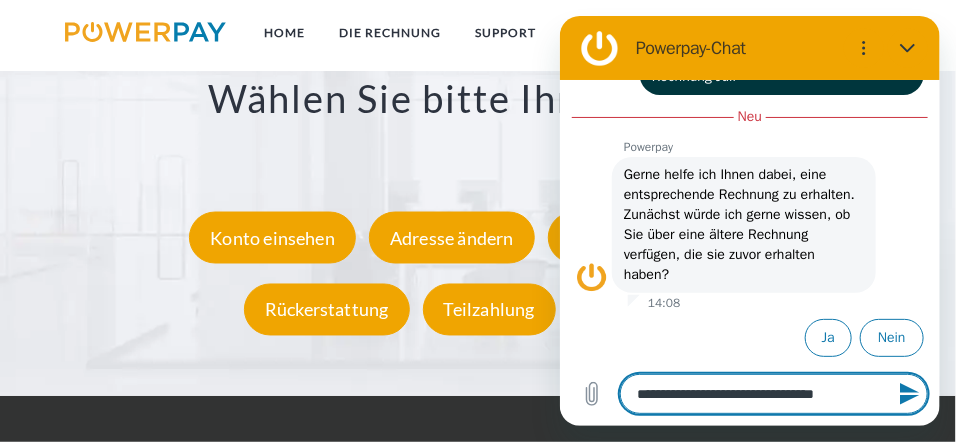 type on "**********" 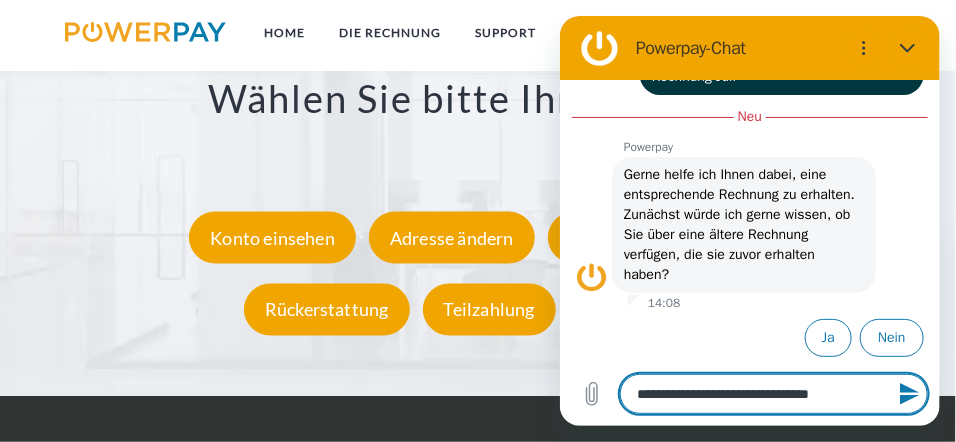 type on "**********" 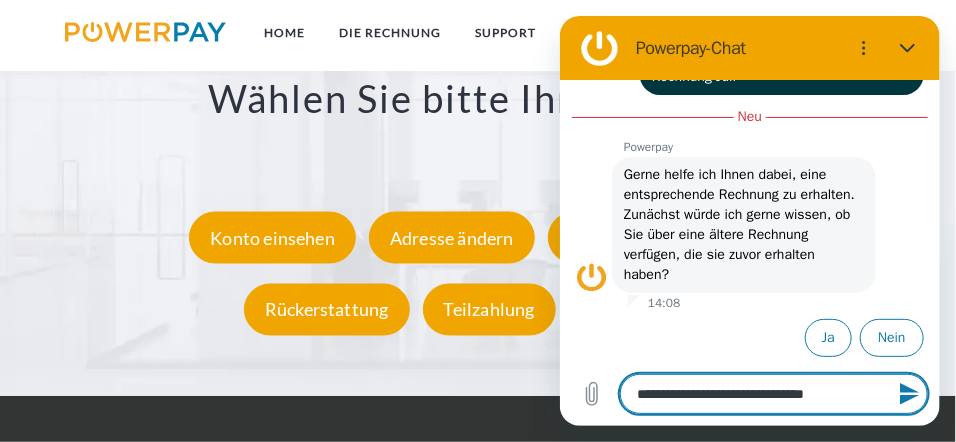 type on "**********" 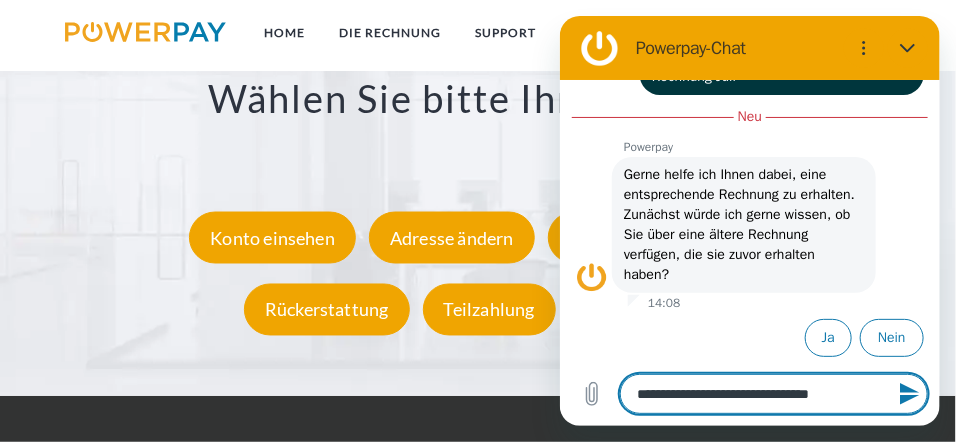 type on "**********" 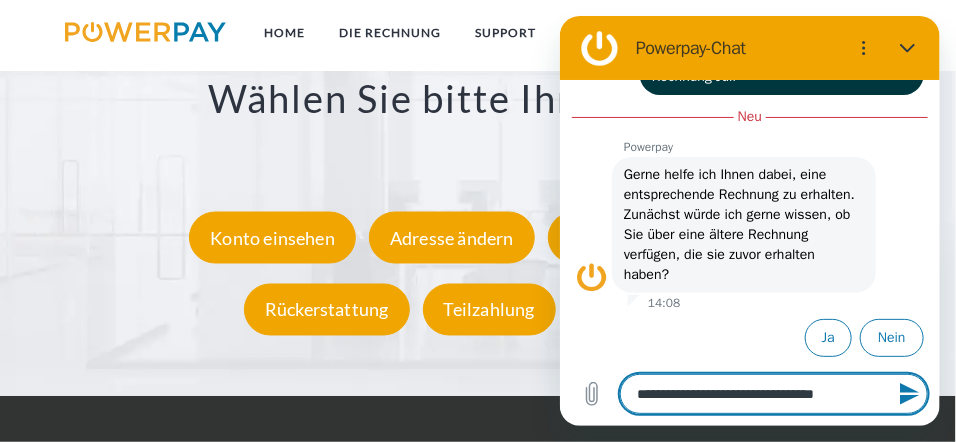 type on "**********" 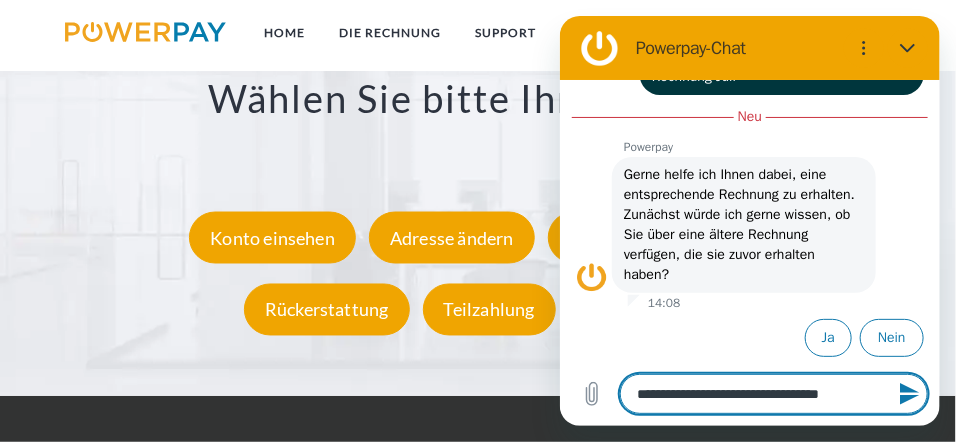 type on "**********" 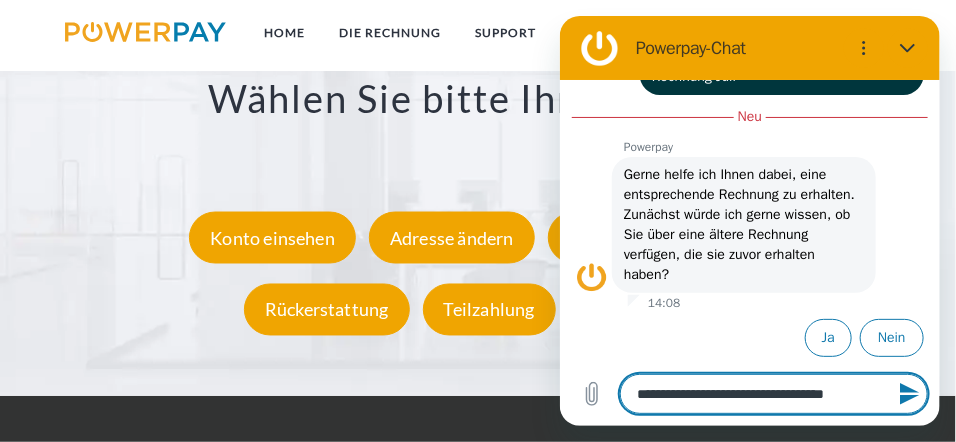 type on "**********" 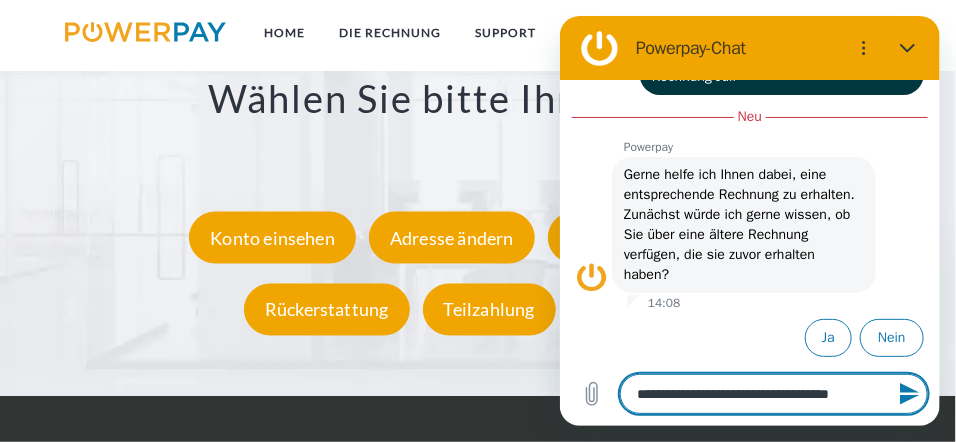 type on "**********" 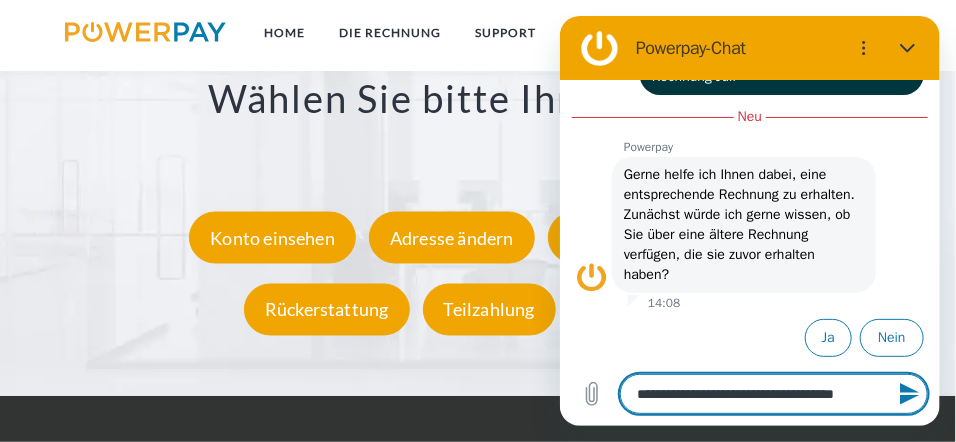 type on "**********" 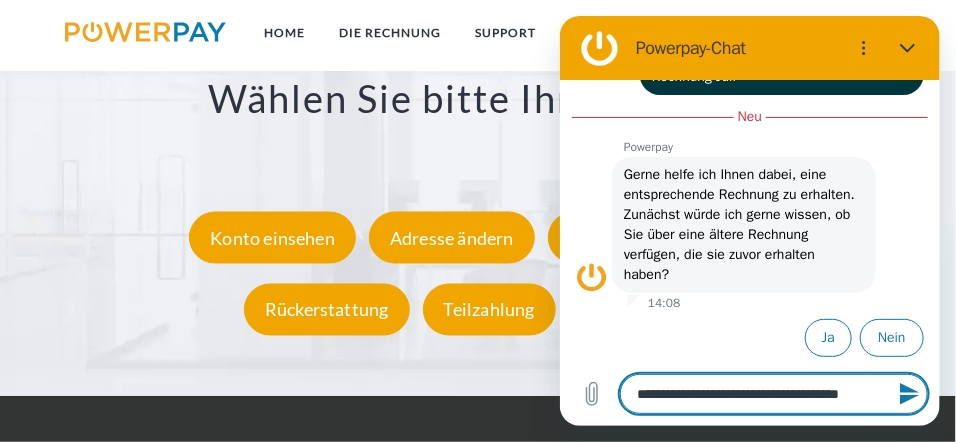 type on "*" 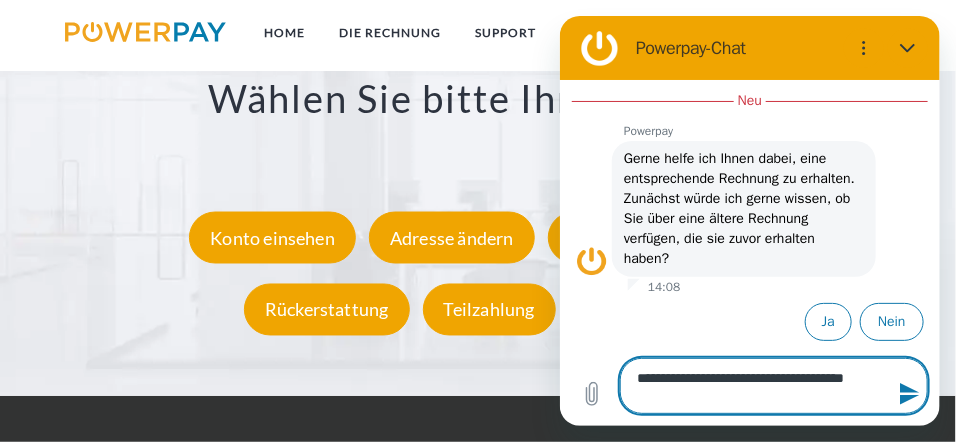 type on "**********" 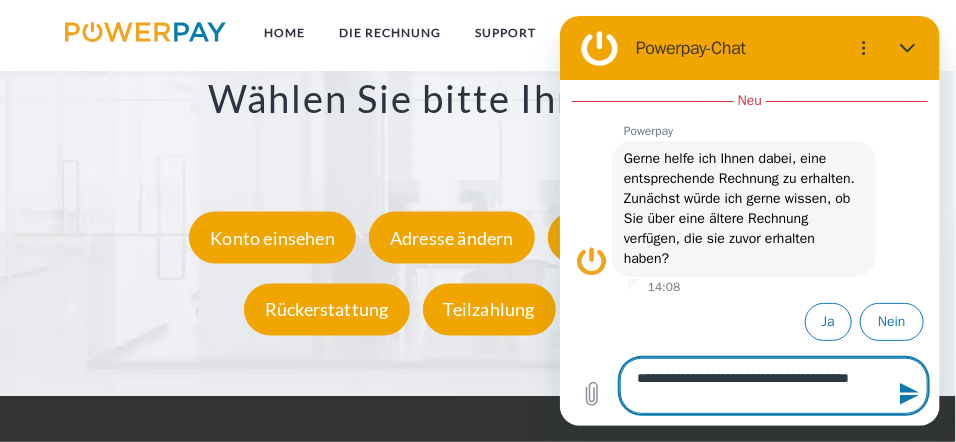 type on "**********" 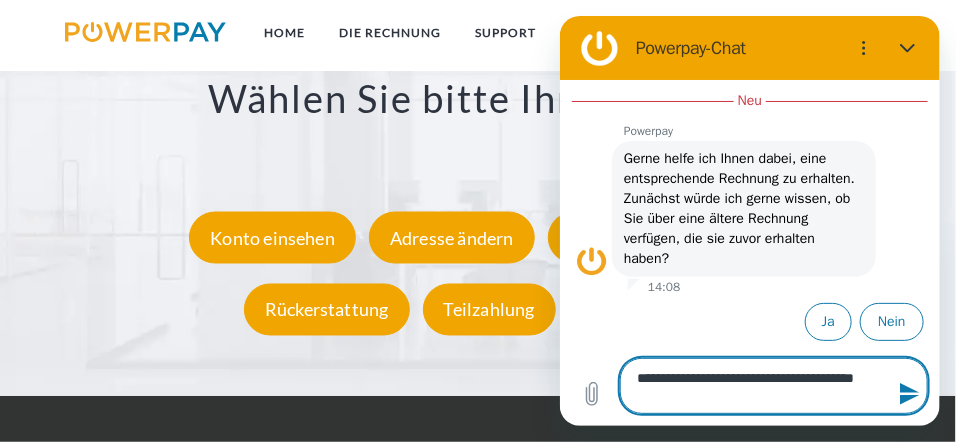 type on "**********" 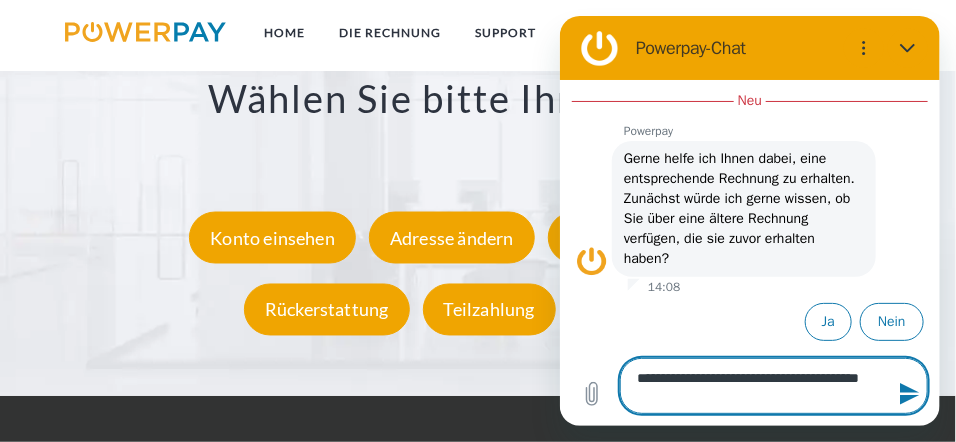 type 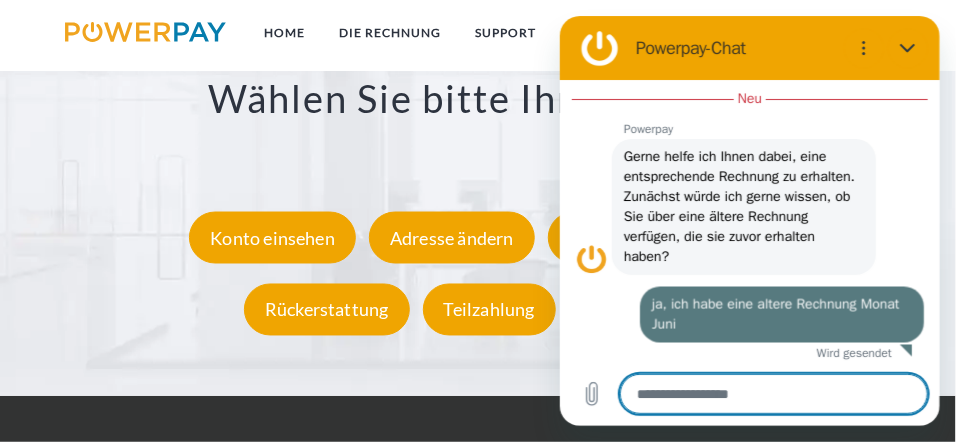 type on "*" 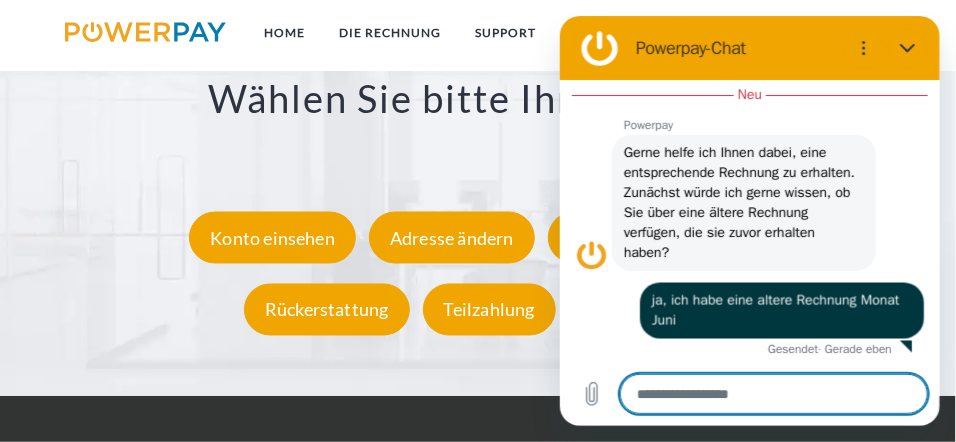 scroll, scrollTop: 914, scrollLeft: 0, axis: vertical 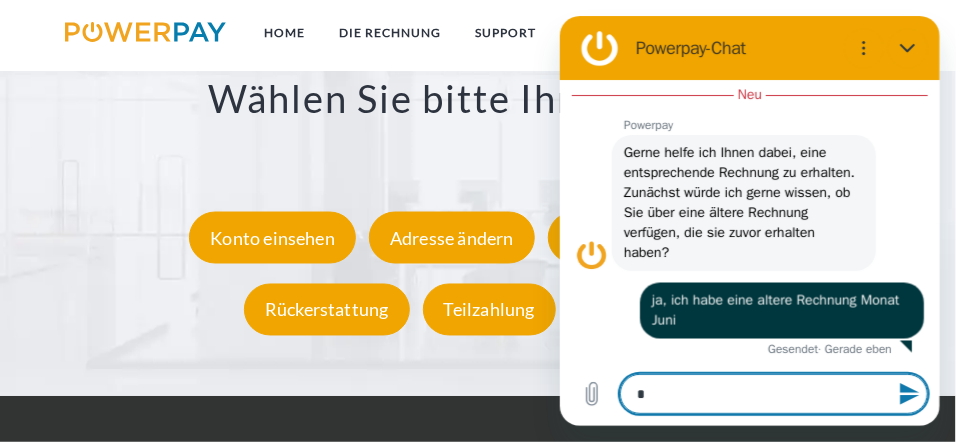 type on "**" 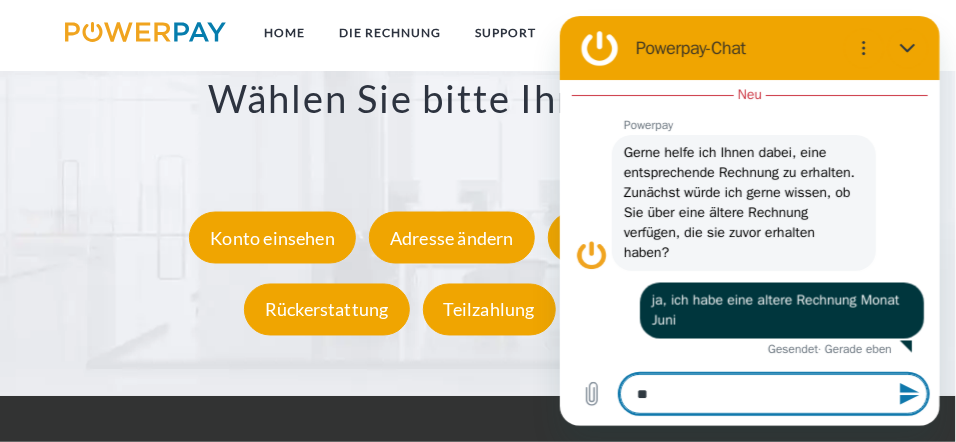 type on "***" 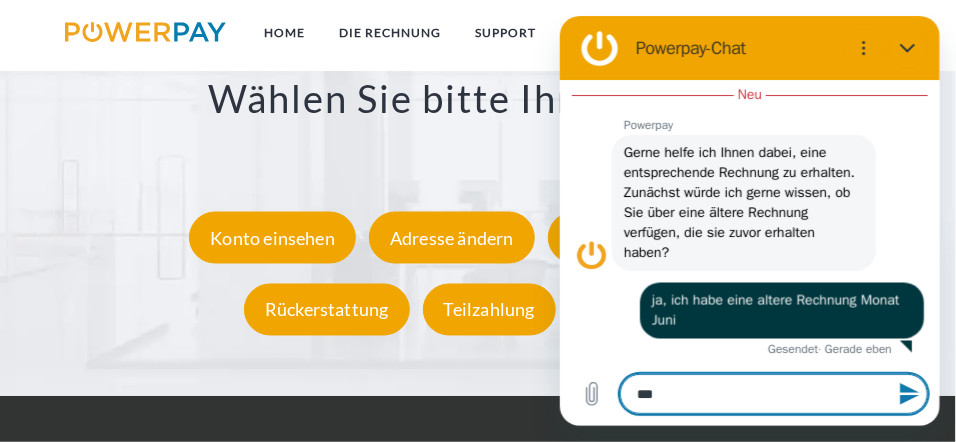 type on "****" 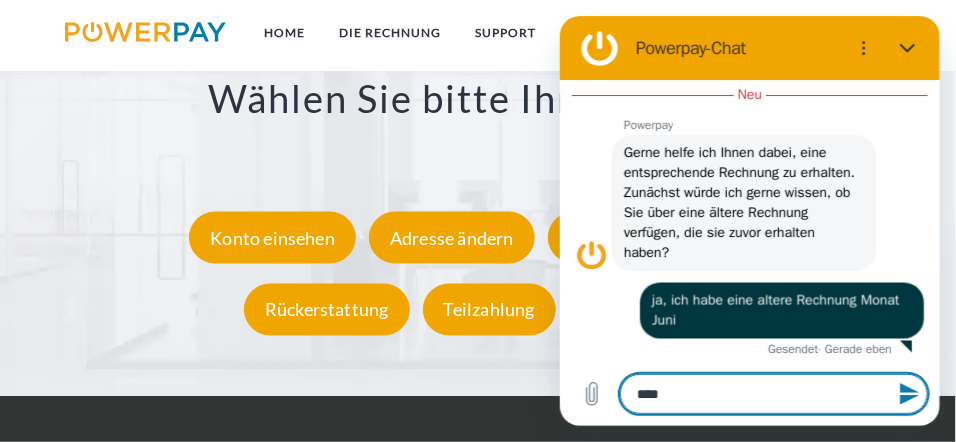 type on "*" 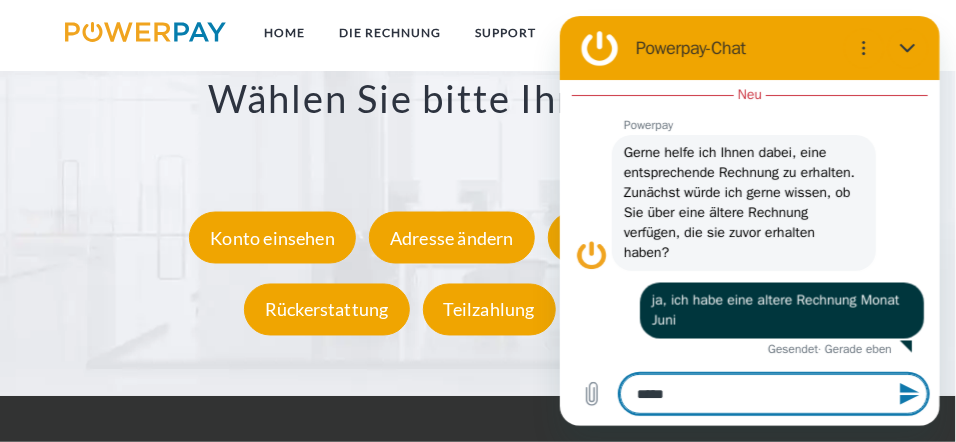 type on "*" 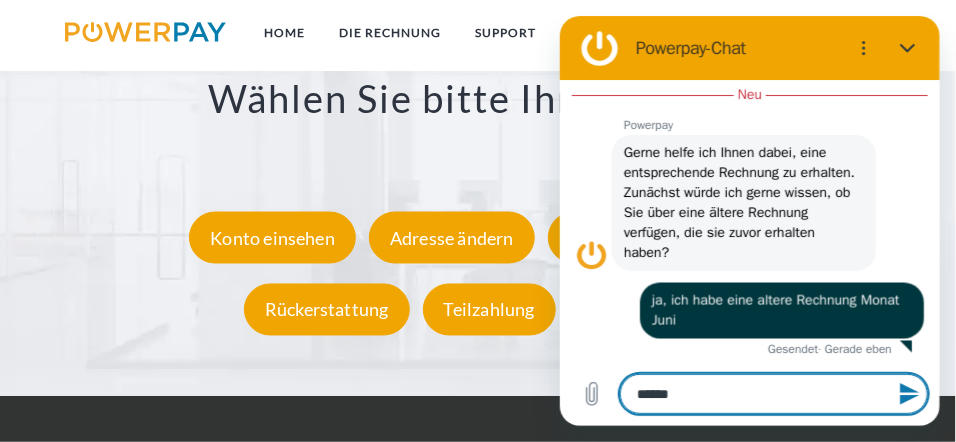 type on "*******" 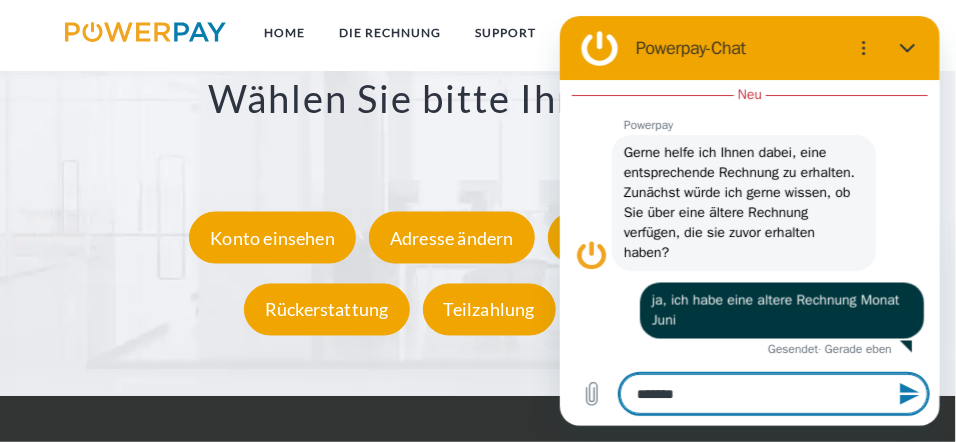 type on "********" 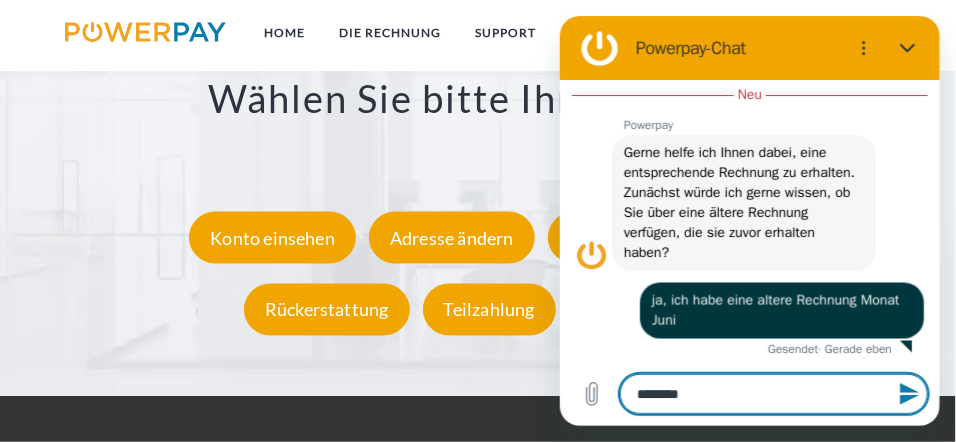 type on "*********" 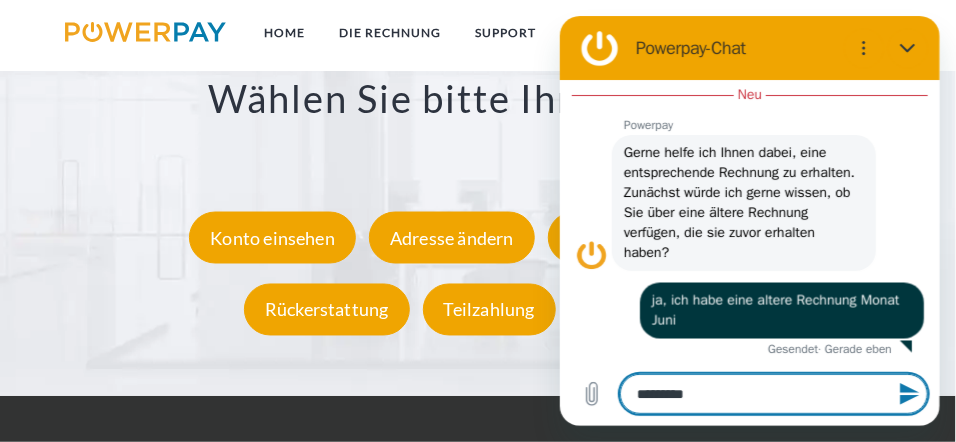 type on "**********" 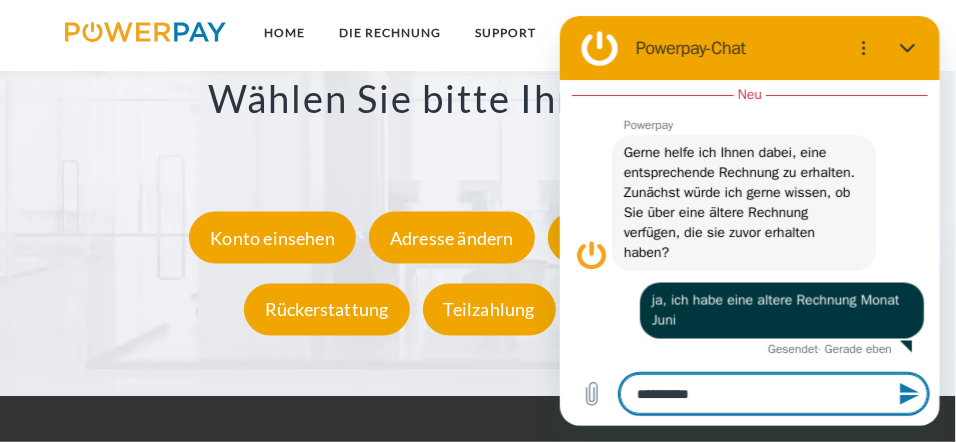 type on "**********" 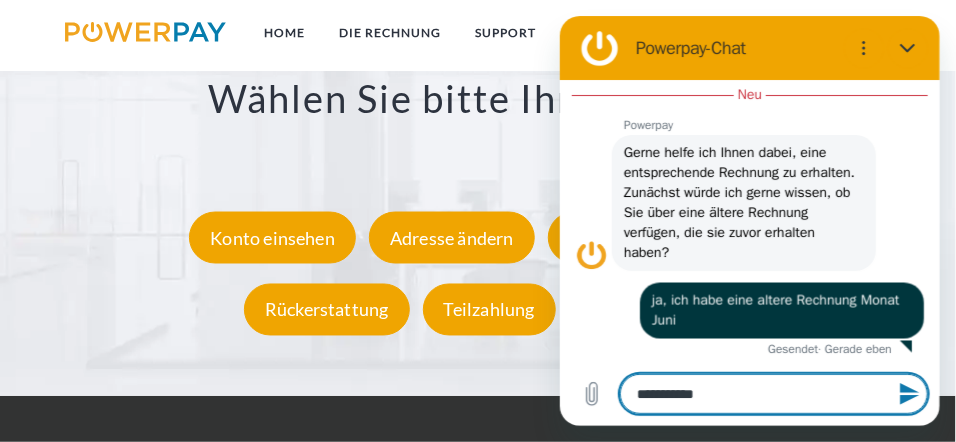 type on "**********" 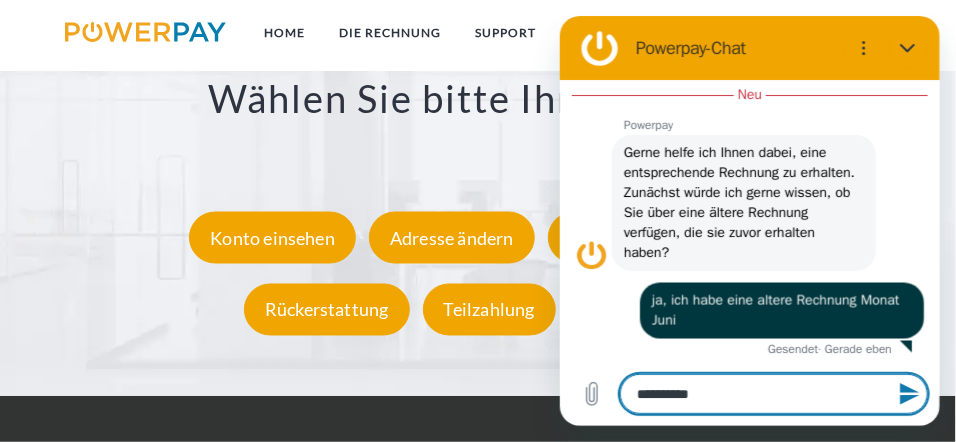 type on "*********" 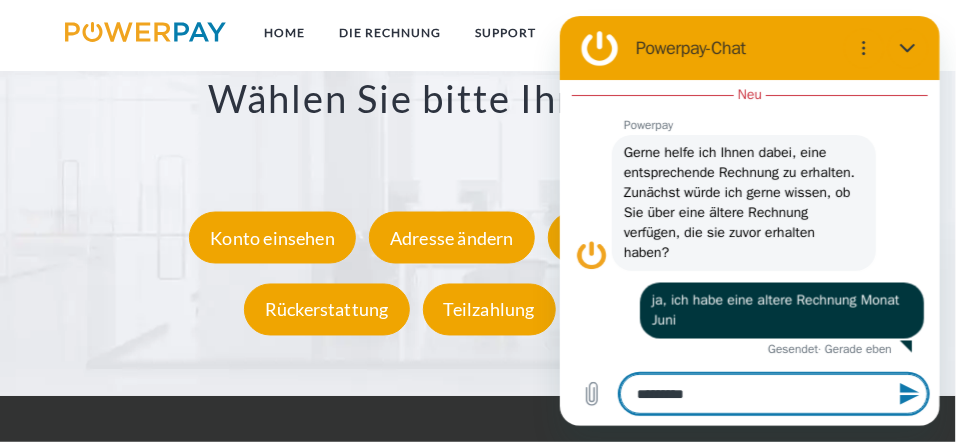 type on "**********" 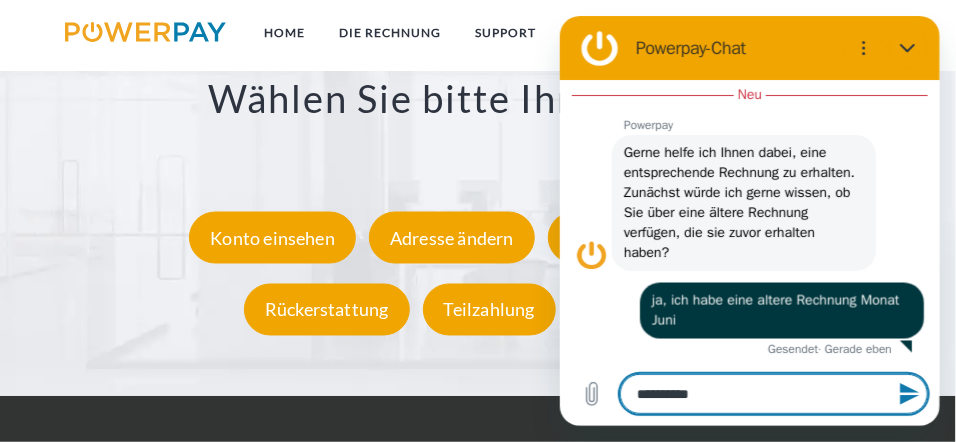 type on "**********" 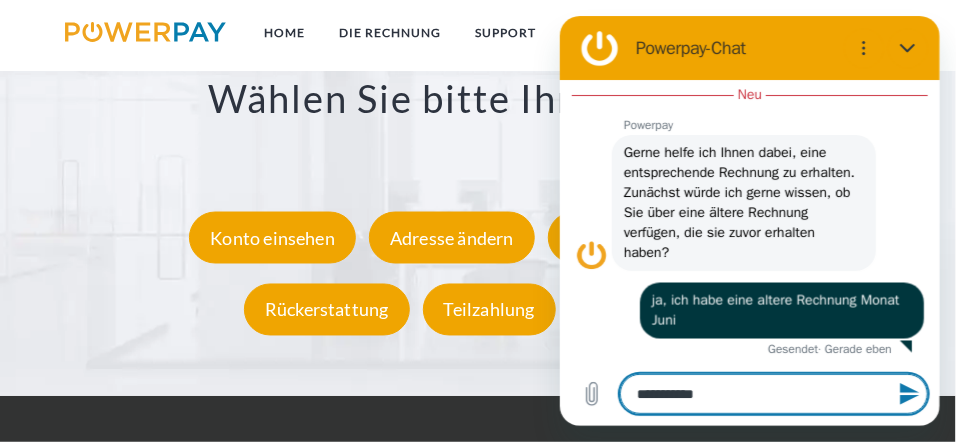 type on "**********" 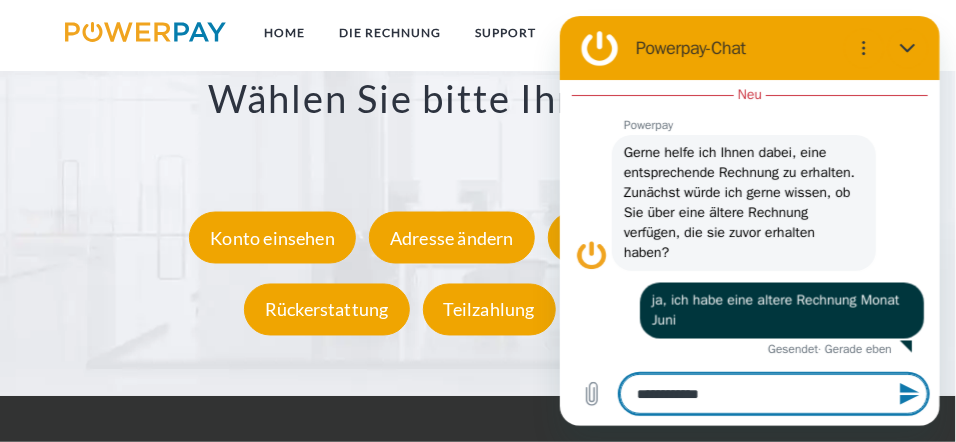 type on "**********" 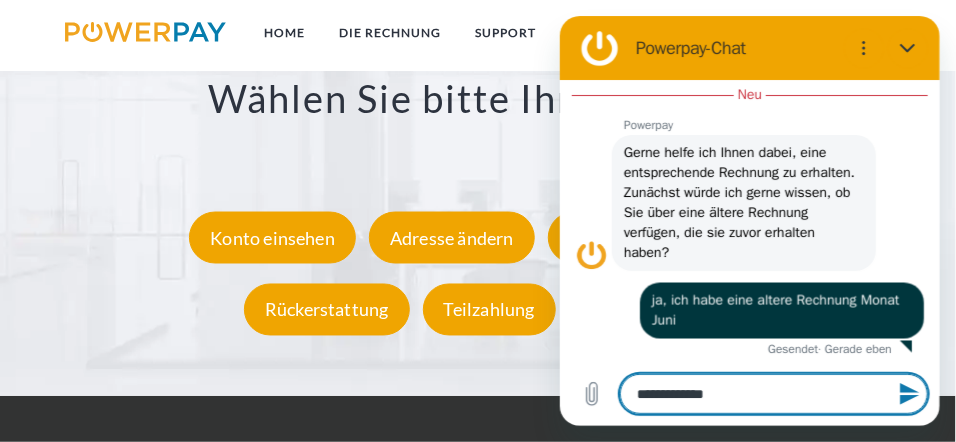 type on "**********" 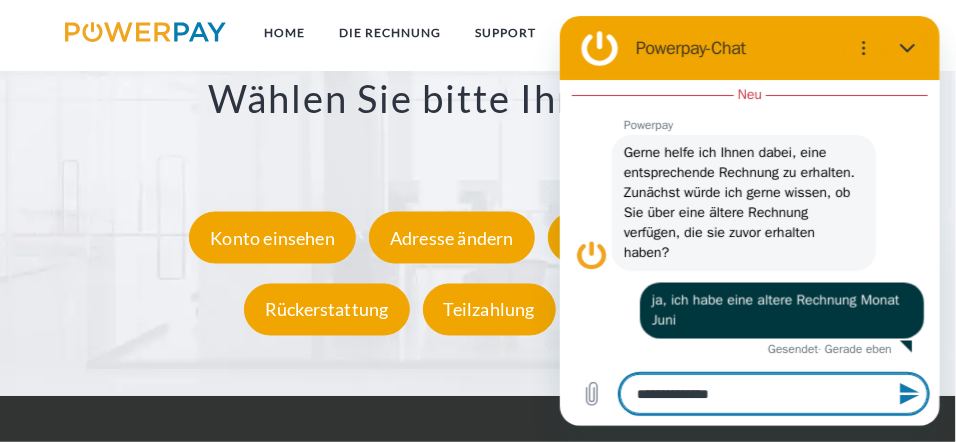 type on "**********" 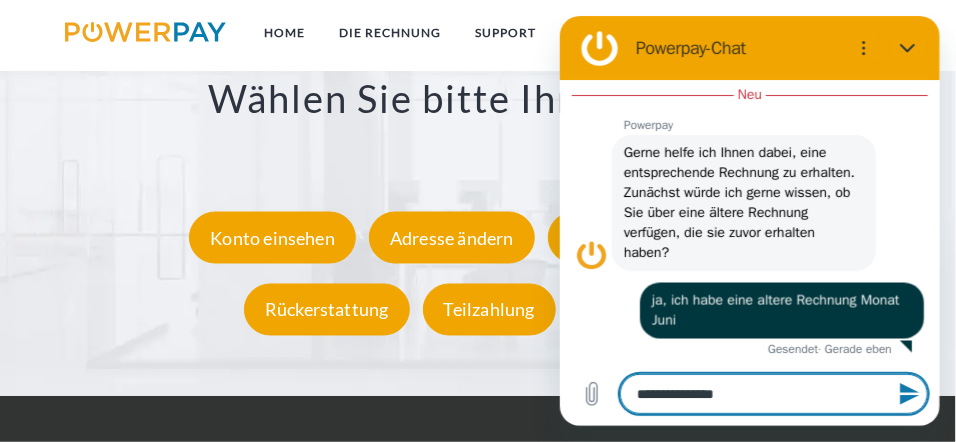 type on "**********" 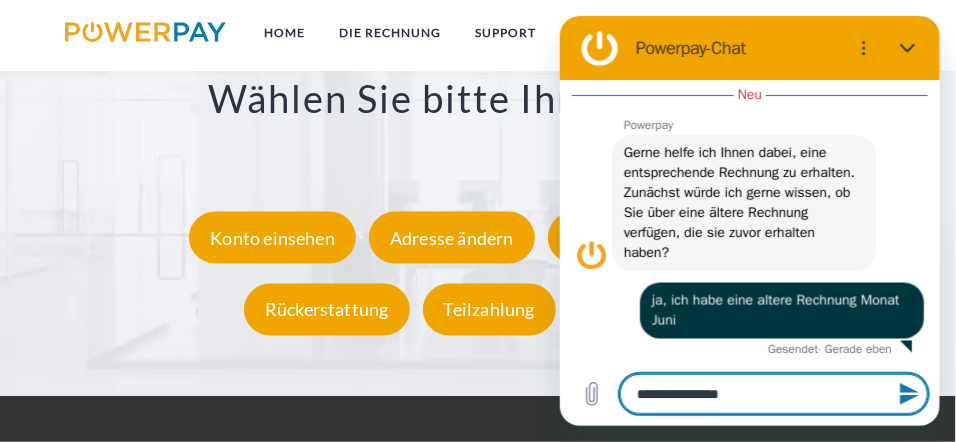 type on "**********" 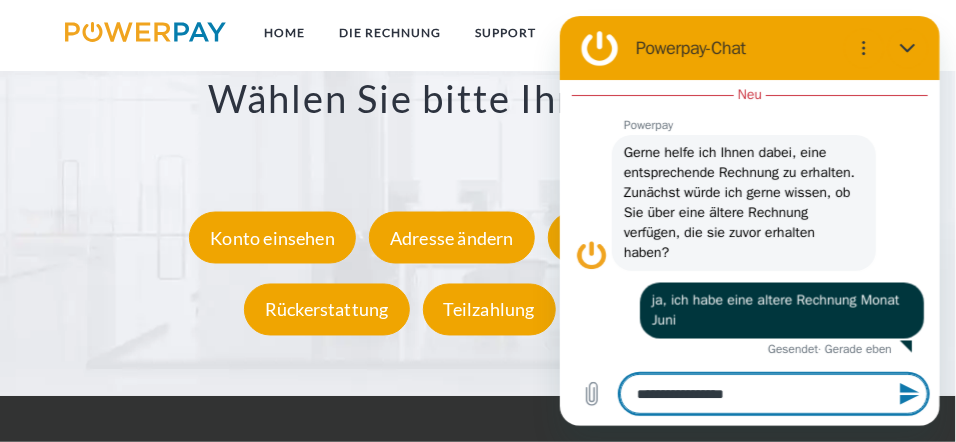 type on "*" 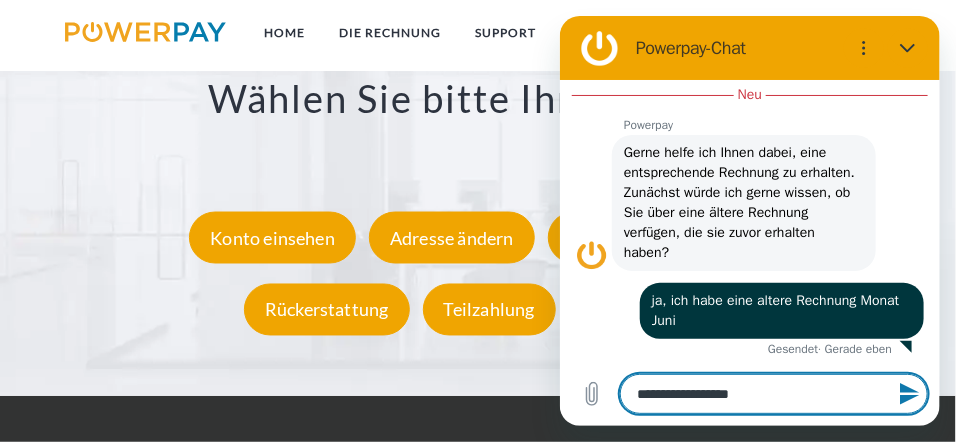 type 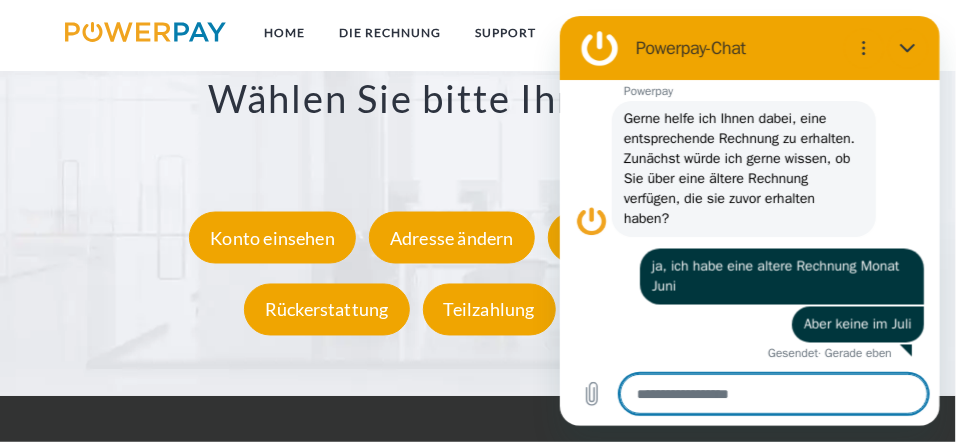 scroll, scrollTop: 952, scrollLeft: 0, axis: vertical 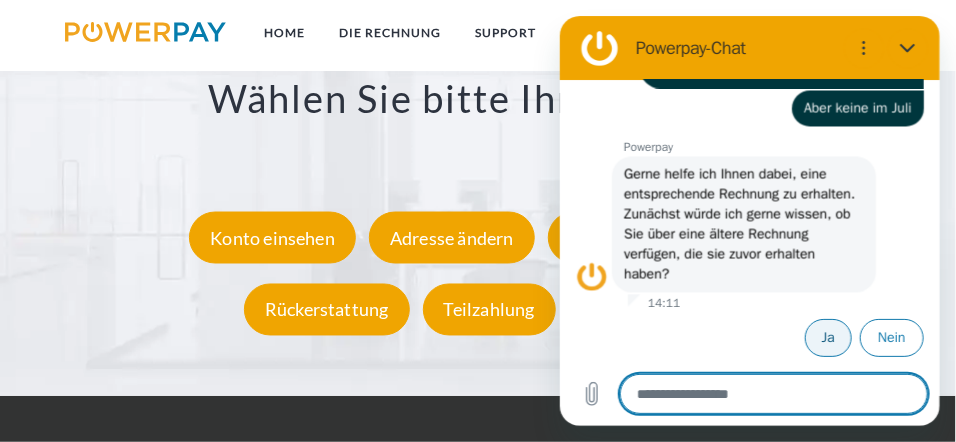 click on "Ja" at bounding box center [827, 338] 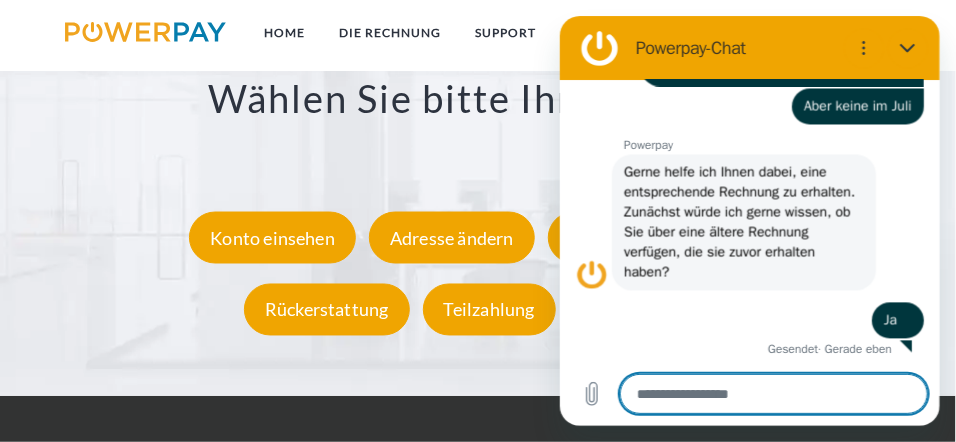 scroll, scrollTop: 1166, scrollLeft: 0, axis: vertical 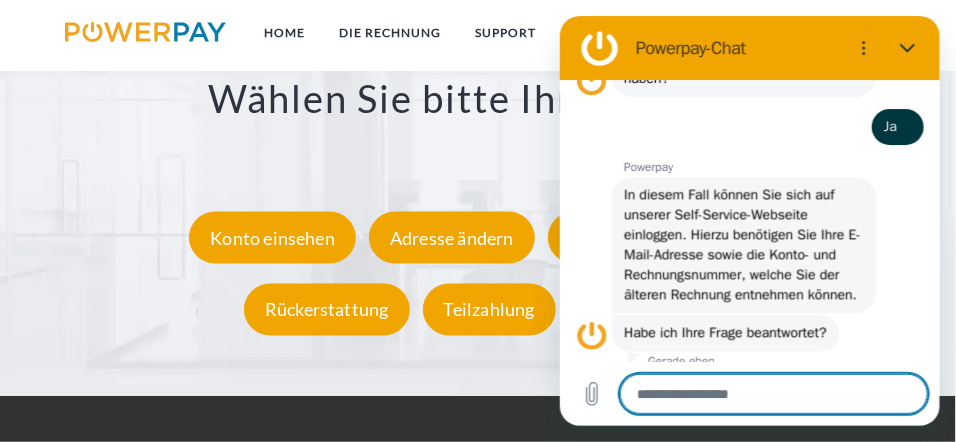 type on "*" 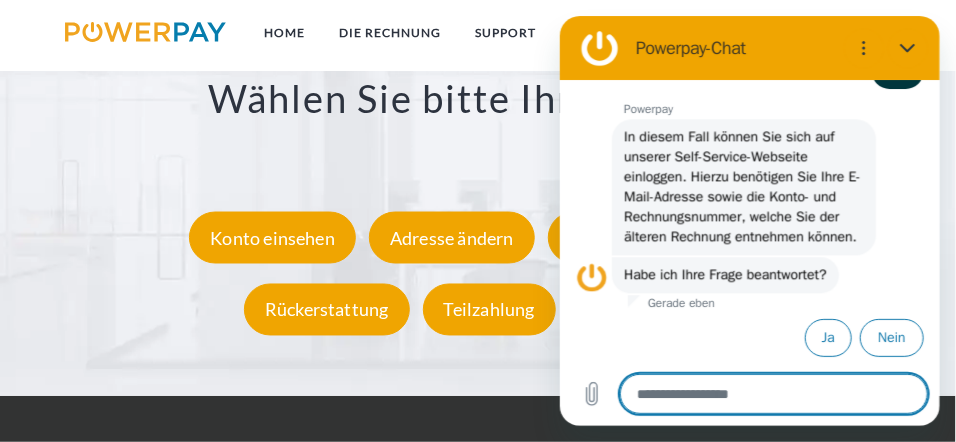 scroll, scrollTop: 1435, scrollLeft: 0, axis: vertical 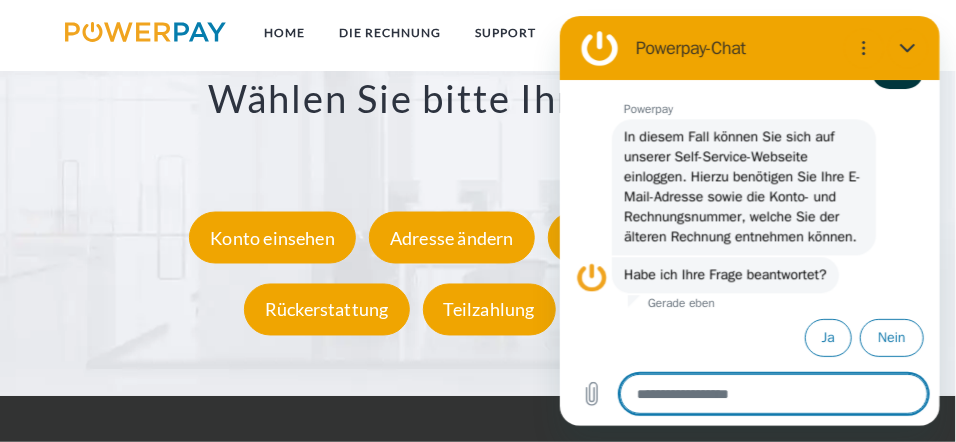 paste on "**********" 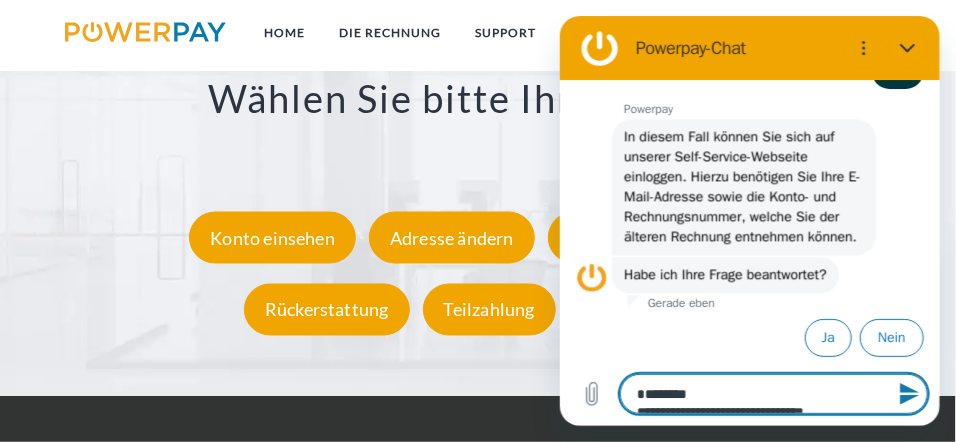 scroll, scrollTop: 184, scrollLeft: 0, axis: vertical 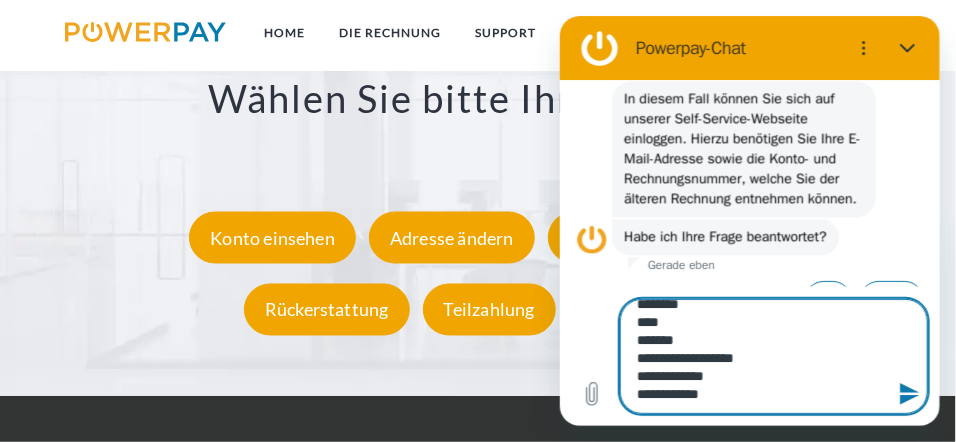 type 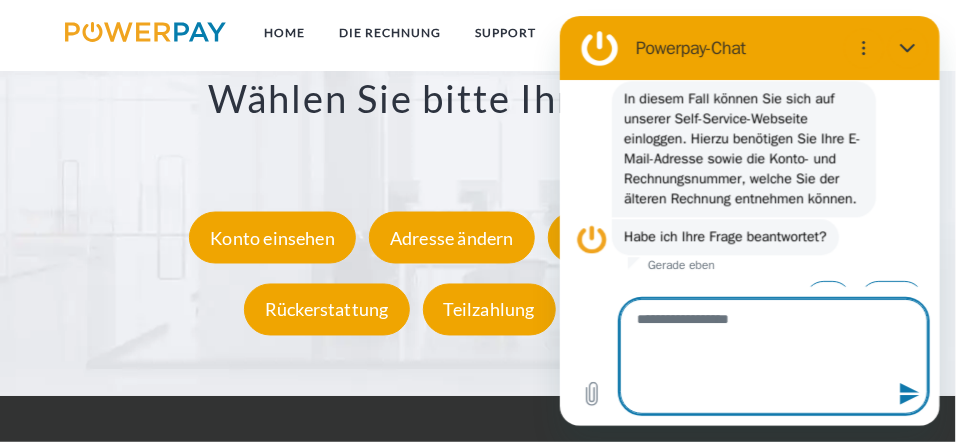 scroll, scrollTop: 0, scrollLeft: 0, axis: both 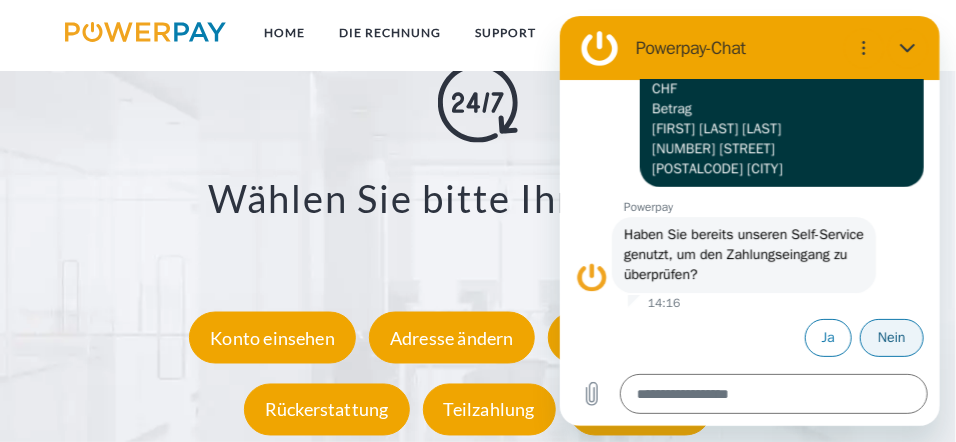 click on "Nein" at bounding box center [891, 338] 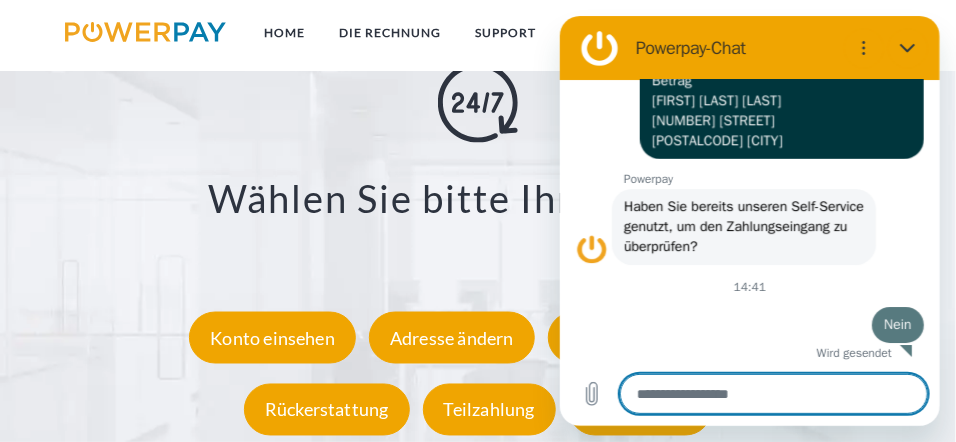 type on "*" 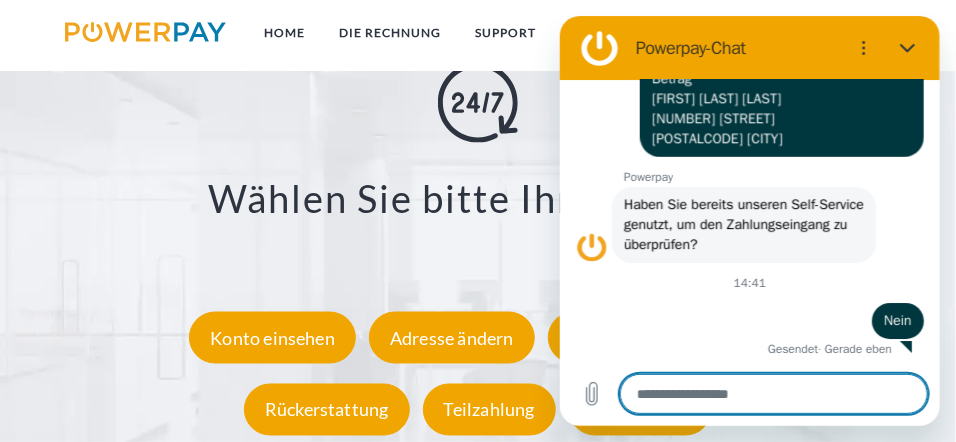 scroll, scrollTop: 1920, scrollLeft: 0, axis: vertical 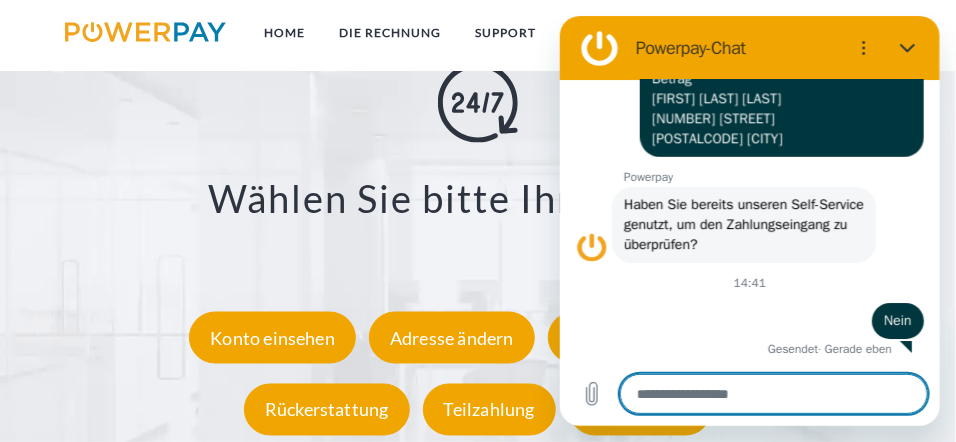 type on "*" 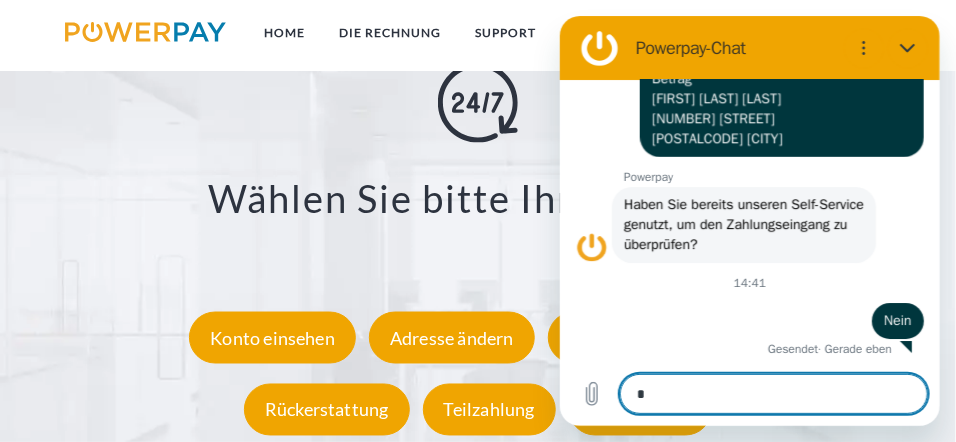 type on "*" 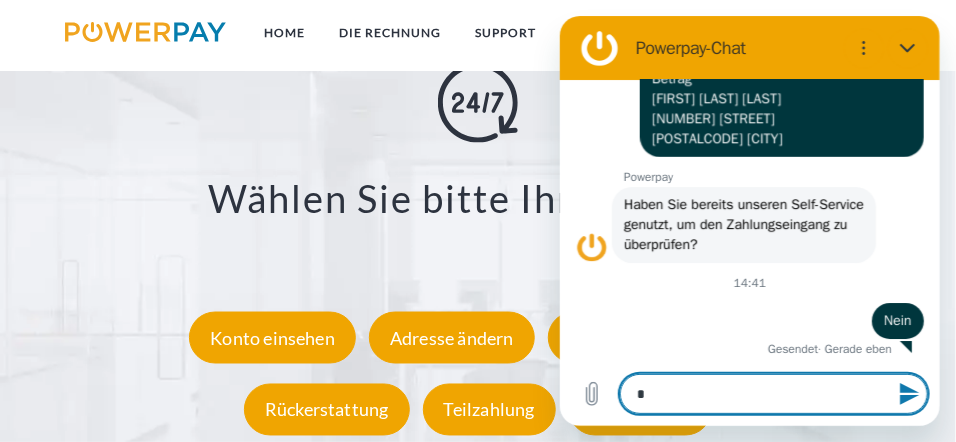 type on "**" 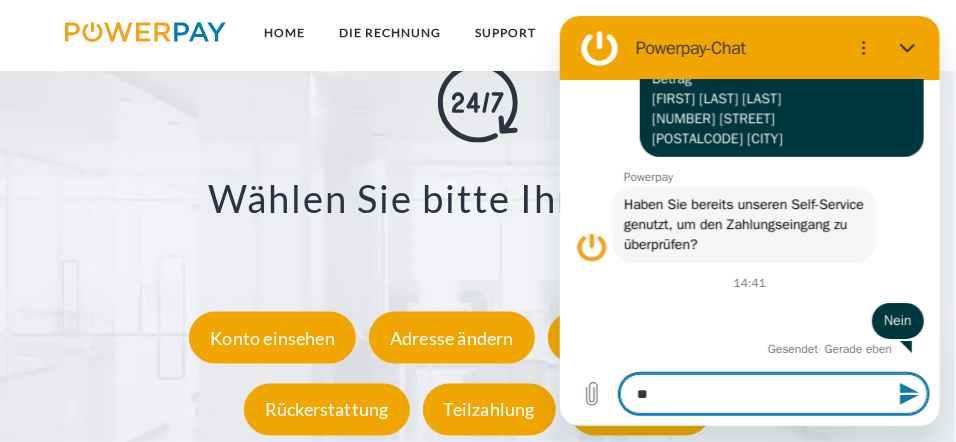 type on "***" 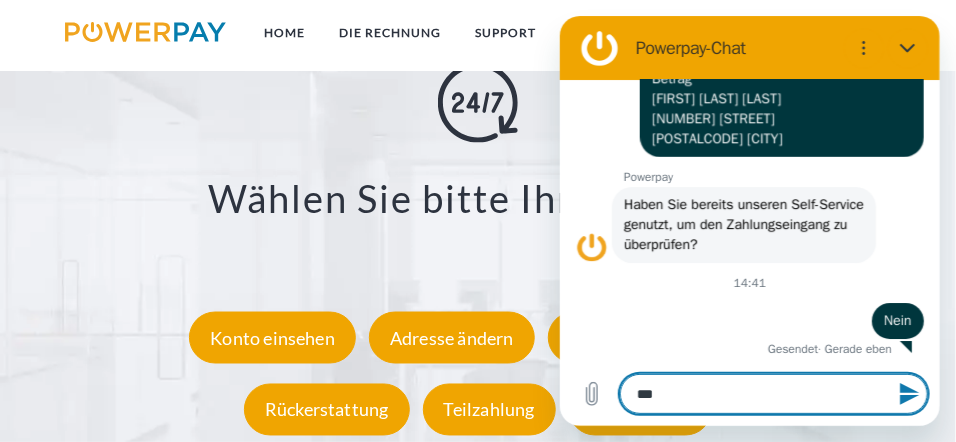 type on "****" 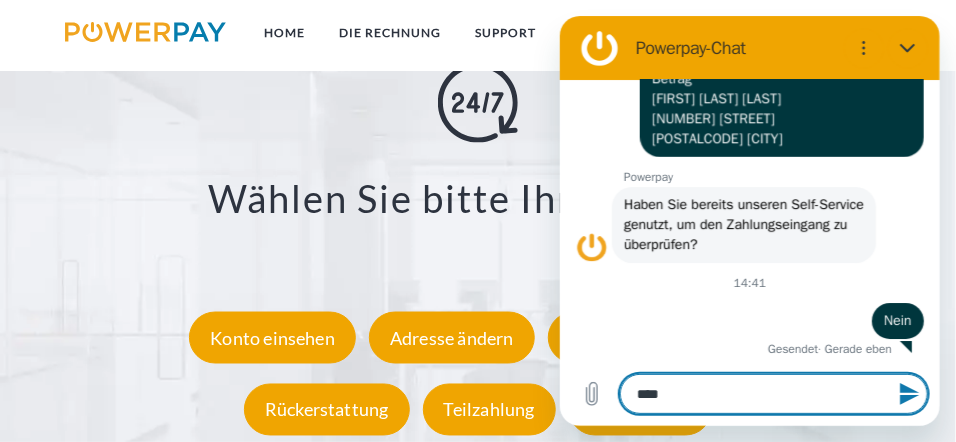 type on "****" 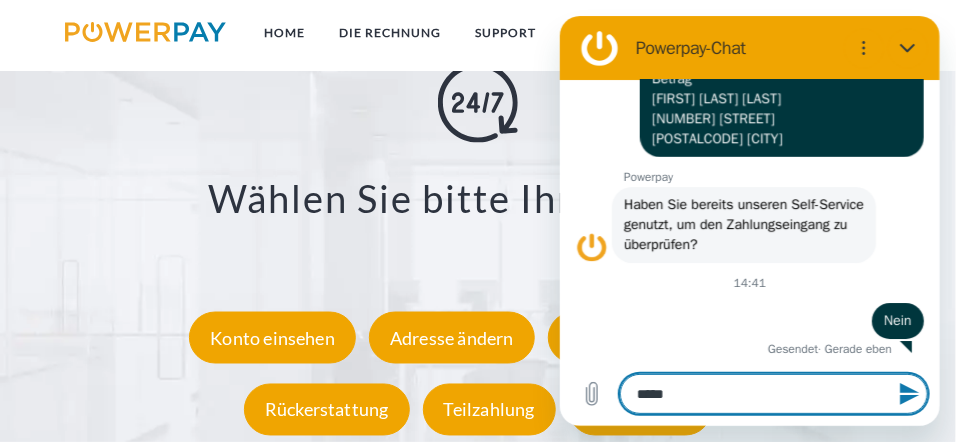 type on "******" 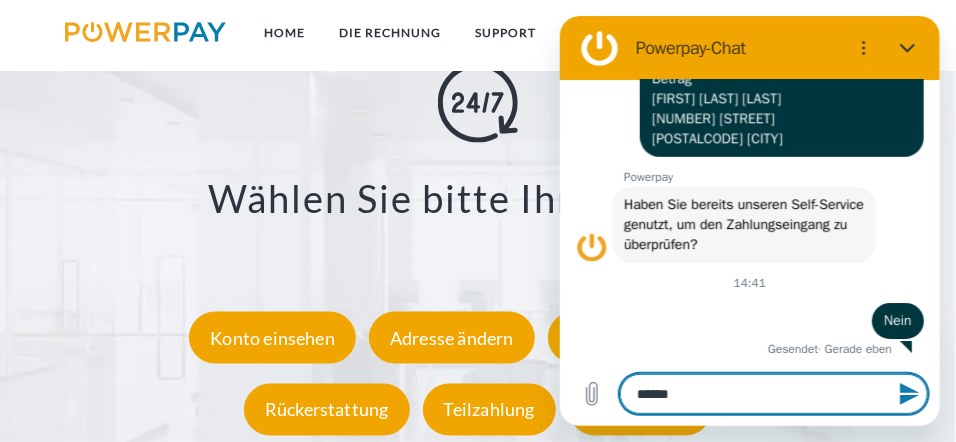 type on "*******" 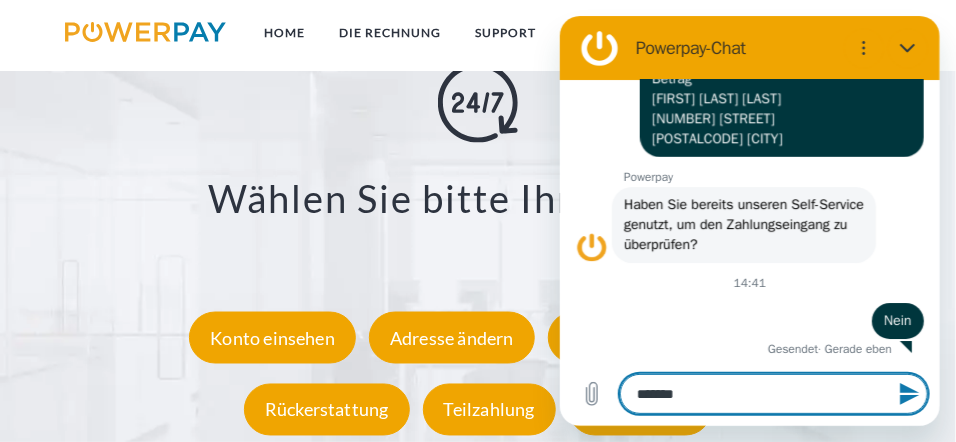 type on "********" 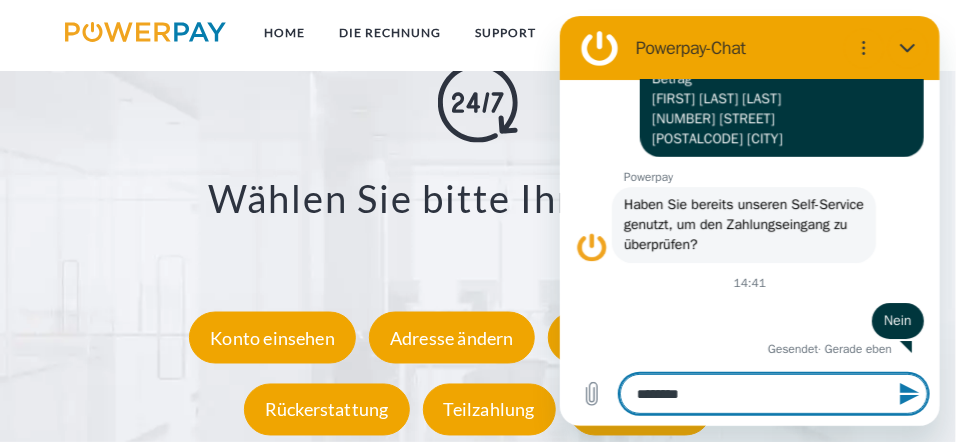 type on "*" 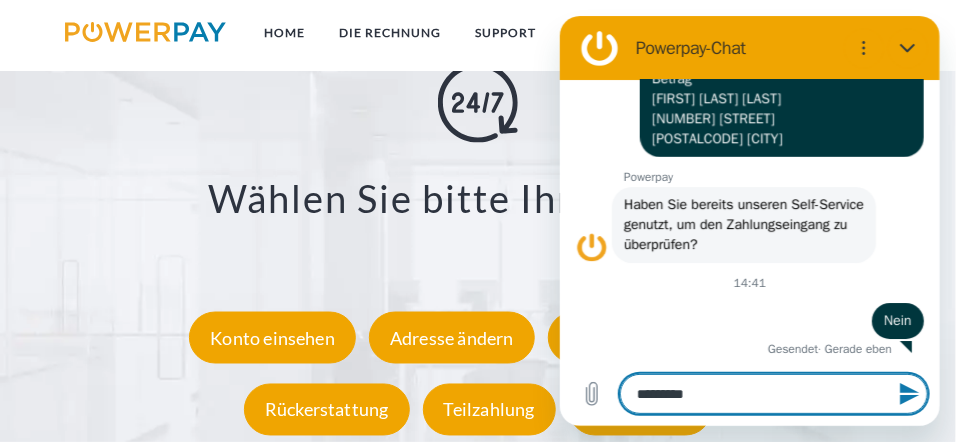 type on "*********" 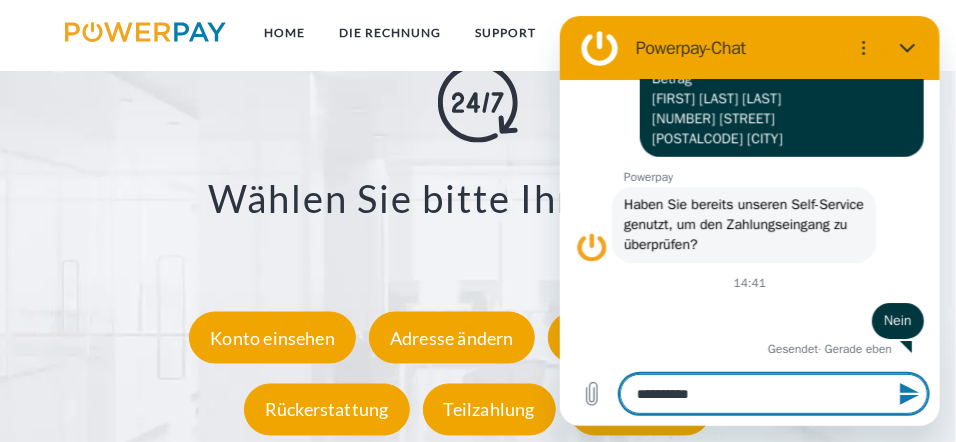 type on "**********" 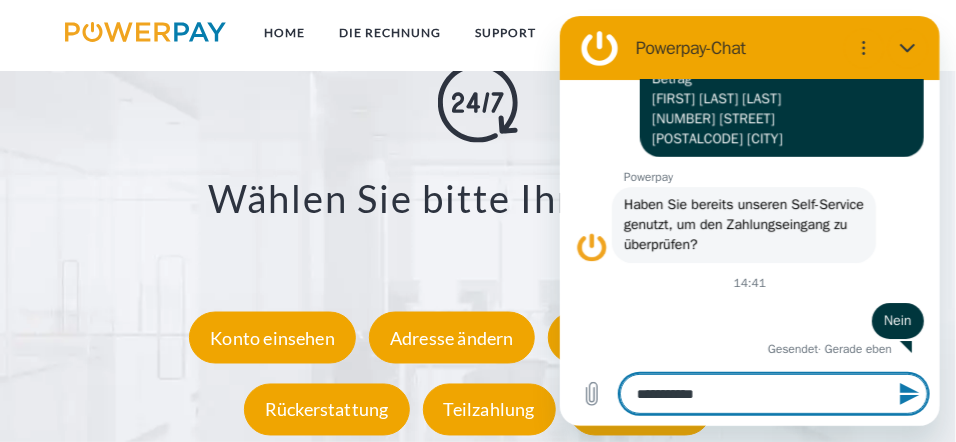 type on "**********" 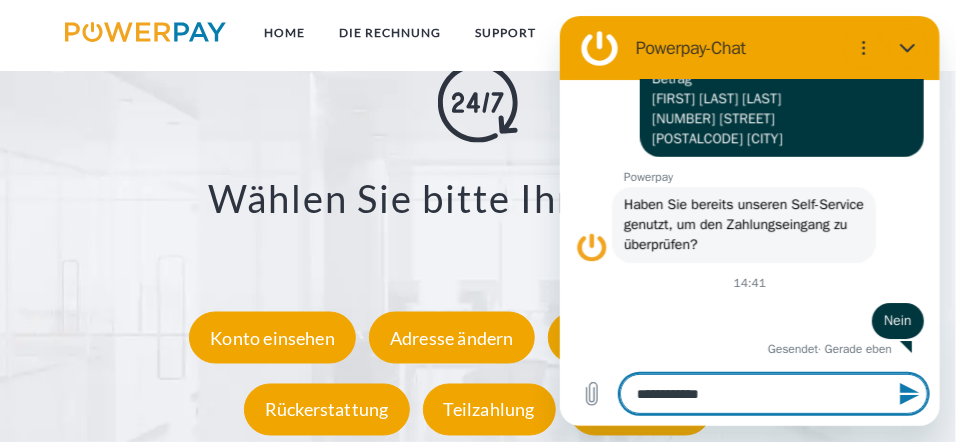 type on "**********" 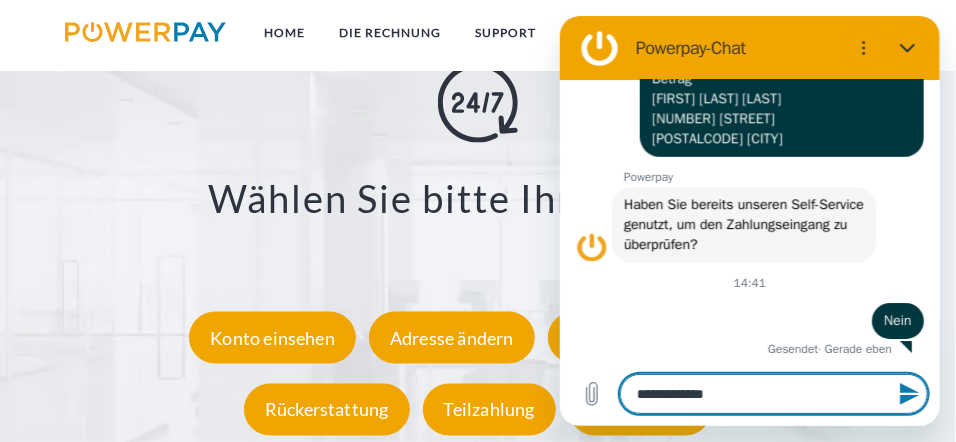 type on "*" 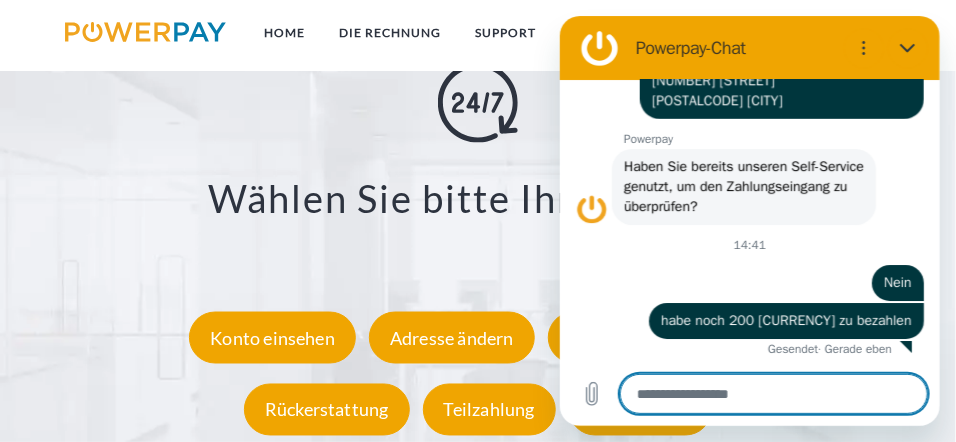 scroll, scrollTop: 1958, scrollLeft: 0, axis: vertical 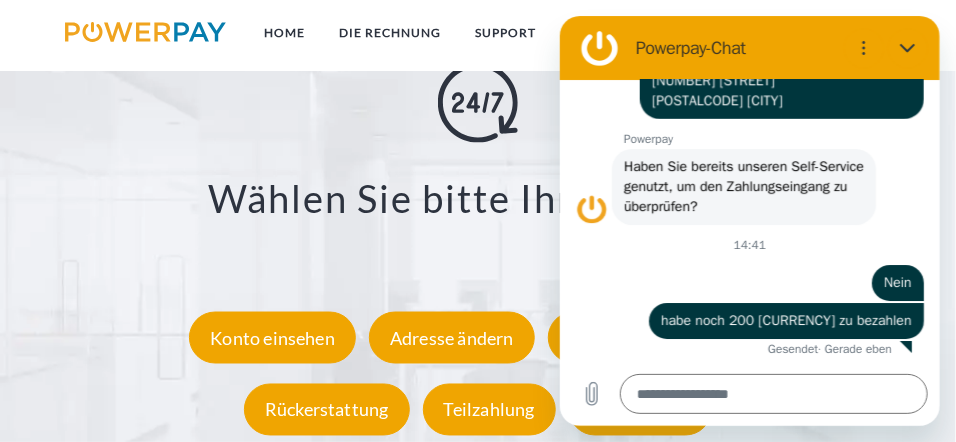 click on "**********" at bounding box center (478, 254) 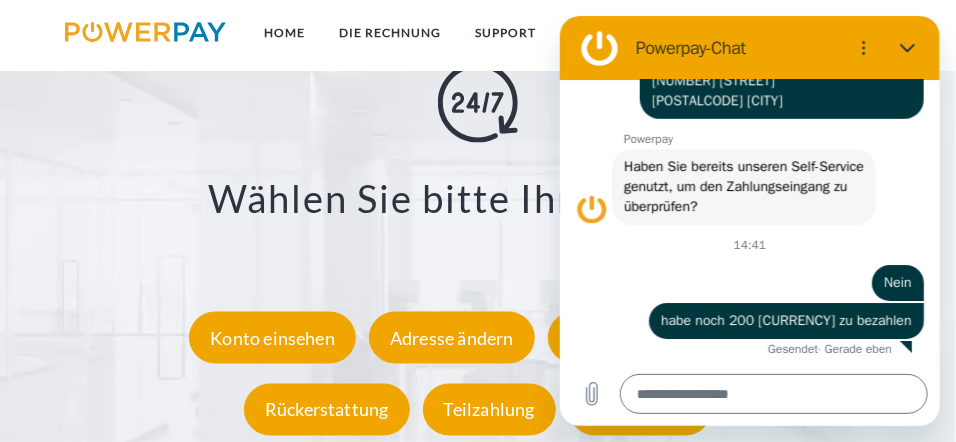 click on "**********" at bounding box center [478, 254] 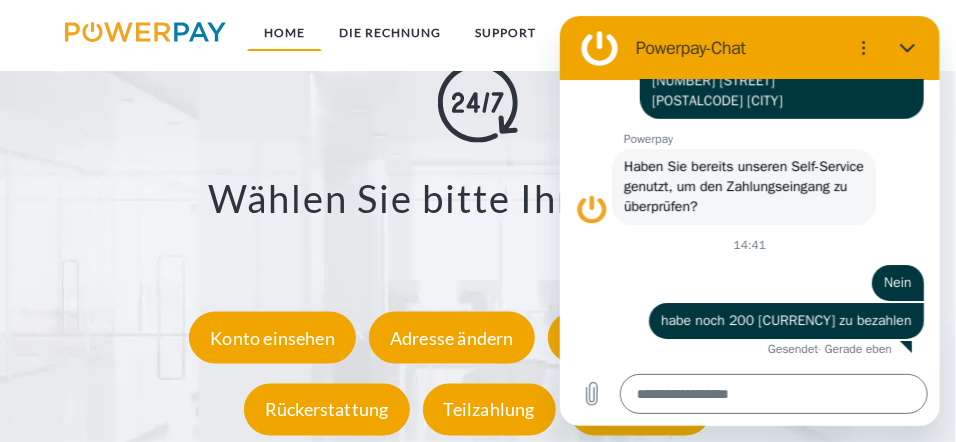 click on "Home" at bounding box center [284, 33] 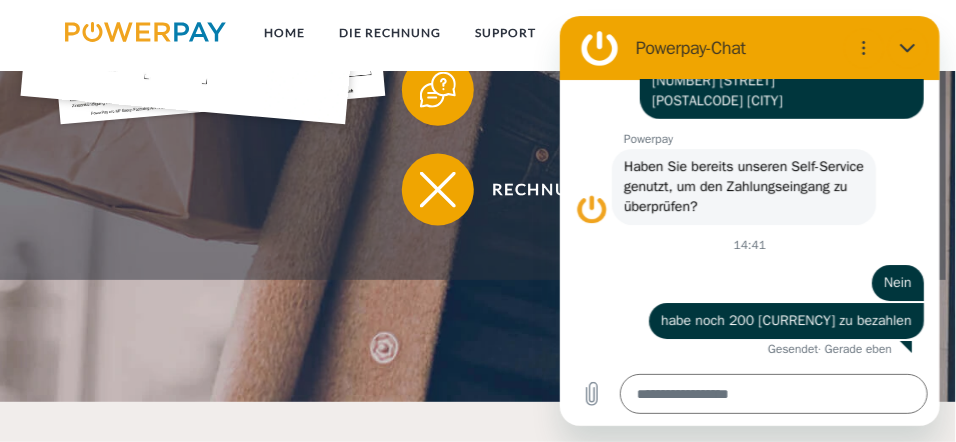 scroll, scrollTop: 0, scrollLeft: 0, axis: both 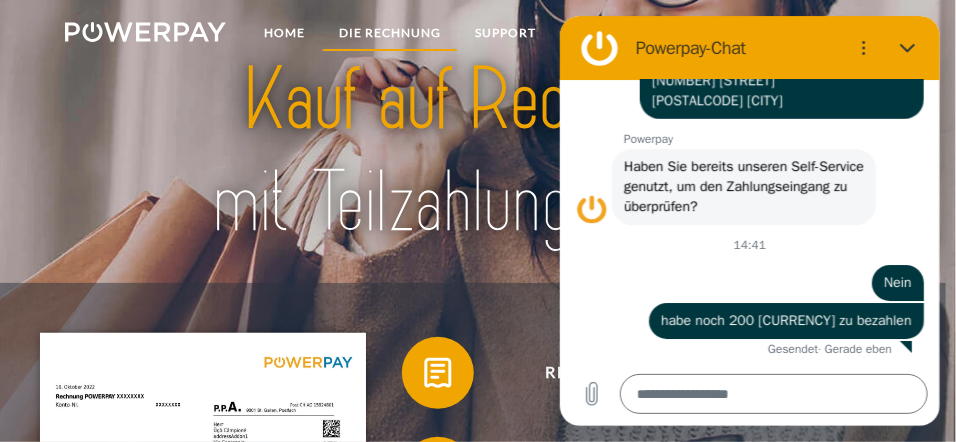 click on "DIE RECHNUNG" at bounding box center (390, 33) 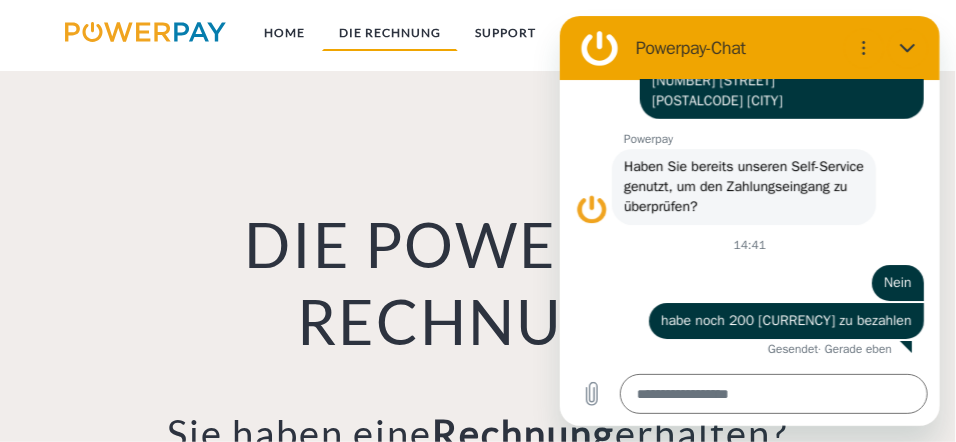 scroll, scrollTop: 1088, scrollLeft: 0, axis: vertical 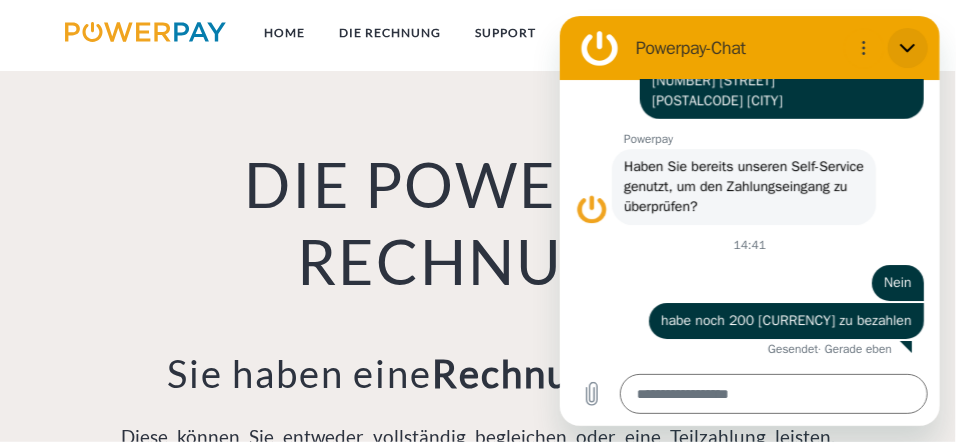 click 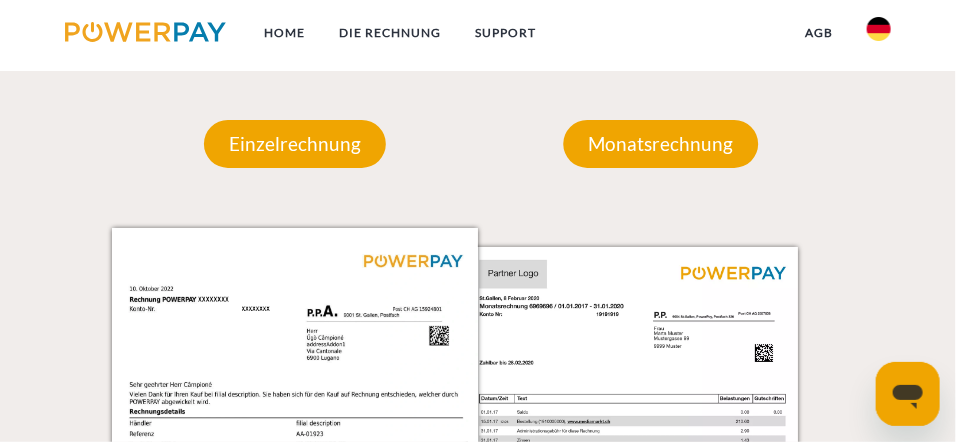 scroll, scrollTop: 1595, scrollLeft: 0, axis: vertical 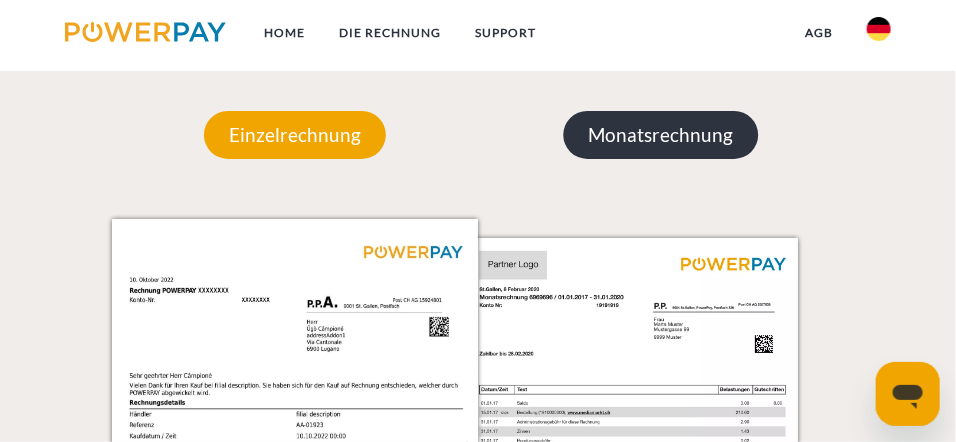 click on "Monatsrechnung" at bounding box center [661, 135] 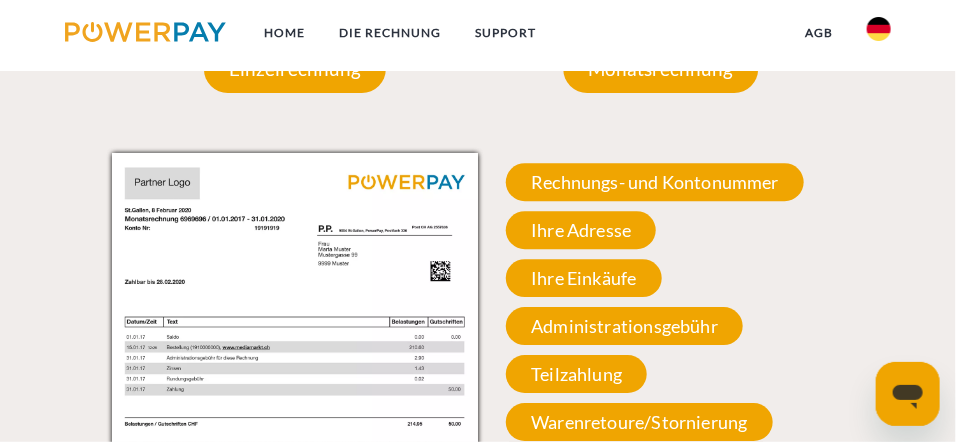scroll, scrollTop: 1656, scrollLeft: 0, axis: vertical 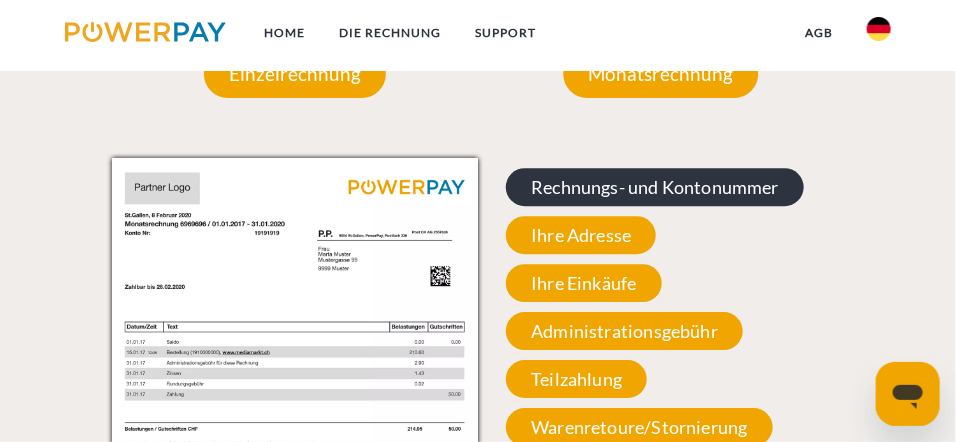 click on "Rechnungs- und Kontonummer" at bounding box center (655, 187) 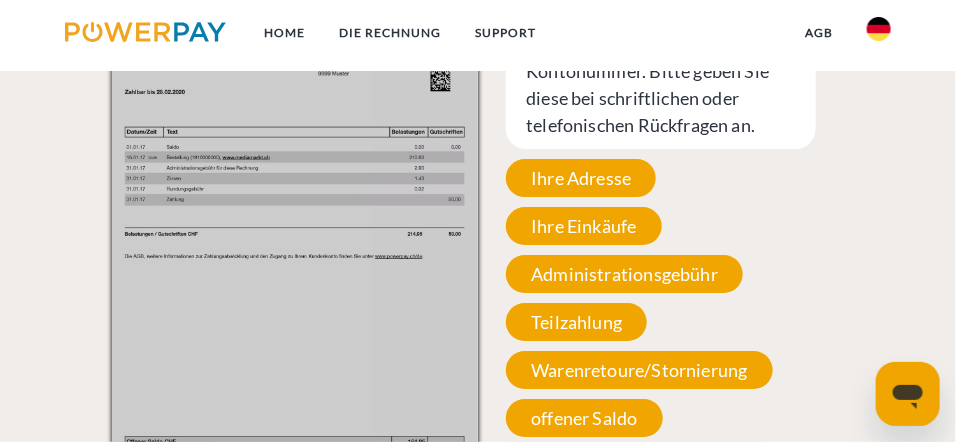 scroll, scrollTop: 1880, scrollLeft: 0, axis: vertical 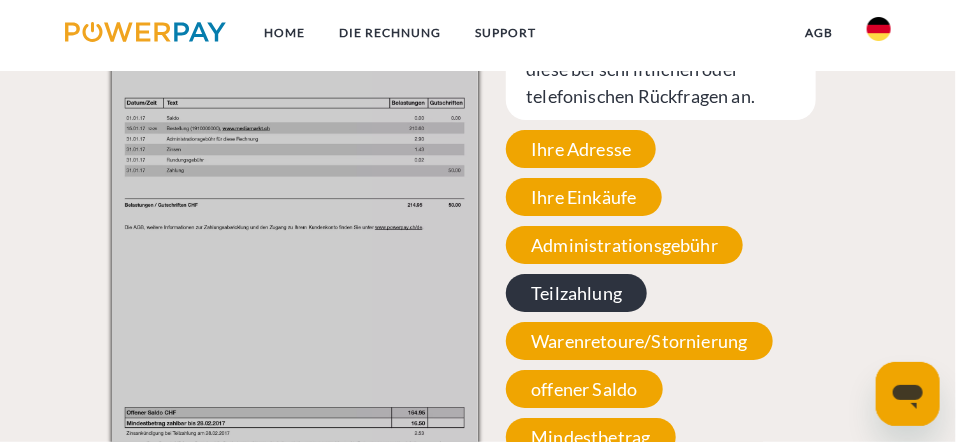 click on "Teilzahlung" at bounding box center (576, 293) 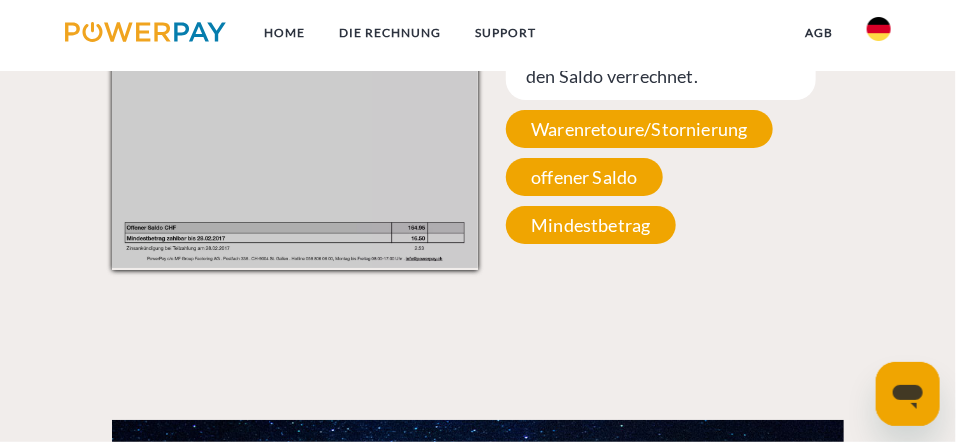 scroll, scrollTop: 2080, scrollLeft: 0, axis: vertical 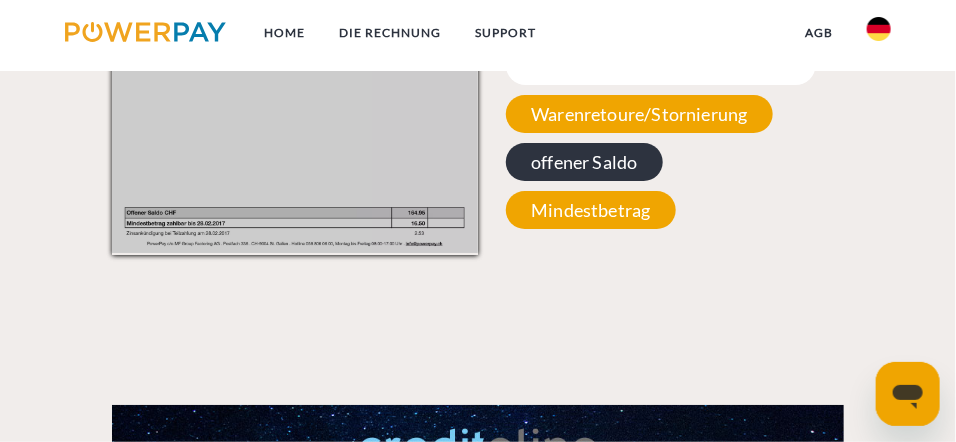 click on "offener Saldo" at bounding box center (584, 162) 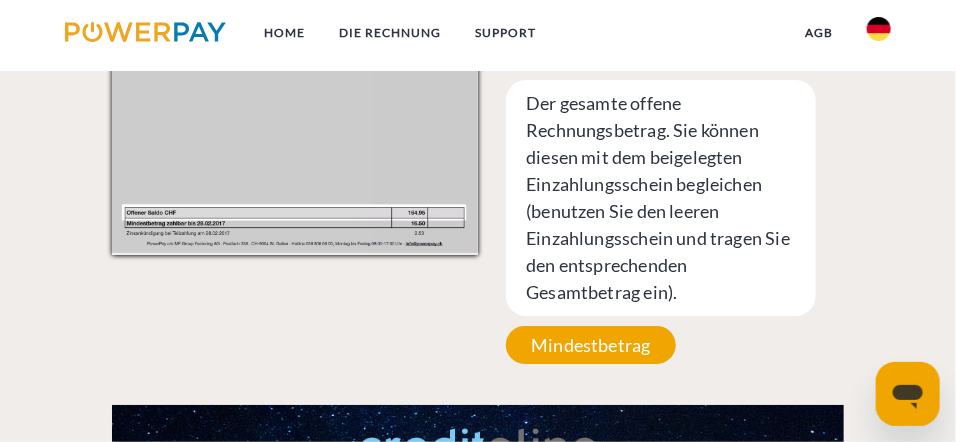 drag, startPoint x: 955, startPoint y: 269, endPoint x: 960, endPoint y: 238, distance: 31.400637 